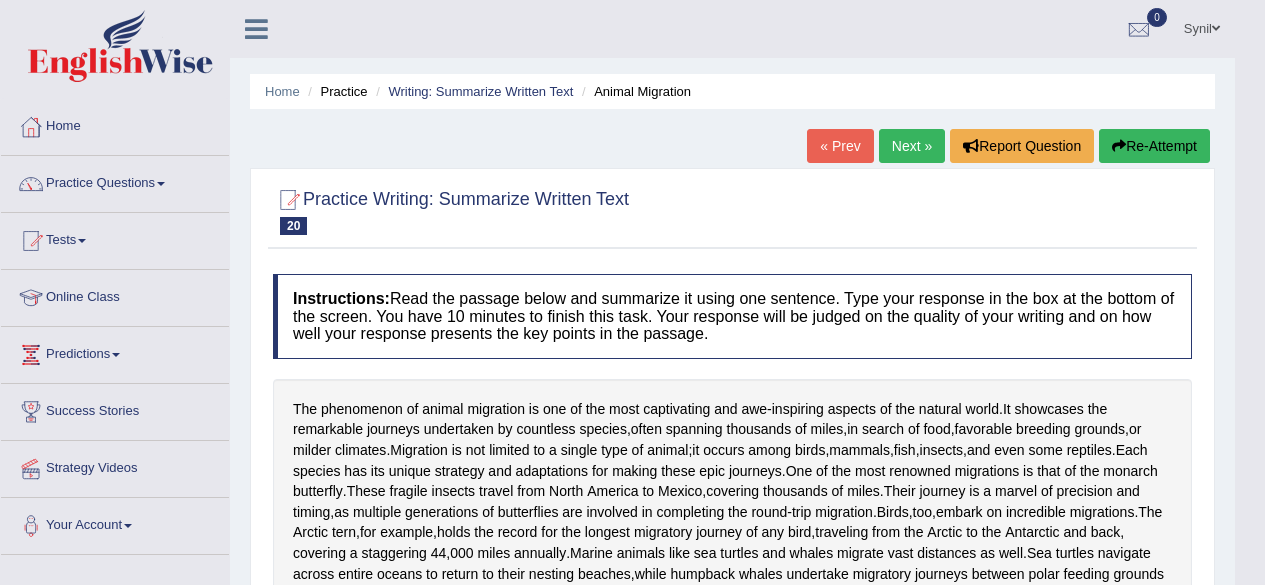 scroll, scrollTop: 657, scrollLeft: 0, axis: vertical 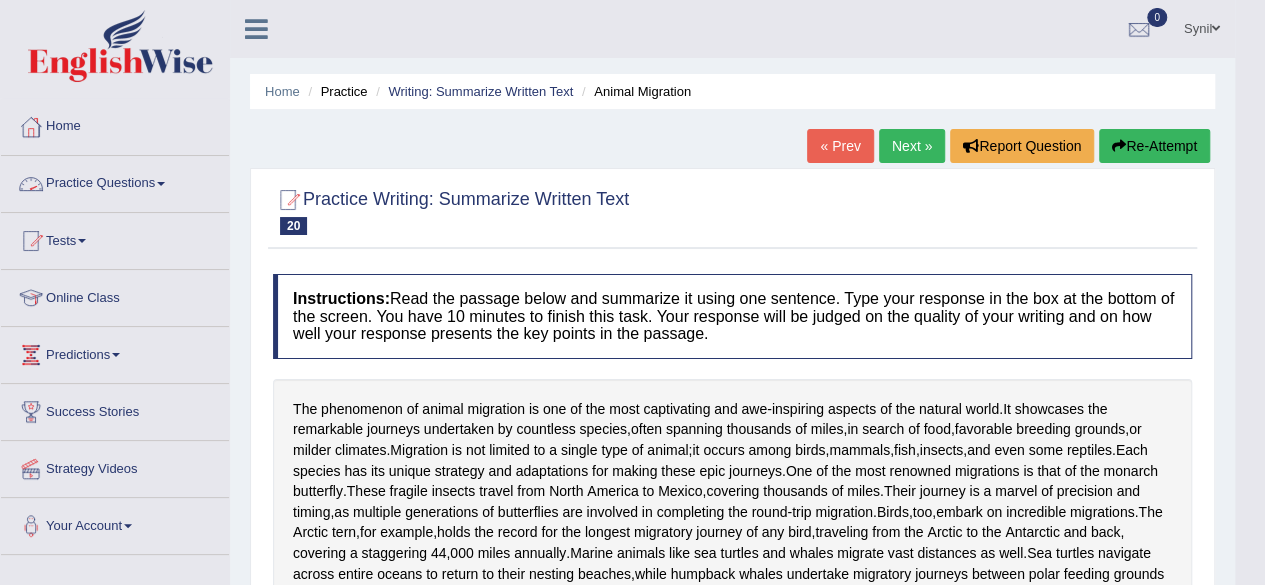 click on "Practice Questions" at bounding box center [115, 181] 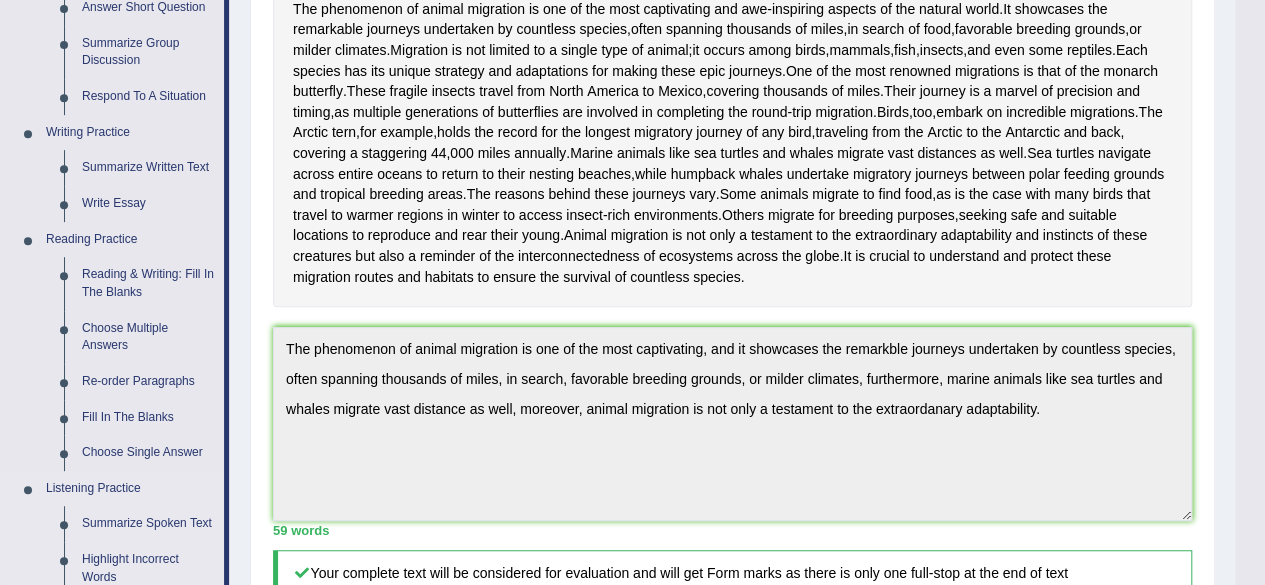 scroll, scrollTop: 300, scrollLeft: 0, axis: vertical 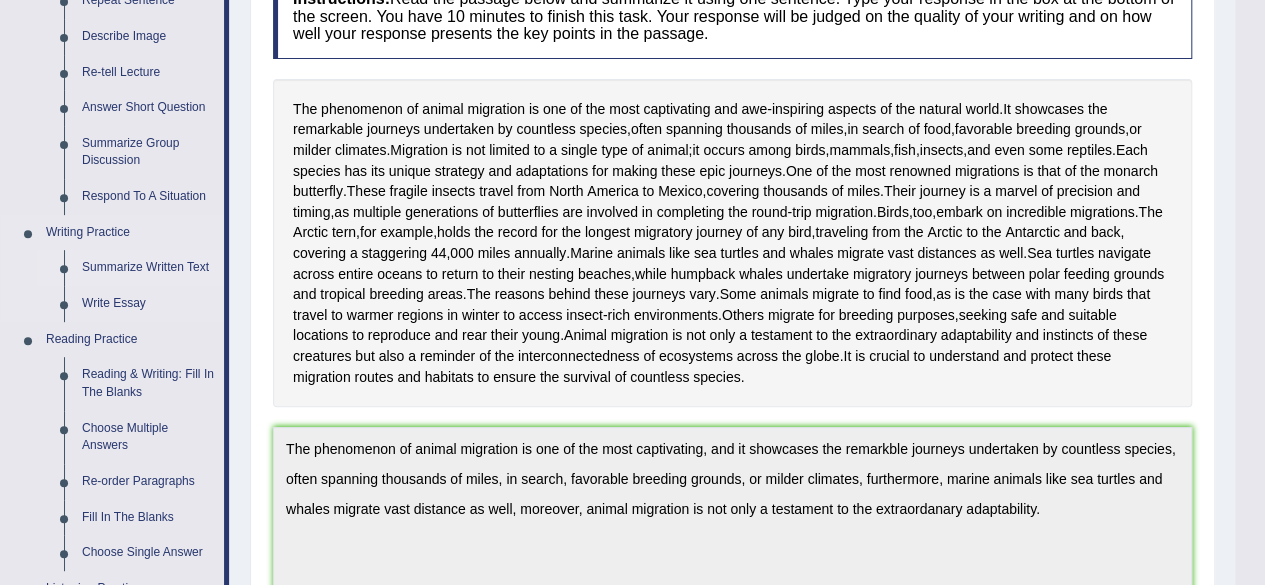 click on "Summarize Written Text" at bounding box center [148, 268] 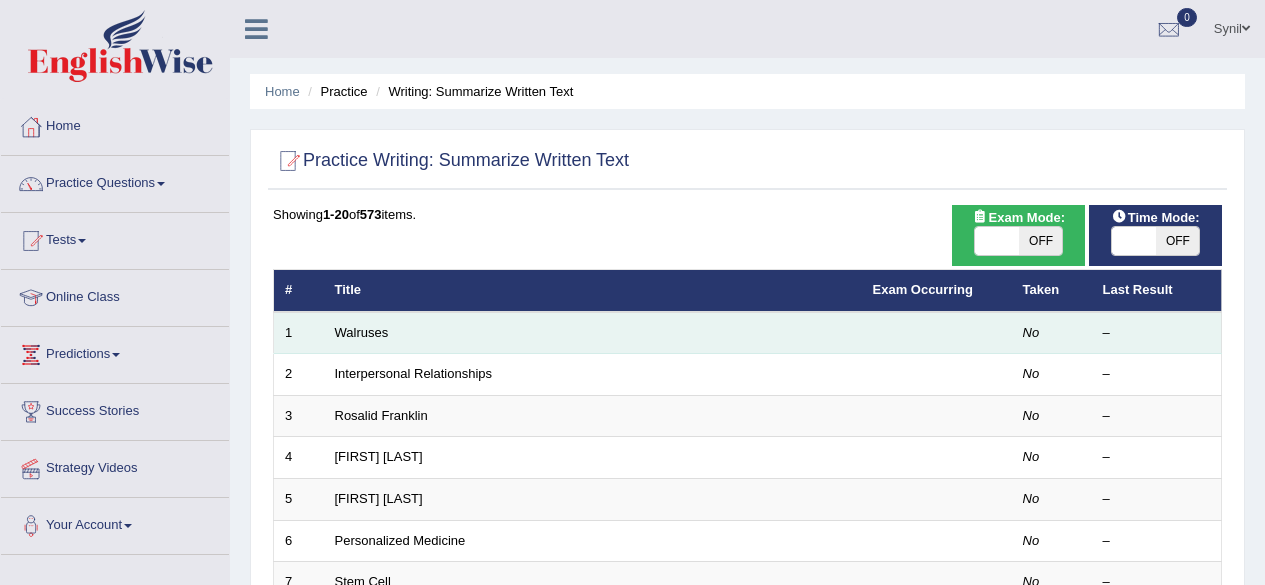 scroll, scrollTop: 0, scrollLeft: 0, axis: both 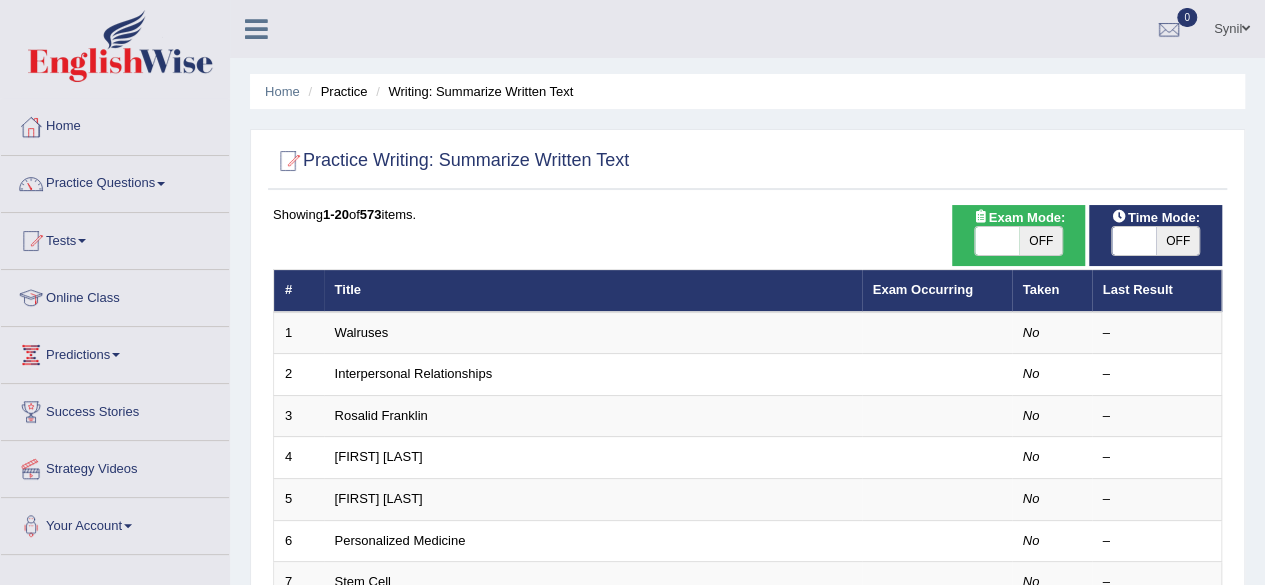 click at bounding box center (997, 241) 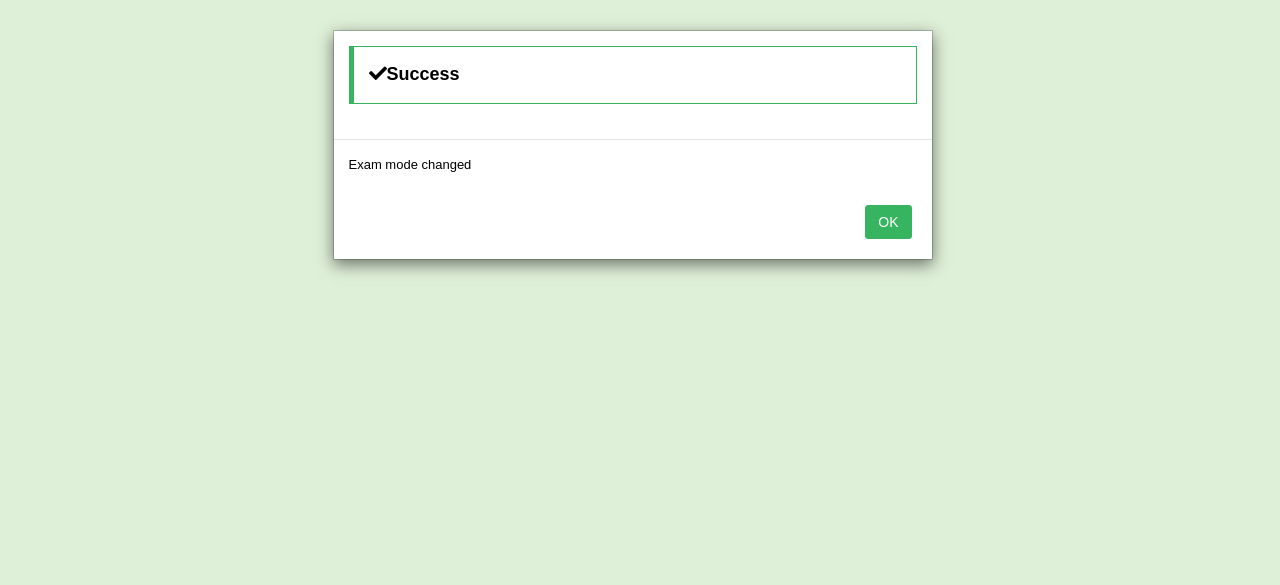 click on "OK" at bounding box center [888, 222] 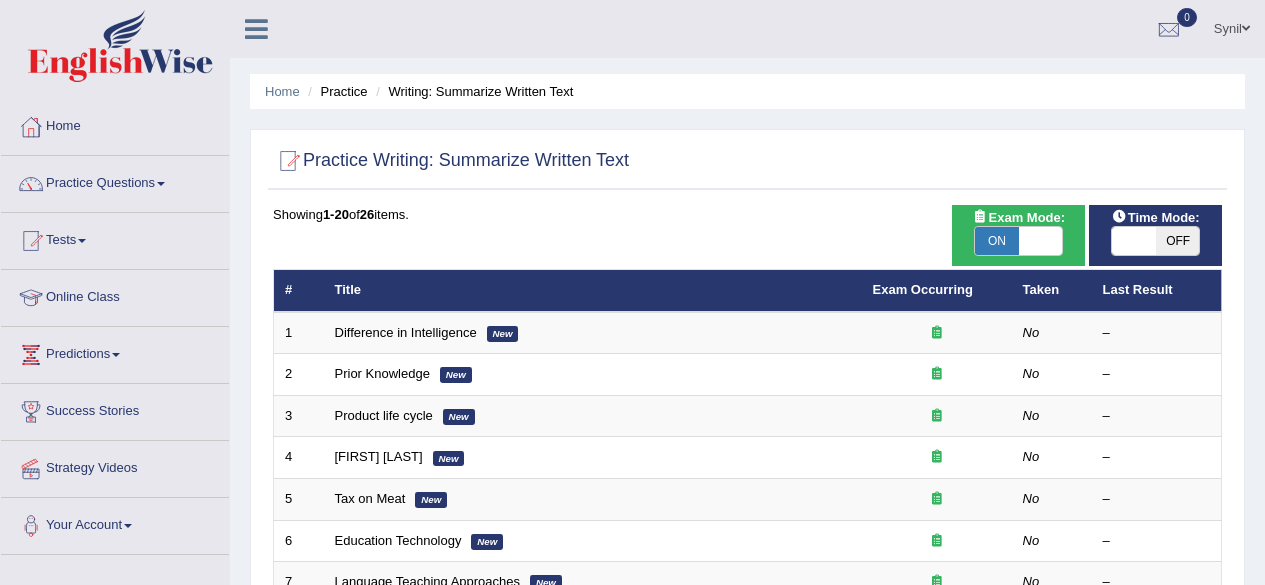 scroll, scrollTop: 0, scrollLeft: 0, axis: both 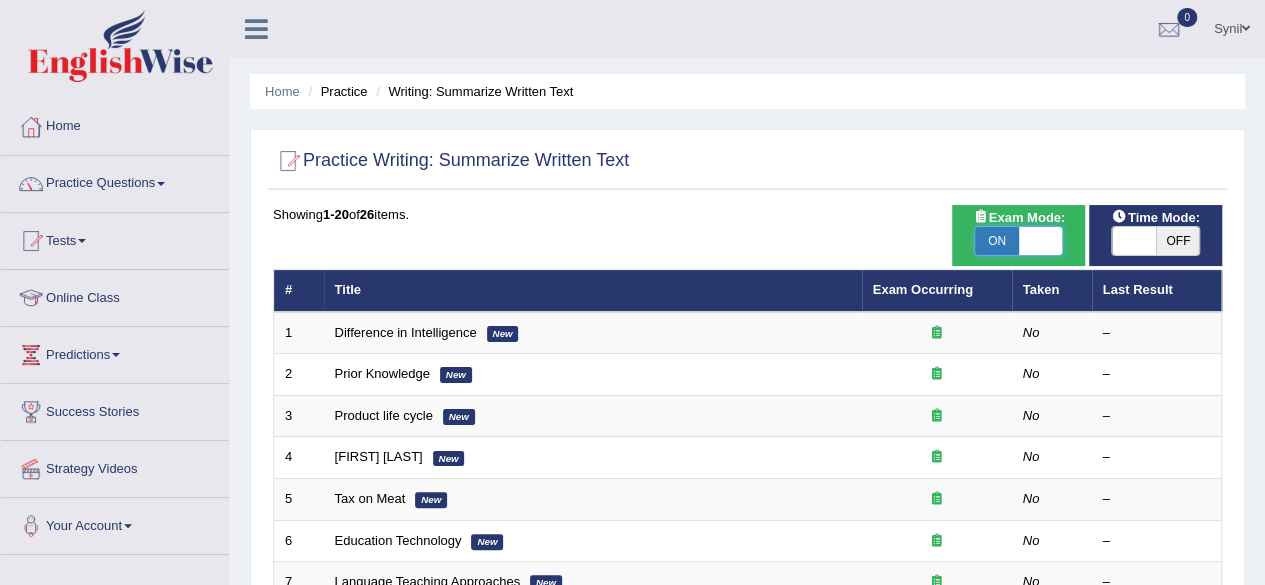 click at bounding box center (1041, 241) 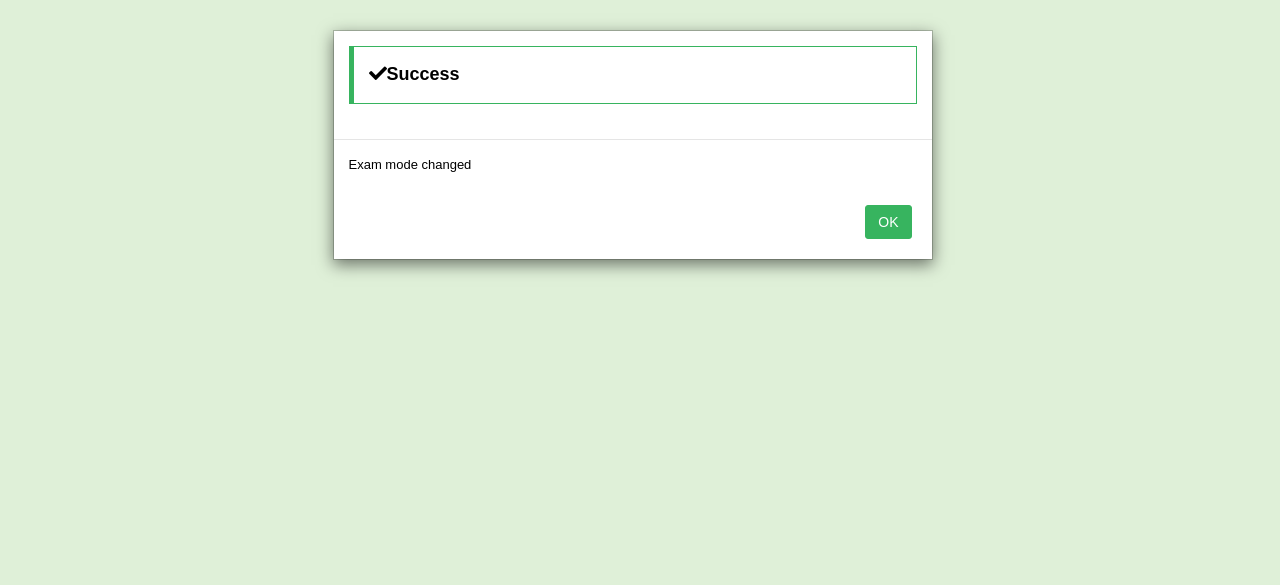 click on "OK" at bounding box center (888, 222) 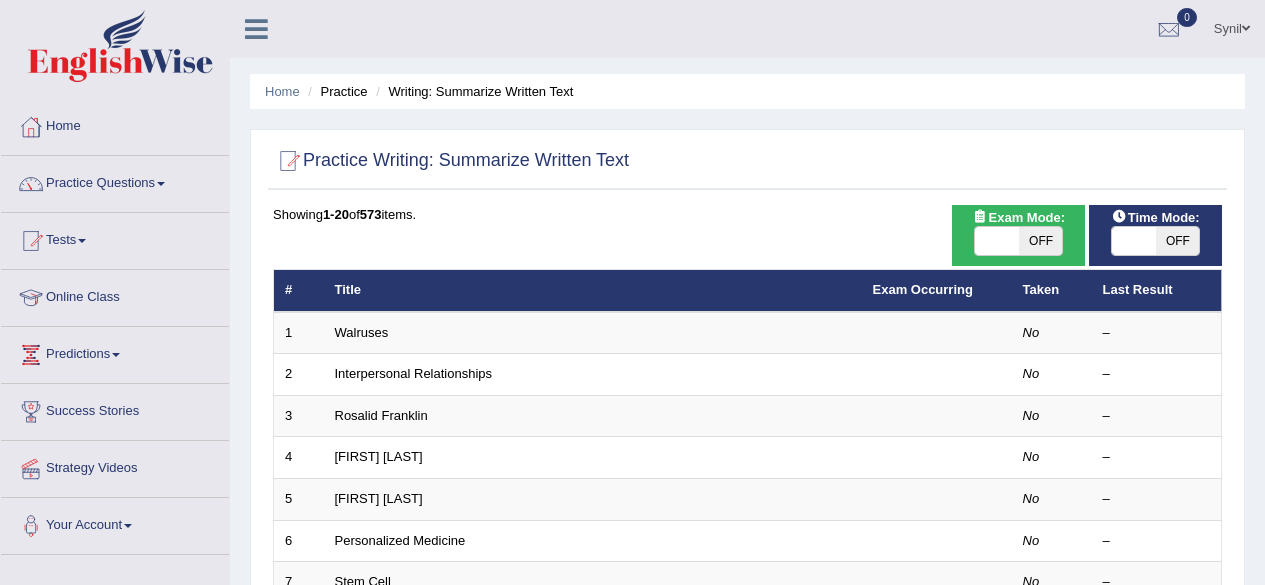 scroll, scrollTop: 0, scrollLeft: 0, axis: both 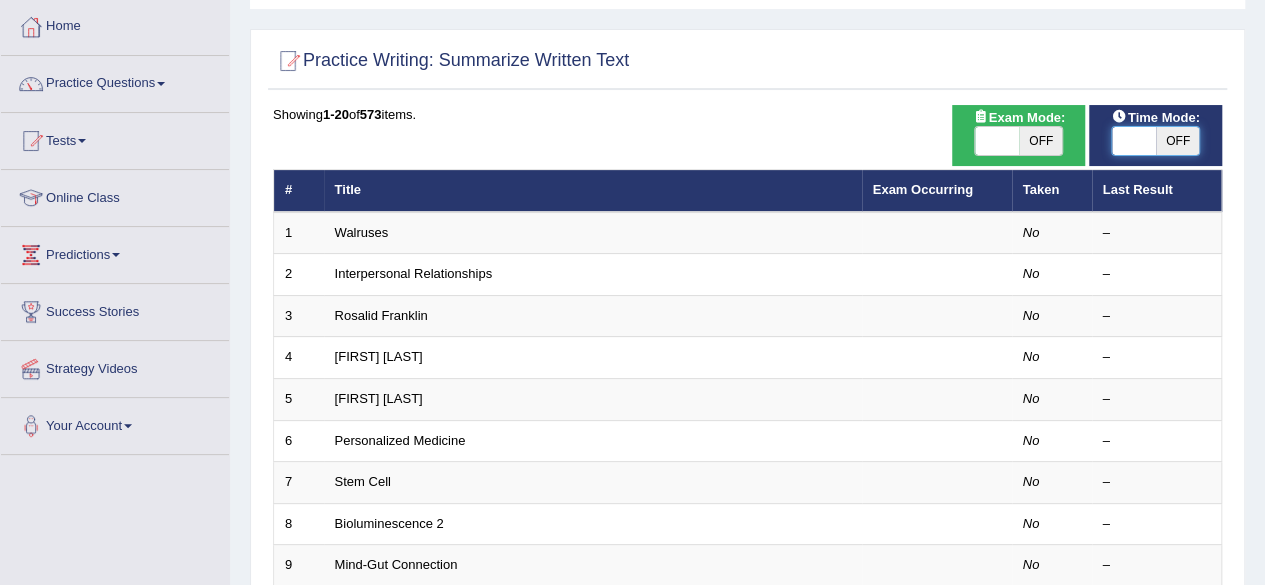 click at bounding box center (1134, 141) 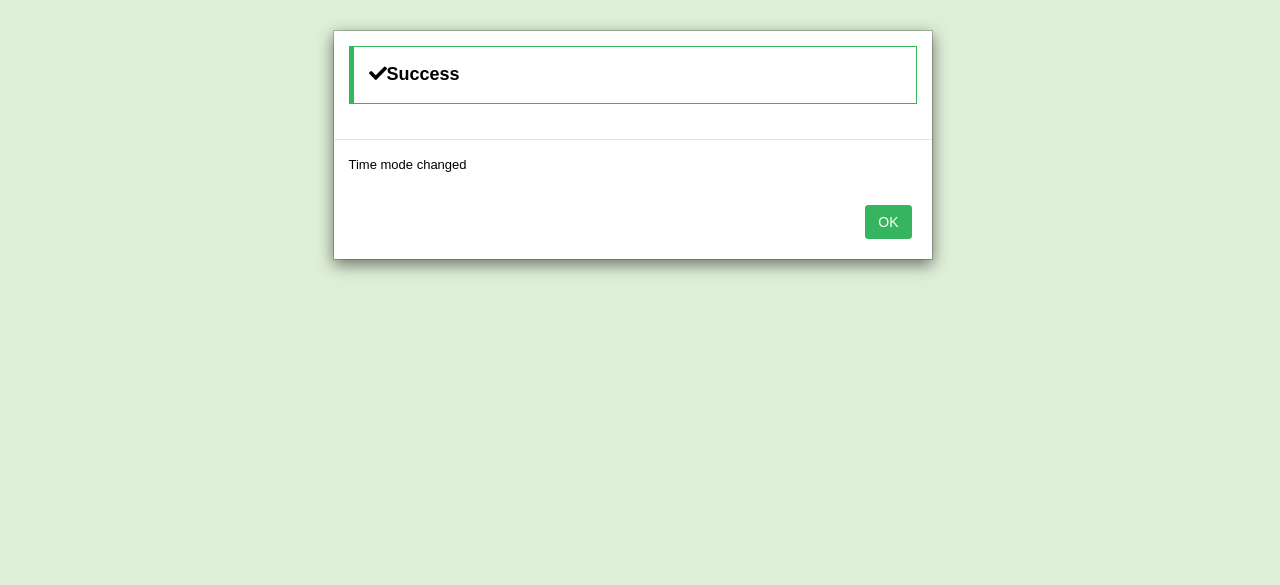 click on "OK" at bounding box center (888, 222) 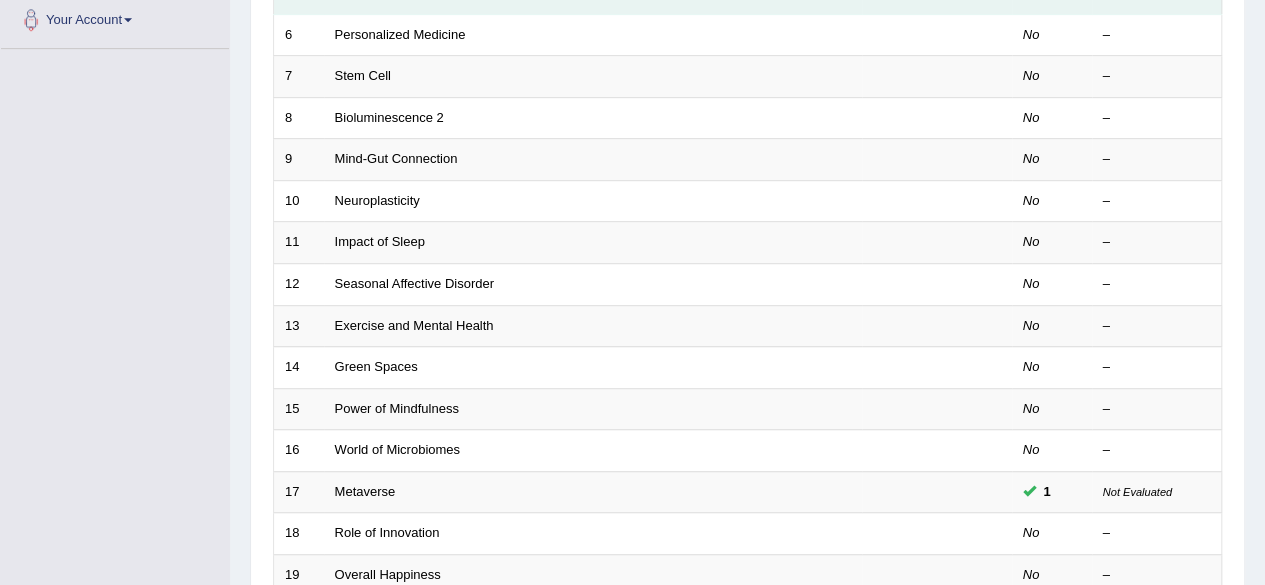 scroll, scrollTop: 729, scrollLeft: 0, axis: vertical 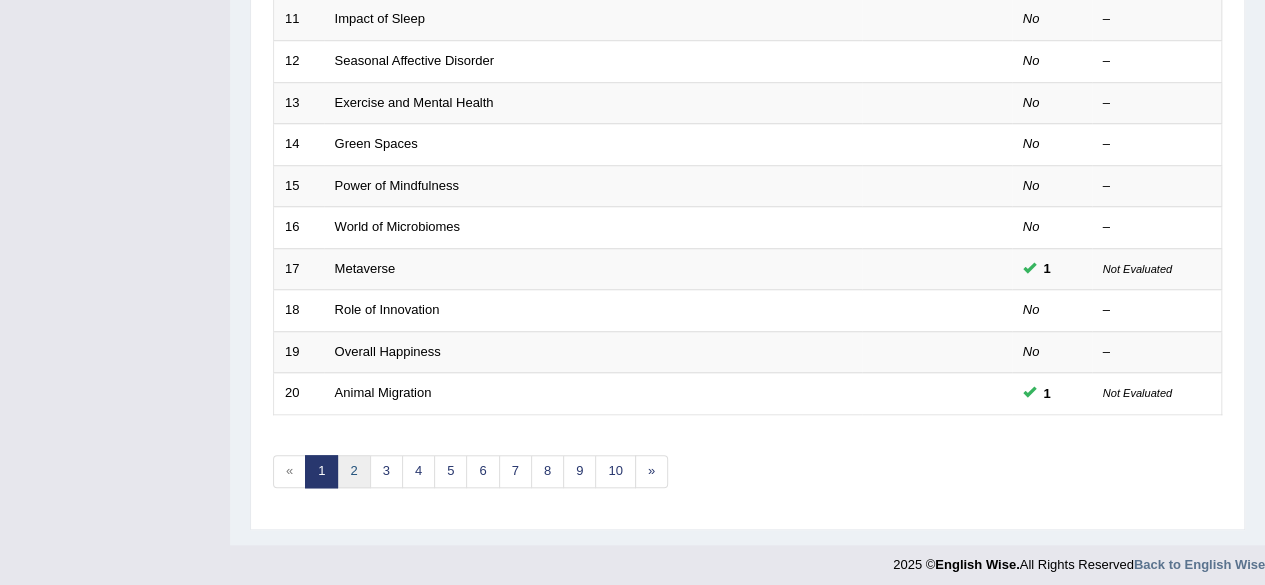 click on "2" at bounding box center (353, 471) 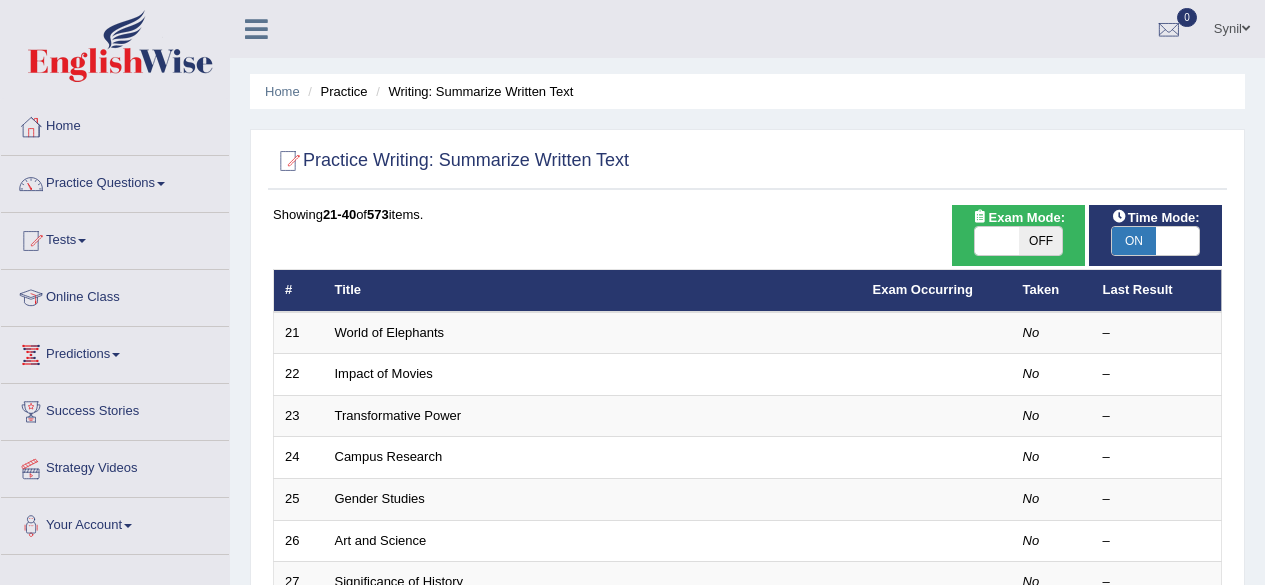 scroll, scrollTop: 0, scrollLeft: 0, axis: both 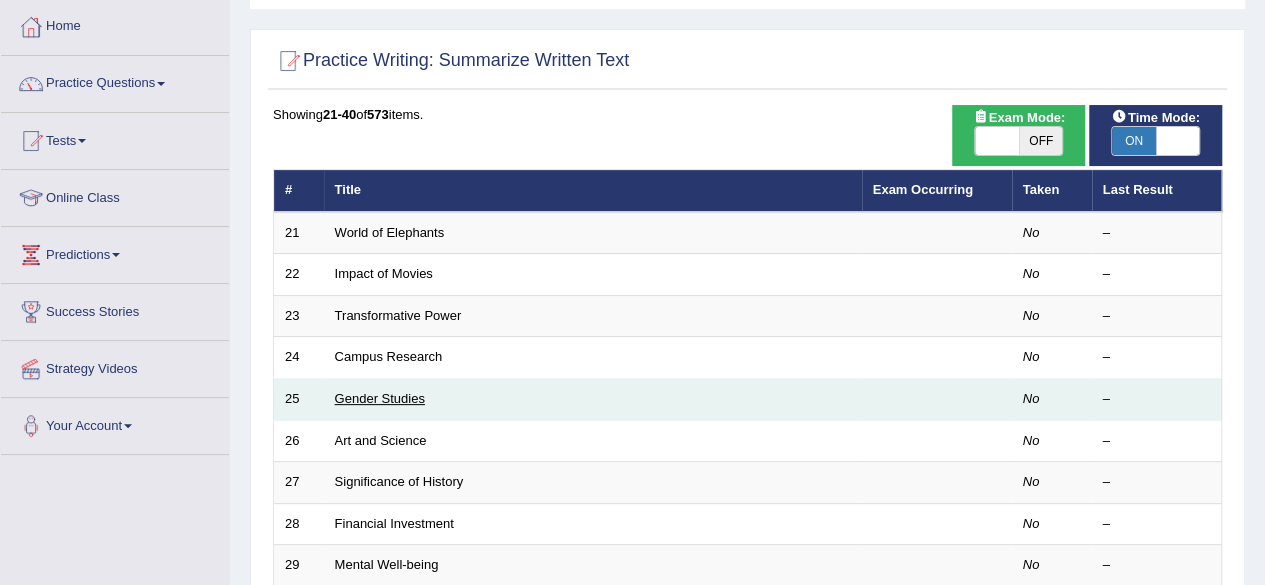 click on "Gender Studies" at bounding box center [380, 398] 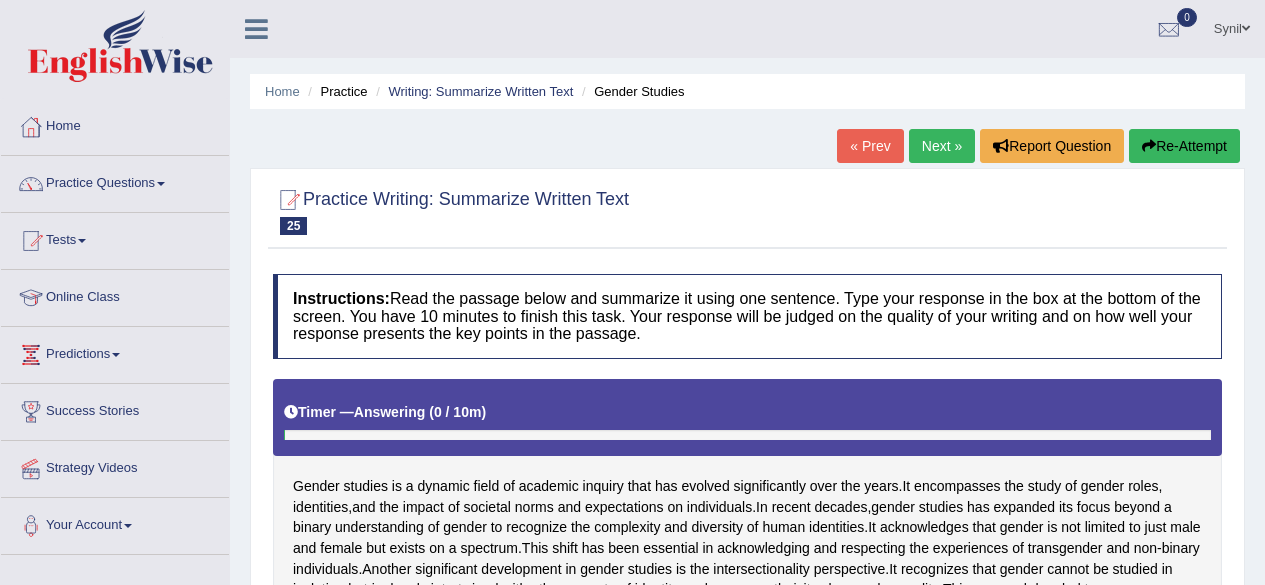 scroll, scrollTop: 0, scrollLeft: 0, axis: both 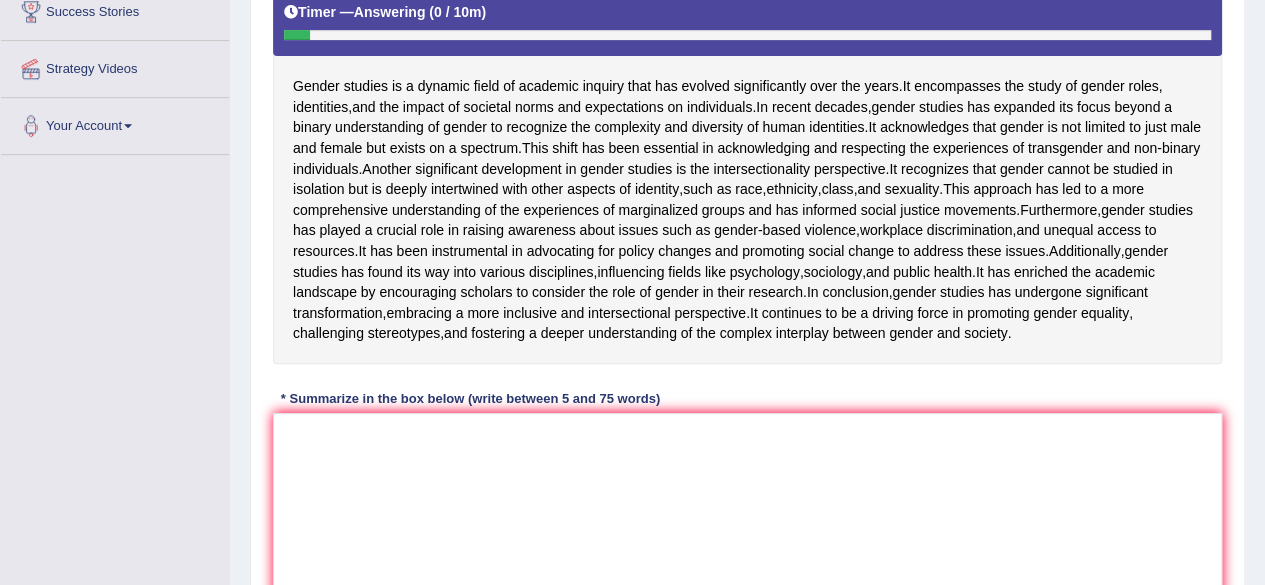 drag, startPoint x: 762, startPoint y: 105, endPoint x: 694, endPoint y: 131, distance: 72.8011 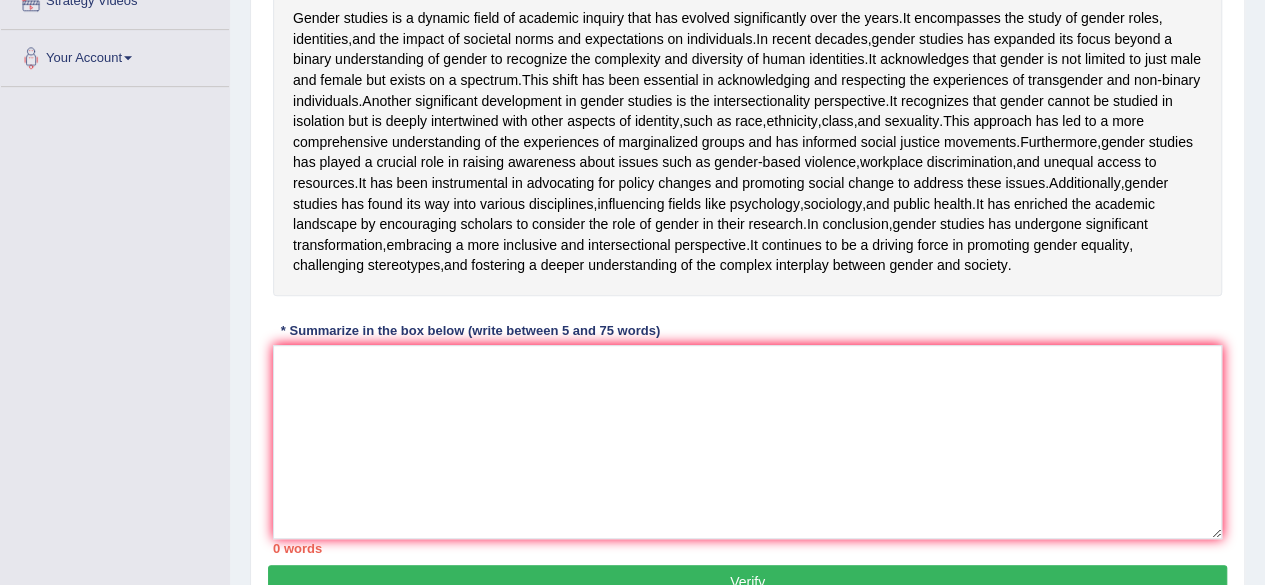 scroll, scrollTop: 500, scrollLeft: 0, axis: vertical 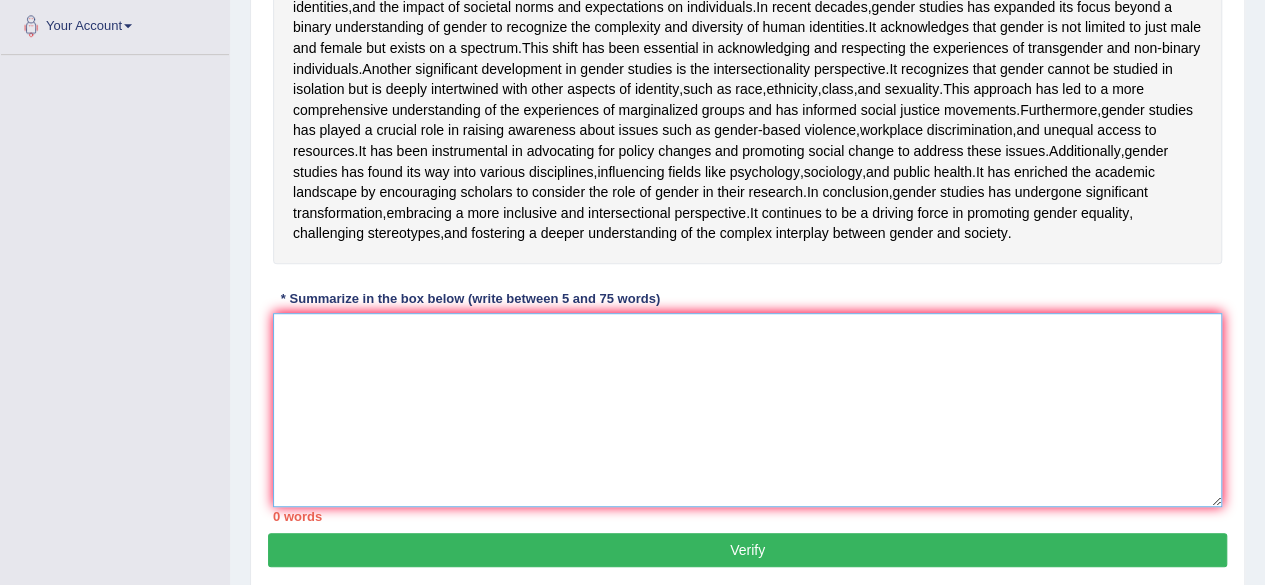 click at bounding box center (747, 410) 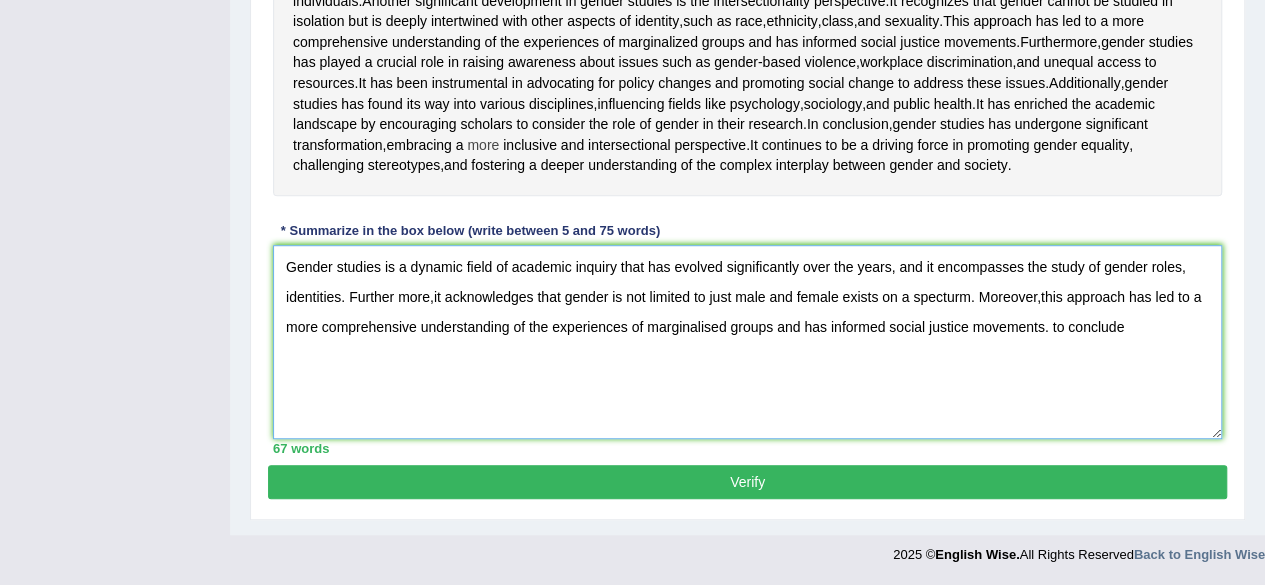 scroll, scrollTop: 607, scrollLeft: 0, axis: vertical 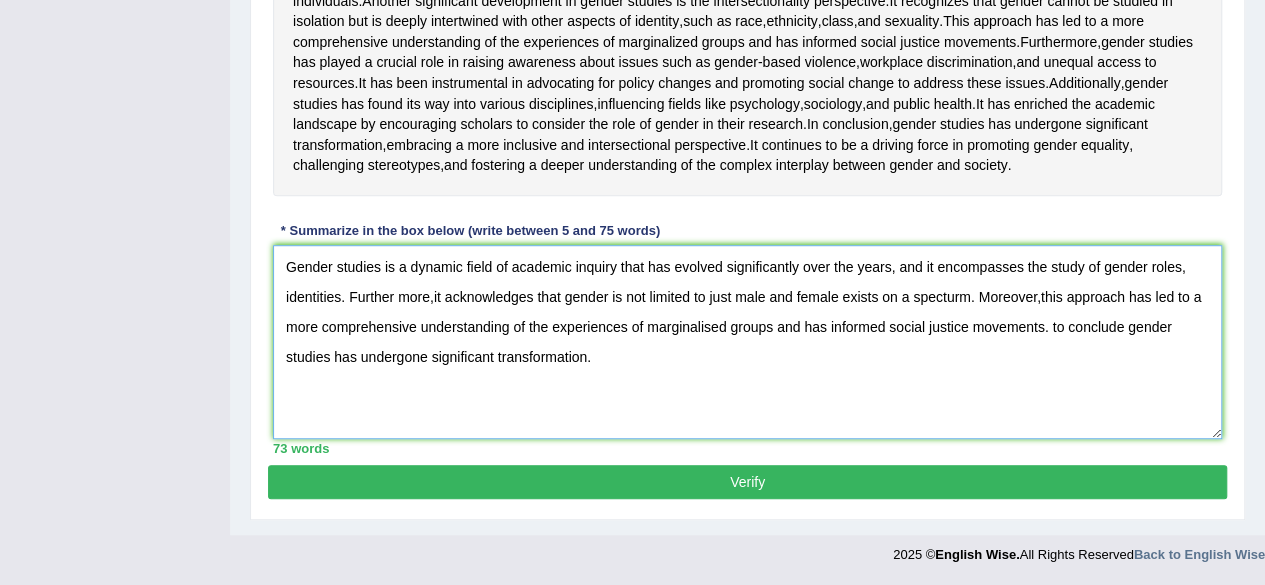 click on "Gender studies is a dynamic field of academic inquiry that has evolved significantly over the years, and it encompasses the study of gender roles, identities. Further more,it acknowledges that gender is not limited to just male and female exists on a specturm. Moreover,this approach has led to a more comprehensive understanding of the experiences of marginalised groups and has informed social justice movements. to conclude gender studies has undergone significant transformation." at bounding box center (747, 342) 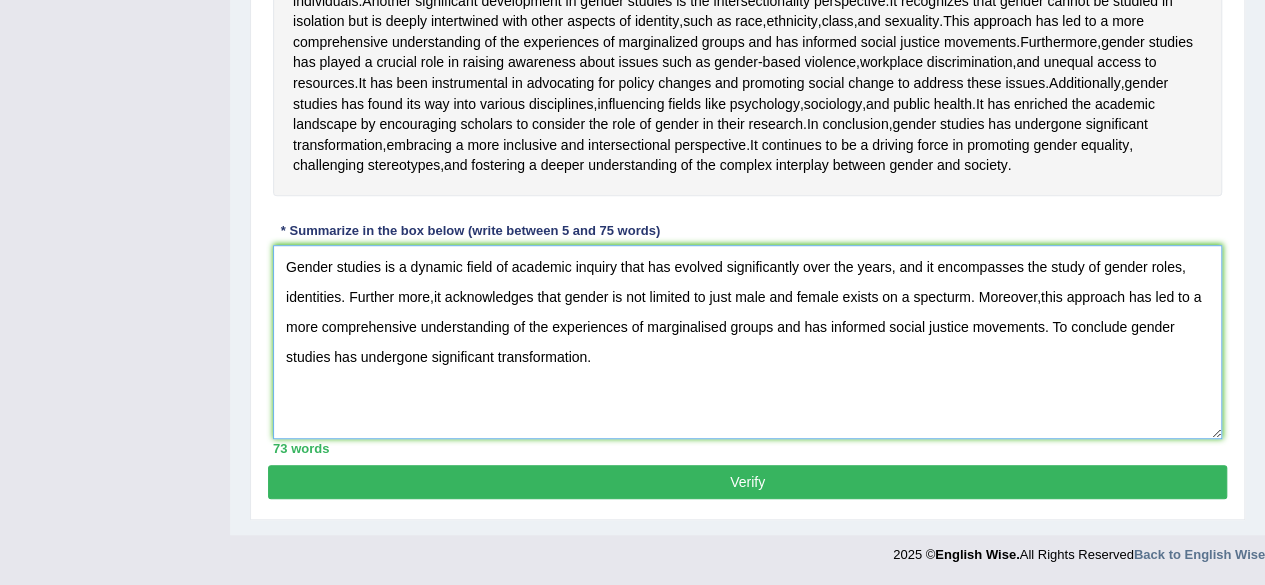 click on "Gender studies is a dynamic field of academic inquiry that has evolved significantly over the years, and it encompasses the study of gender roles, identities. Further more,it acknowledges that gender is not limited to just male and female exists on a specturm. Moreover,this approach has led to a more comprehensive understanding of the experiences of marginalised groups and has informed social justice movements. To conclude gender studies has undergone significant transformation." at bounding box center (747, 342) 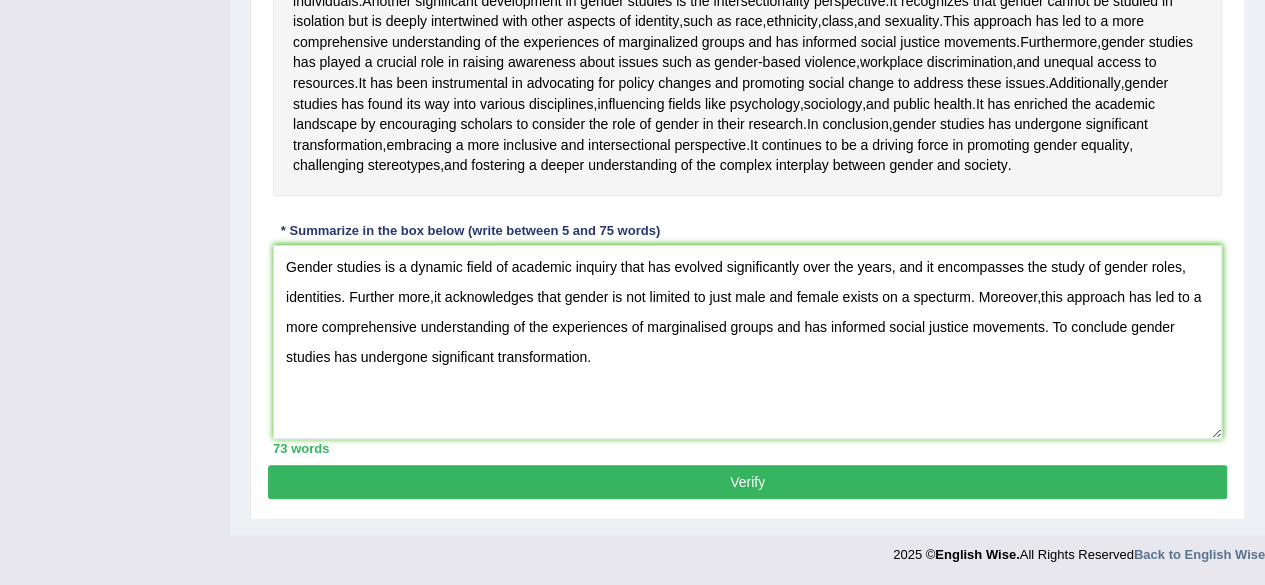 click on "Verify" at bounding box center (747, 482) 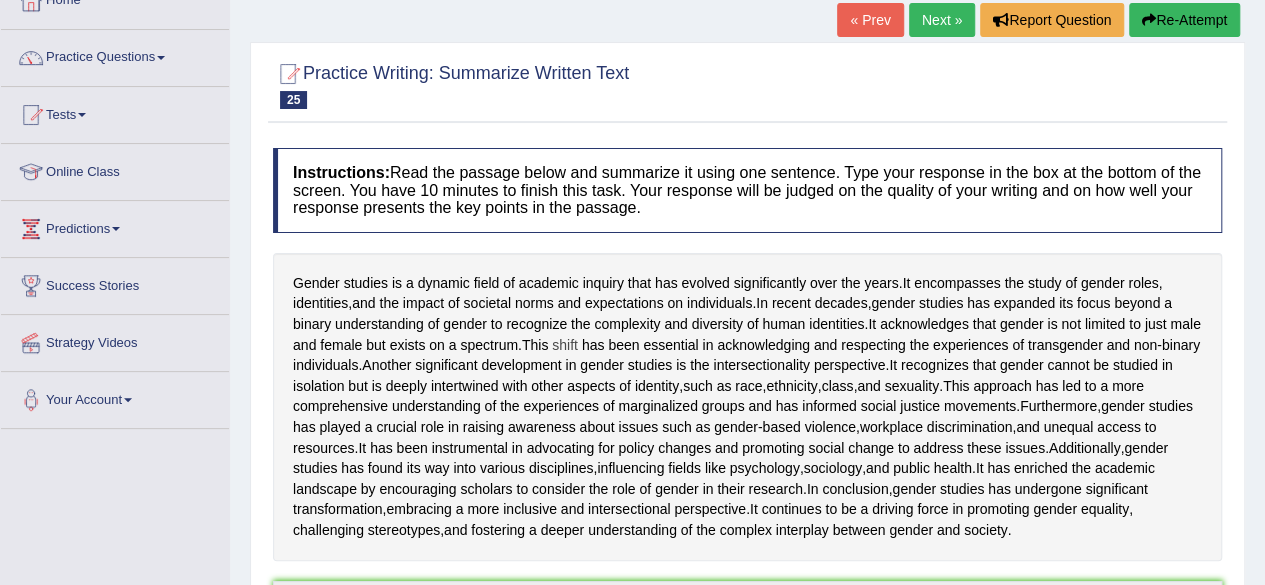 scroll, scrollTop: 0, scrollLeft: 0, axis: both 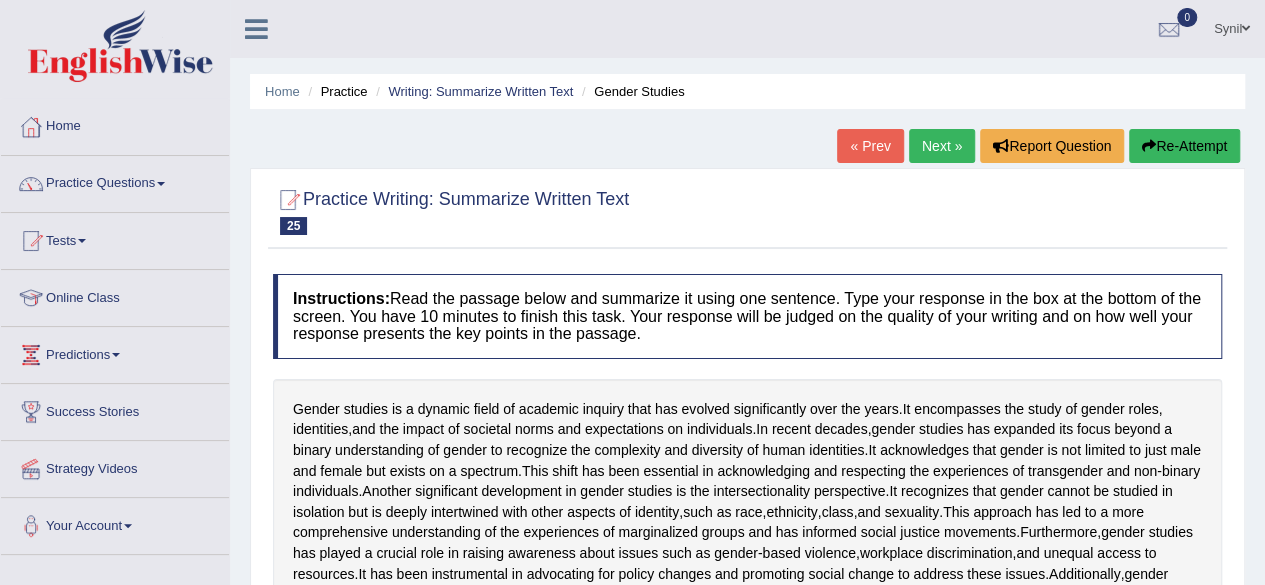 click on "Re-Attempt" at bounding box center (1184, 146) 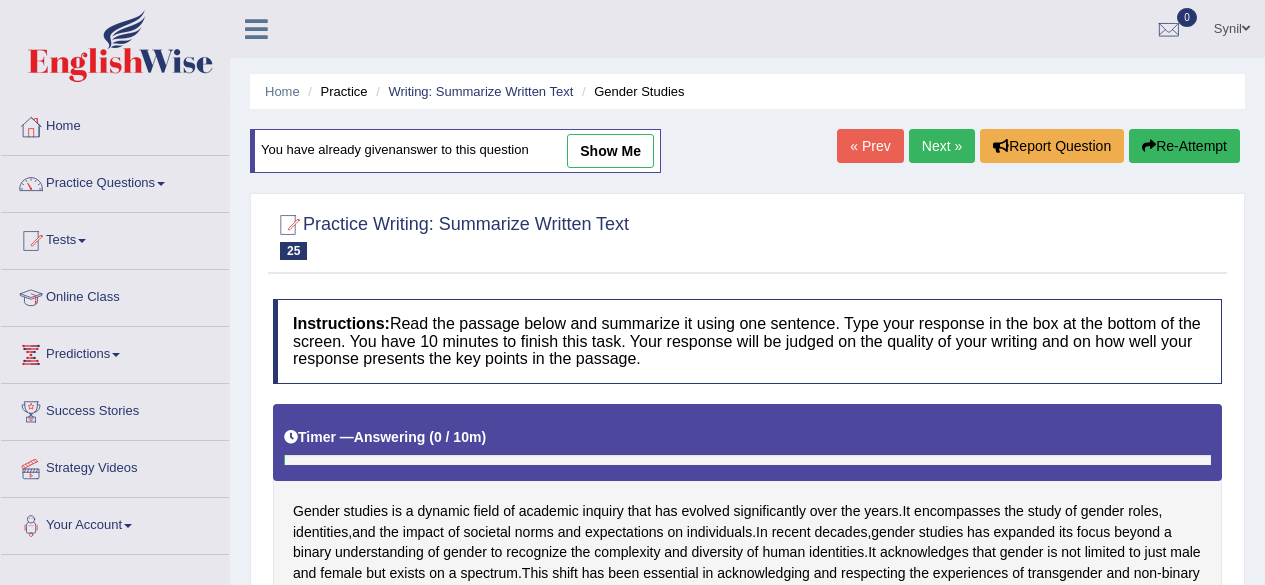 scroll, scrollTop: 0, scrollLeft: 0, axis: both 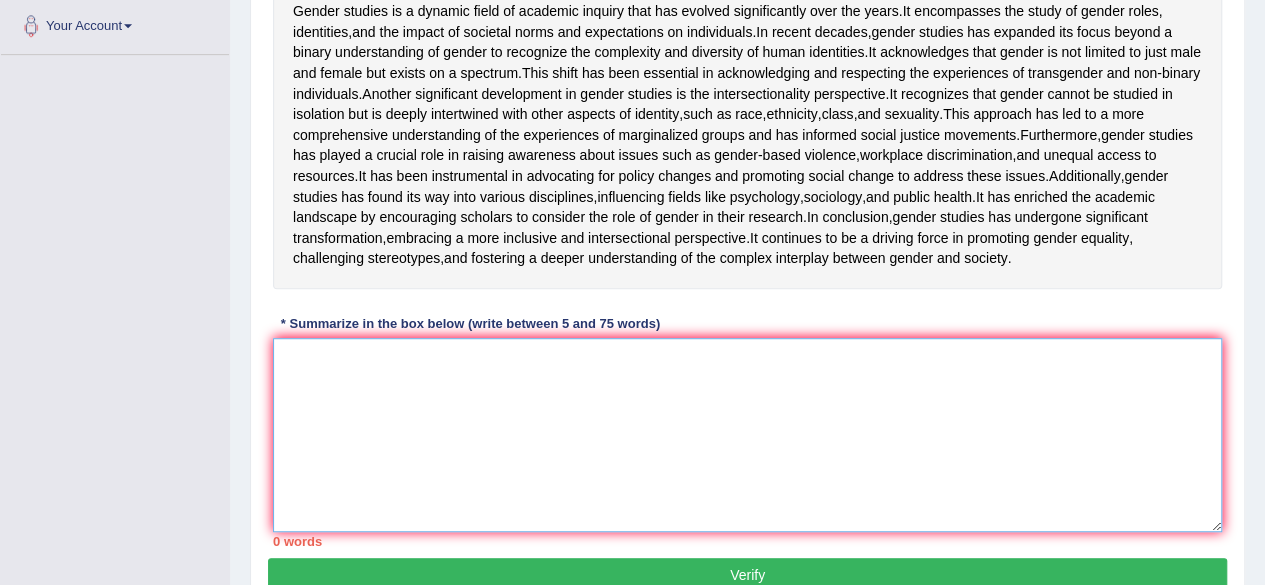 click at bounding box center [747, 435] 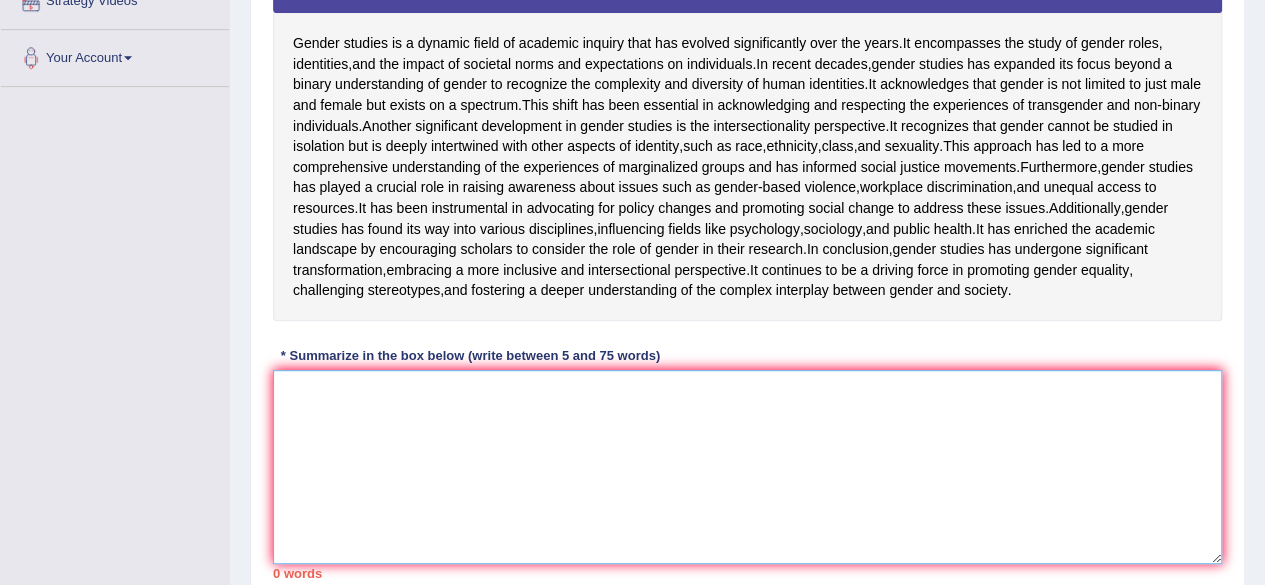 scroll, scrollTop: 500, scrollLeft: 0, axis: vertical 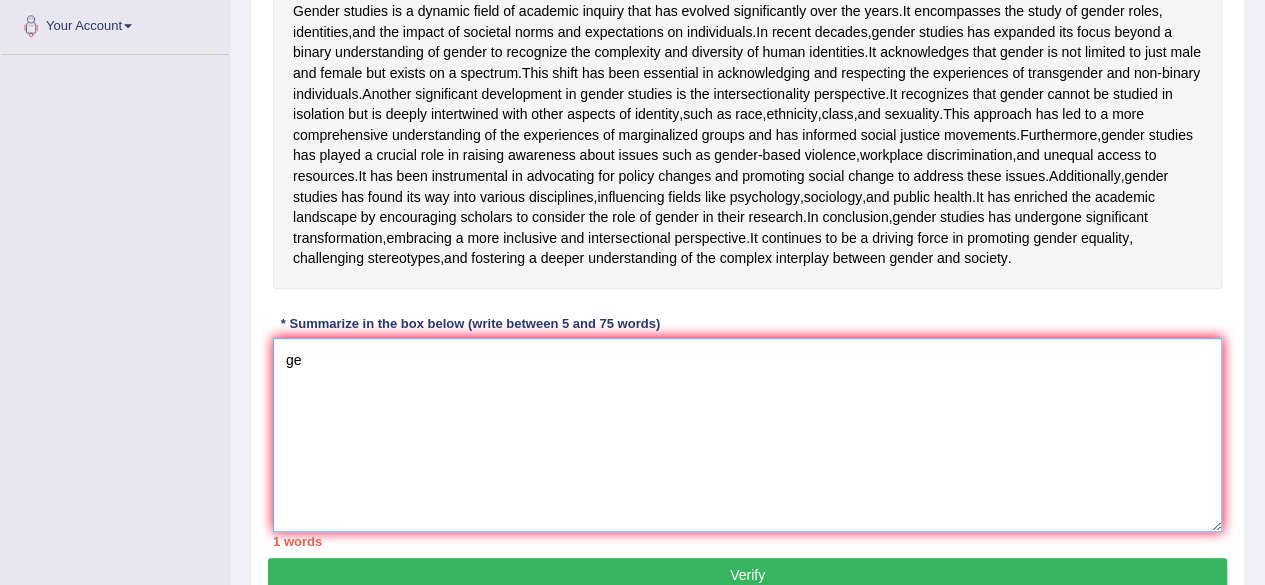 type on "g" 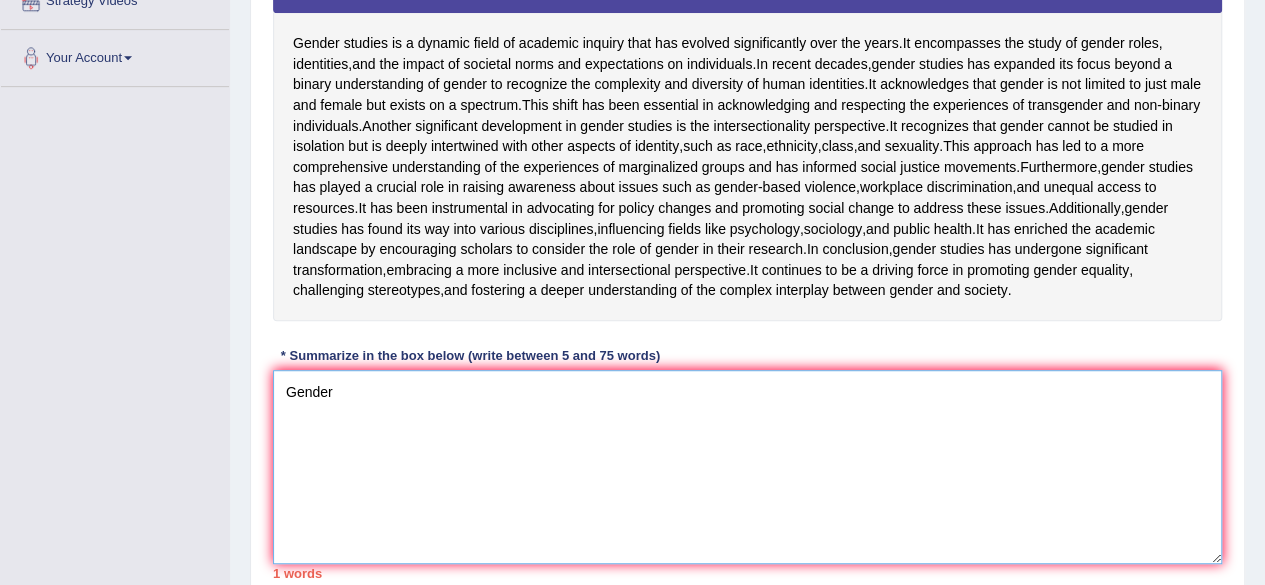 scroll, scrollTop: 500, scrollLeft: 0, axis: vertical 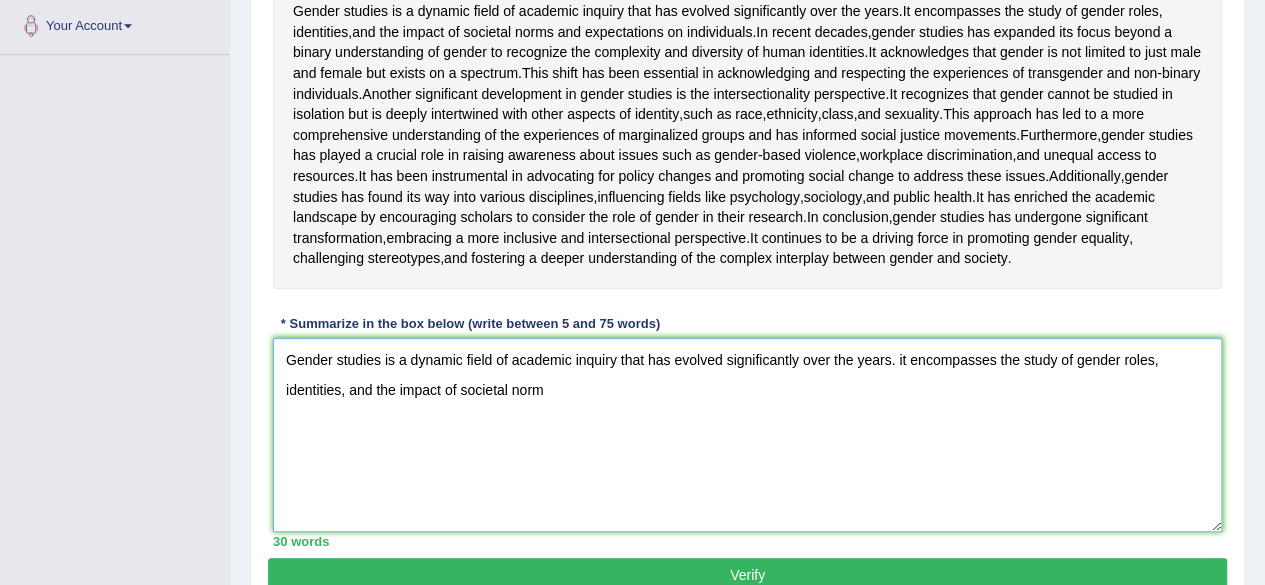 click on "Gender studies is a dynamic field of academic inquiry that has evolved significantly over the years. it encompasses the study of gender roles, identities, and the impact of societal norm" at bounding box center (747, 435) 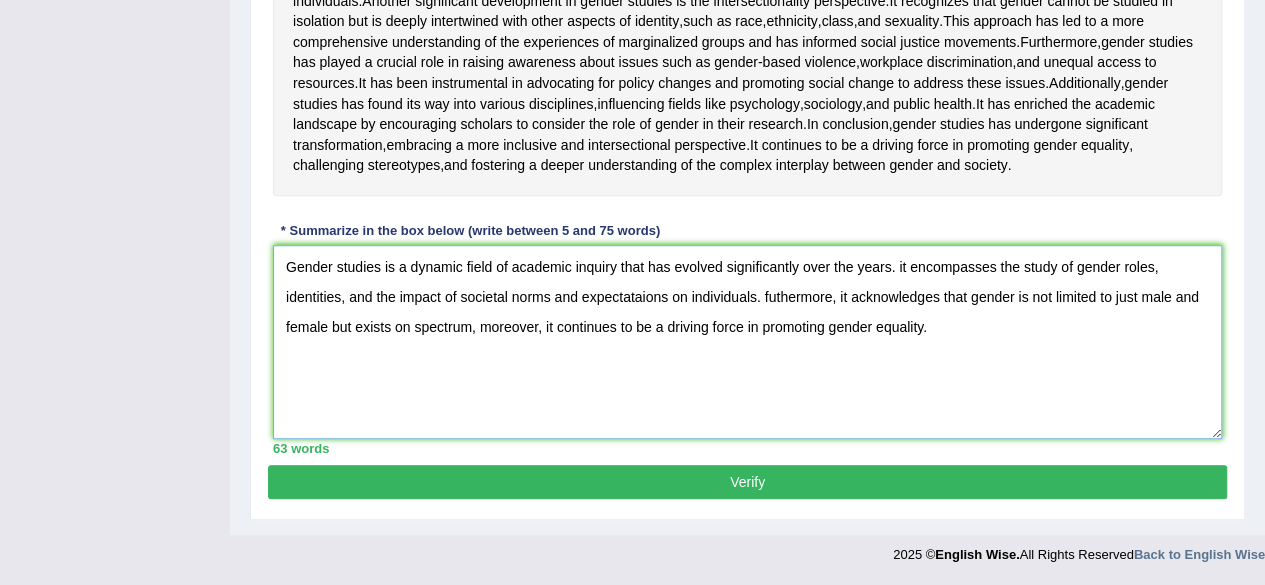 scroll, scrollTop: 732, scrollLeft: 0, axis: vertical 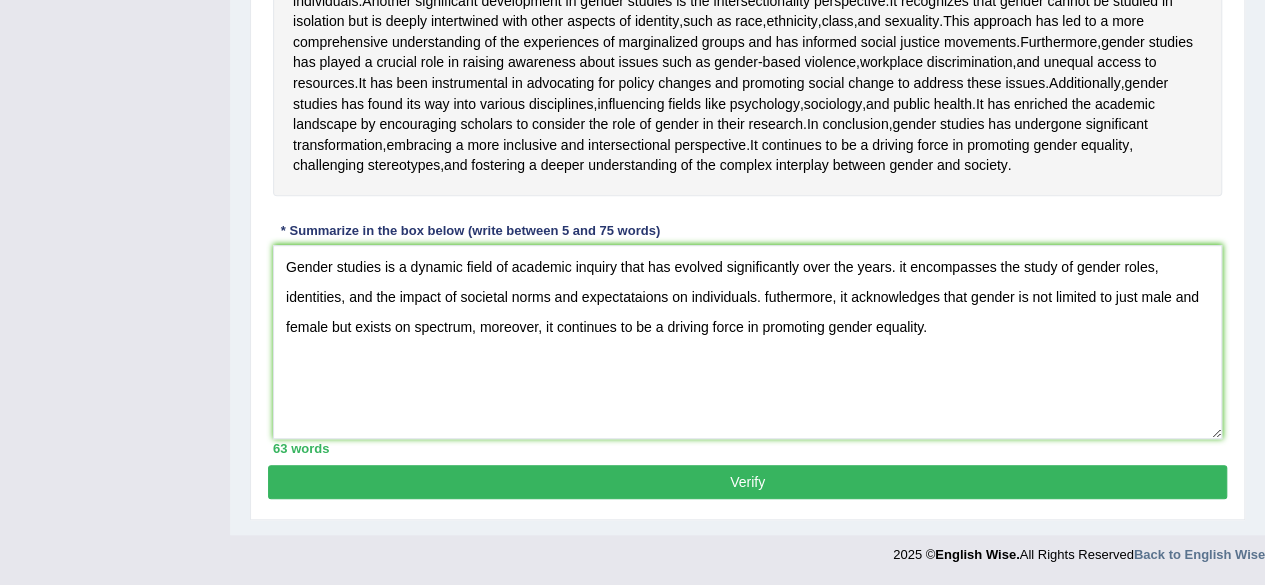 click on "Verify" at bounding box center (747, 482) 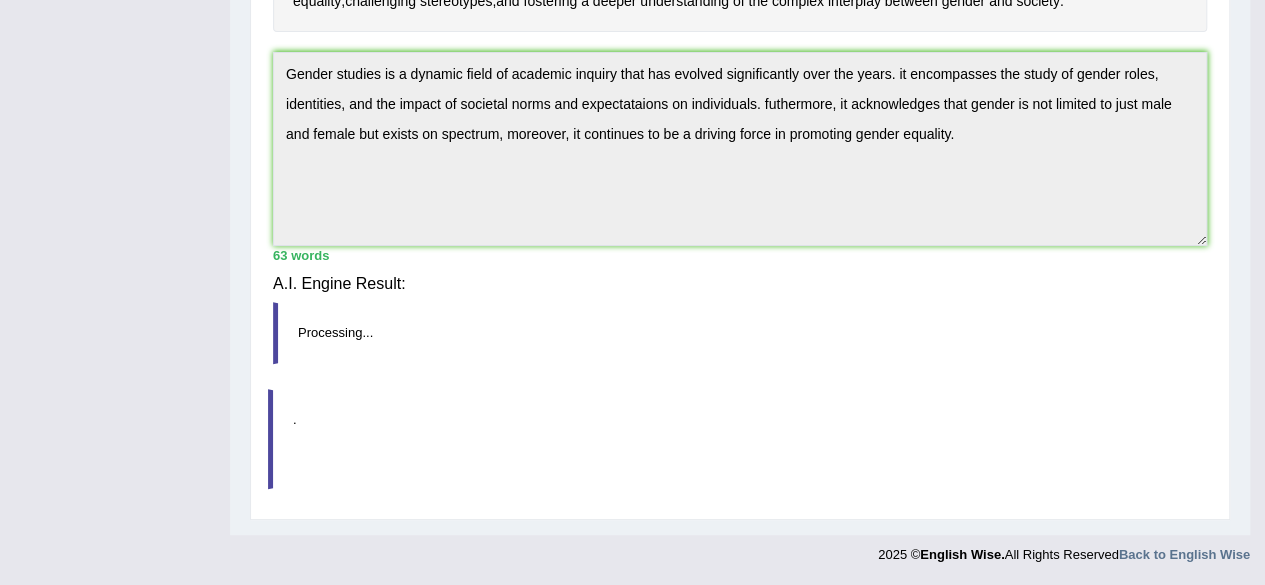 scroll, scrollTop: 629, scrollLeft: 0, axis: vertical 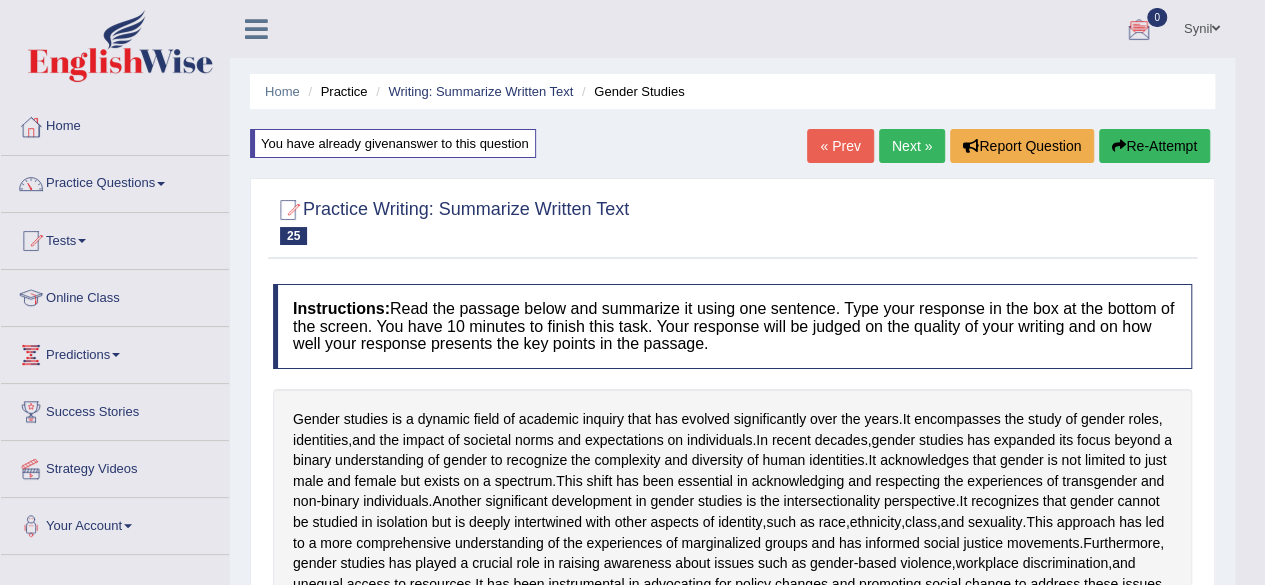 click on "Re-Attempt" at bounding box center (1154, 146) 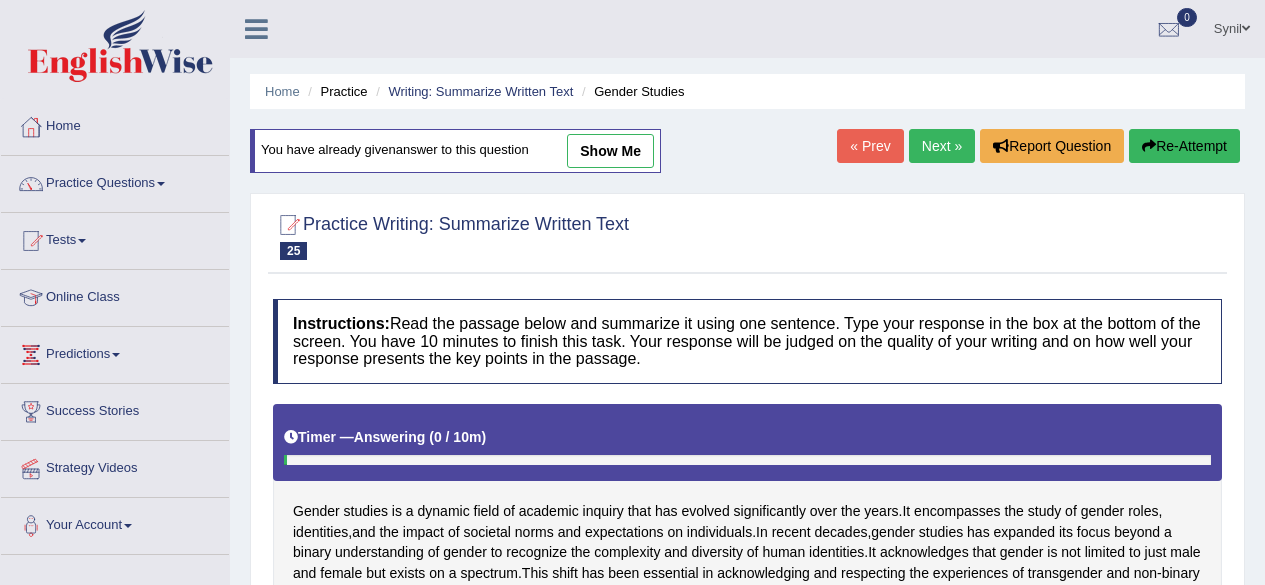 scroll, scrollTop: 600, scrollLeft: 0, axis: vertical 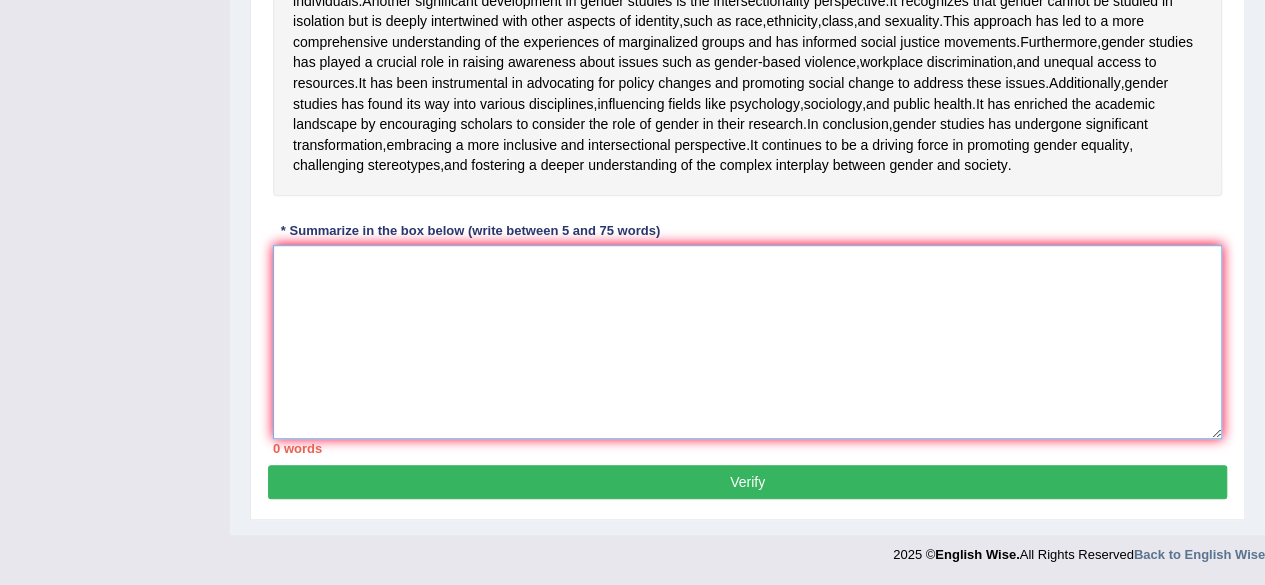 click at bounding box center [747, 342] 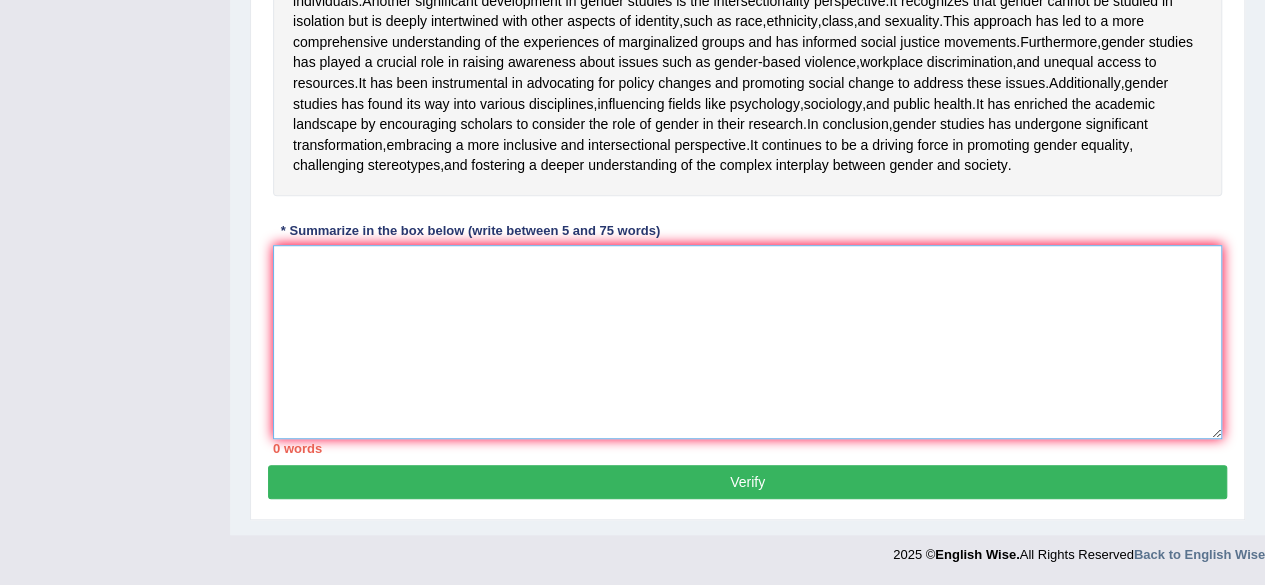 paste on "Gender studies is a dynamic field of academic inquiry that has evolved significantly over the years. it encompasses the study of gender roles, identities, and the impact of societal norms and expectataions on individuals. futhermore, it acknowledges that gender is not limited to just male and female but exists on spectrum, moreover, it continues to be a driving force in promoting gender equality." 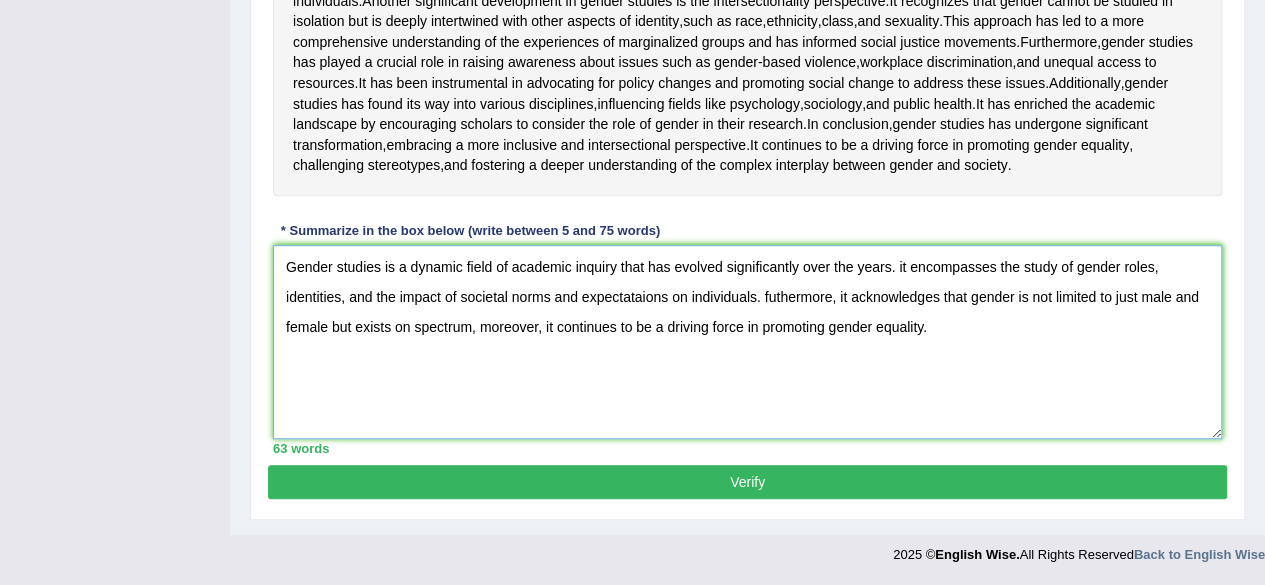 click on "Gender studies is a dynamic field of academic inquiry that has evolved significantly over the years. it encompasses the study of gender roles, identities, and the impact of societal norms and expectataions on individuals. futhermore, it acknowledges that gender is not limited to just male and female but exists on spectrum, moreover, it continues to be a driving force in promoting gender equality." at bounding box center [747, 342] 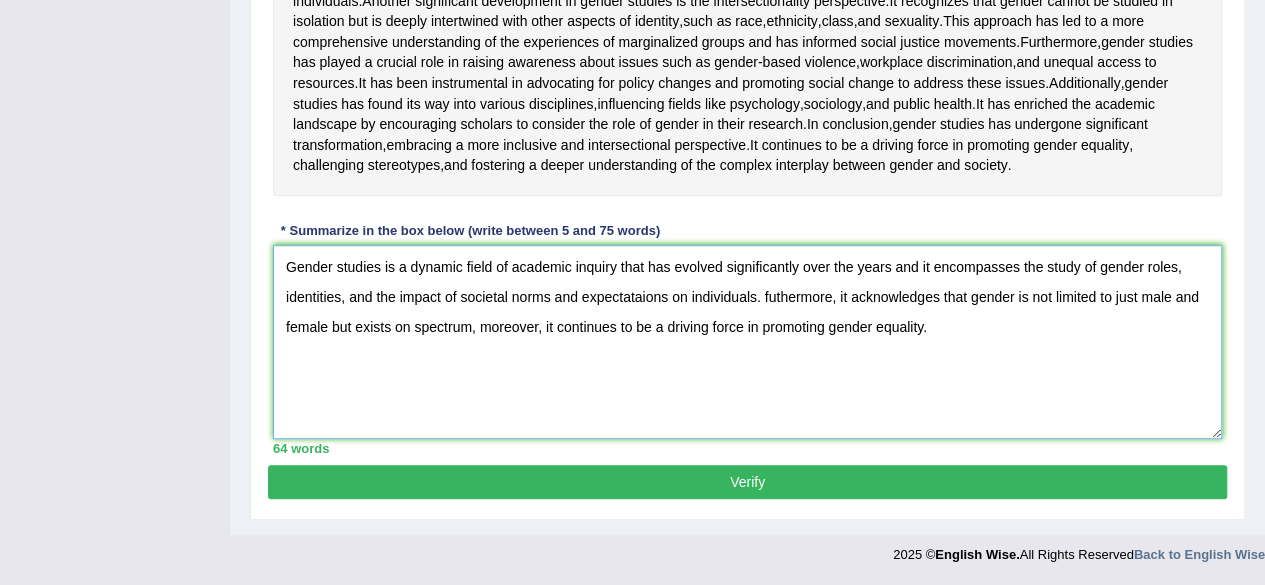 click on "Gender studies is a dynamic field of academic inquiry that has evolved significantly over the years and it encompasses the study of gender roles, identities, and the impact of societal norms and expectataions on individuals. futhermore, it acknowledges that gender is not limited to just male and female but exists on spectrum, moreover, it continues to be a driving force in promoting gender equality." at bounding box center (747, 342) 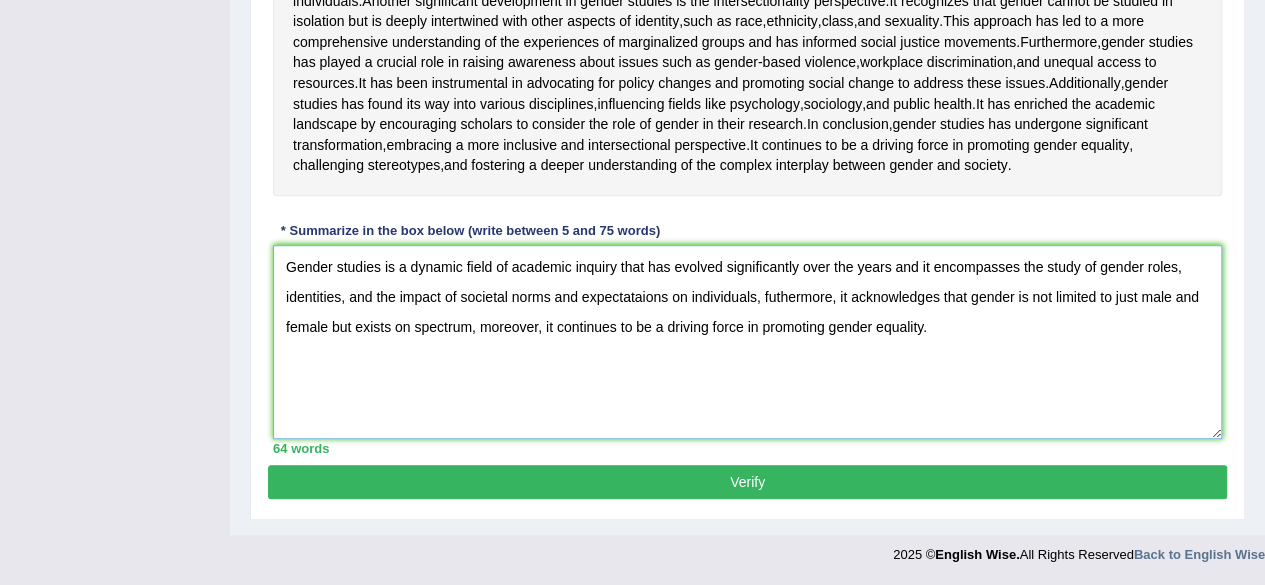 scroll, scrollTop: 732, scrollLeft: 0, axis: vertical 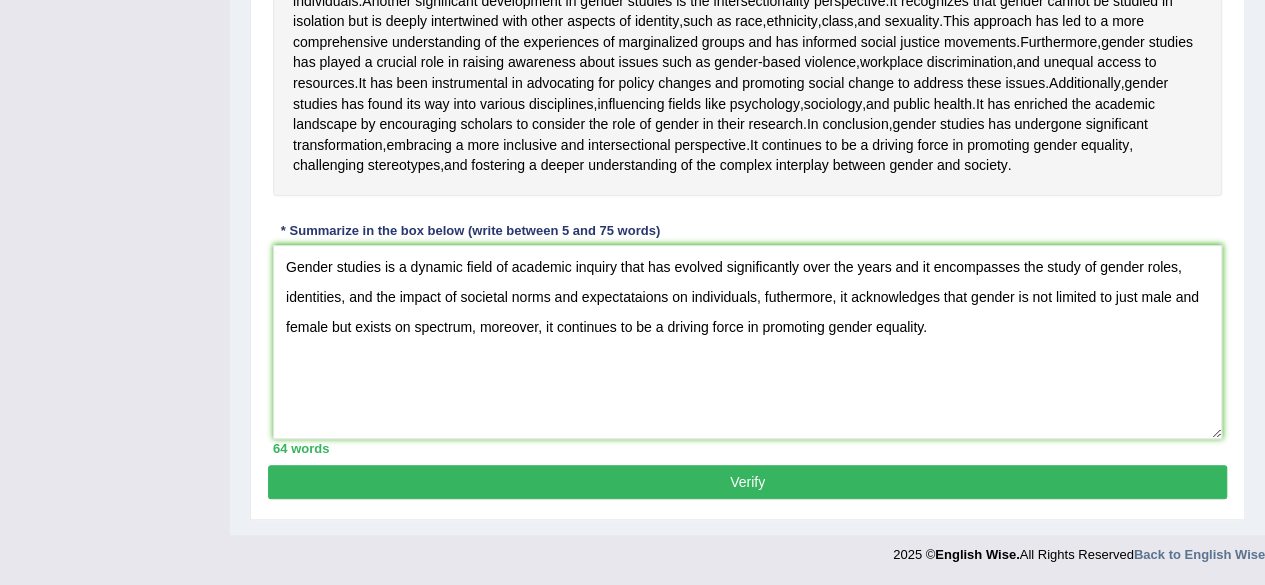 click on "Verify" at bounding box center [747, 482] 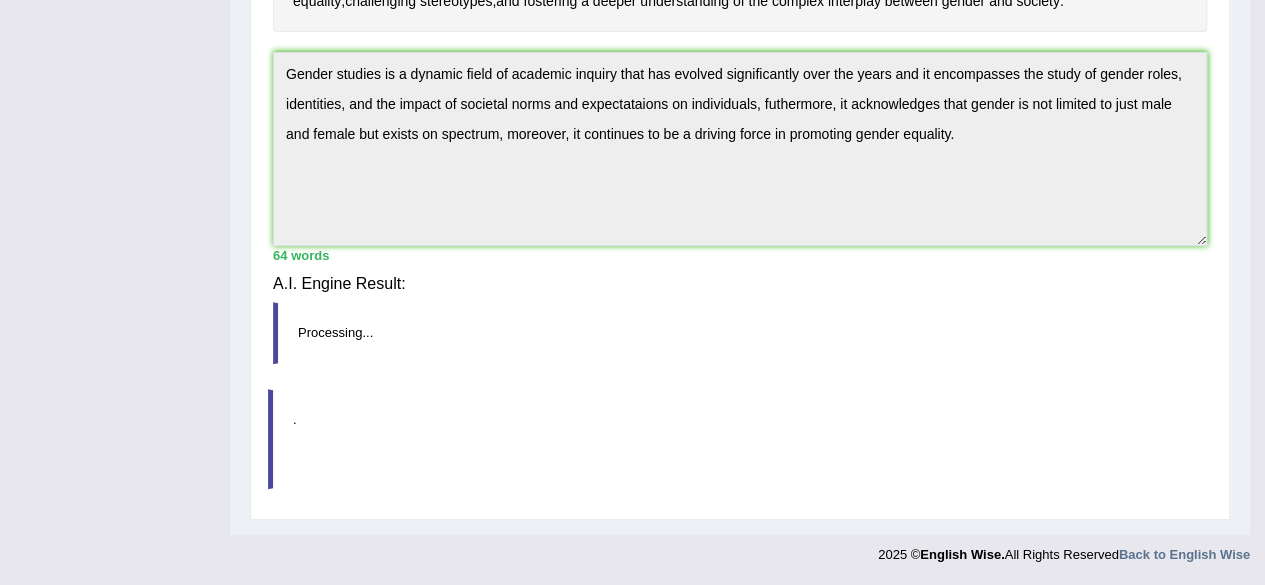 scroll, scrollTop: 629, scrollLeft: 0, axis: vertical 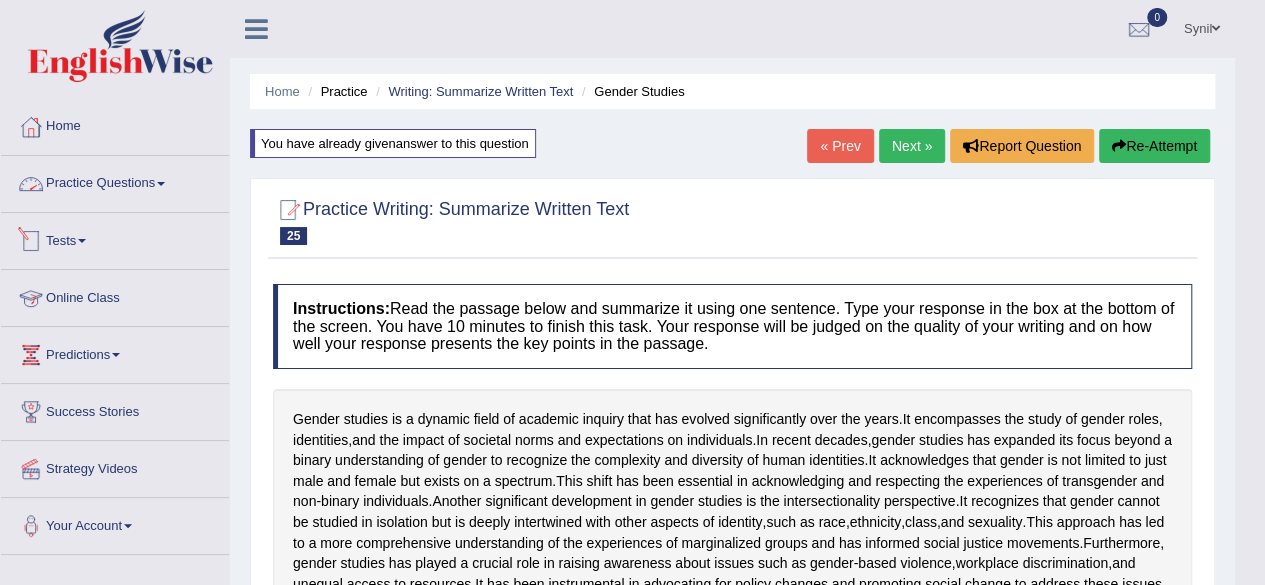 click on "Practice Questions" at bounding box center [115, 181] 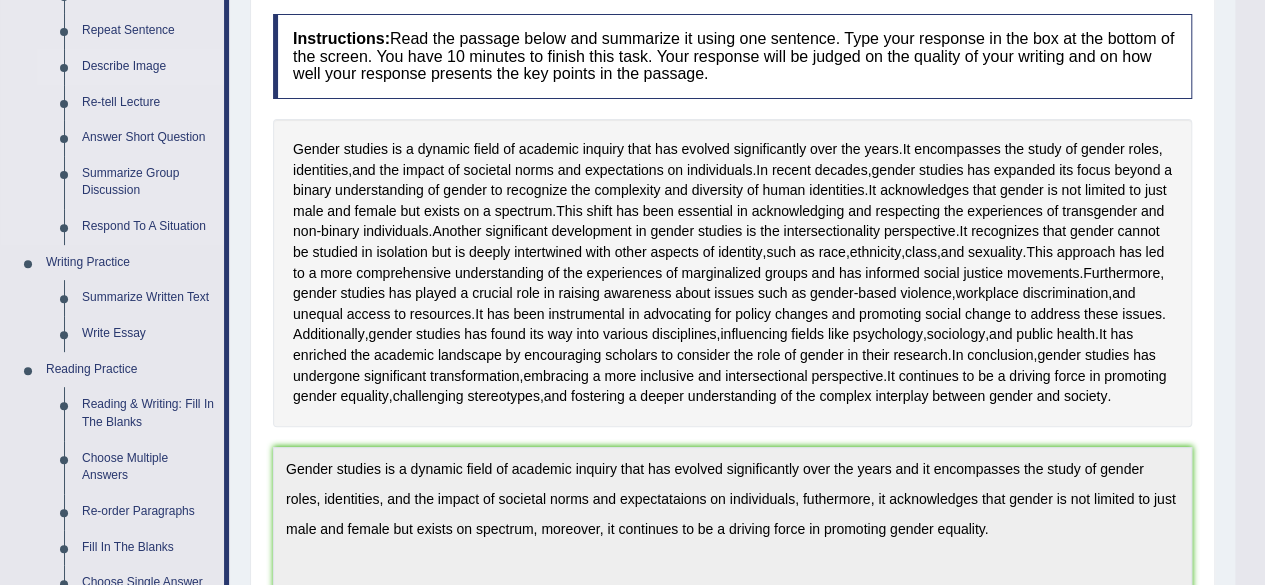 scroll, scrollTop: 300, scrollLeft: 0, axis: vertical 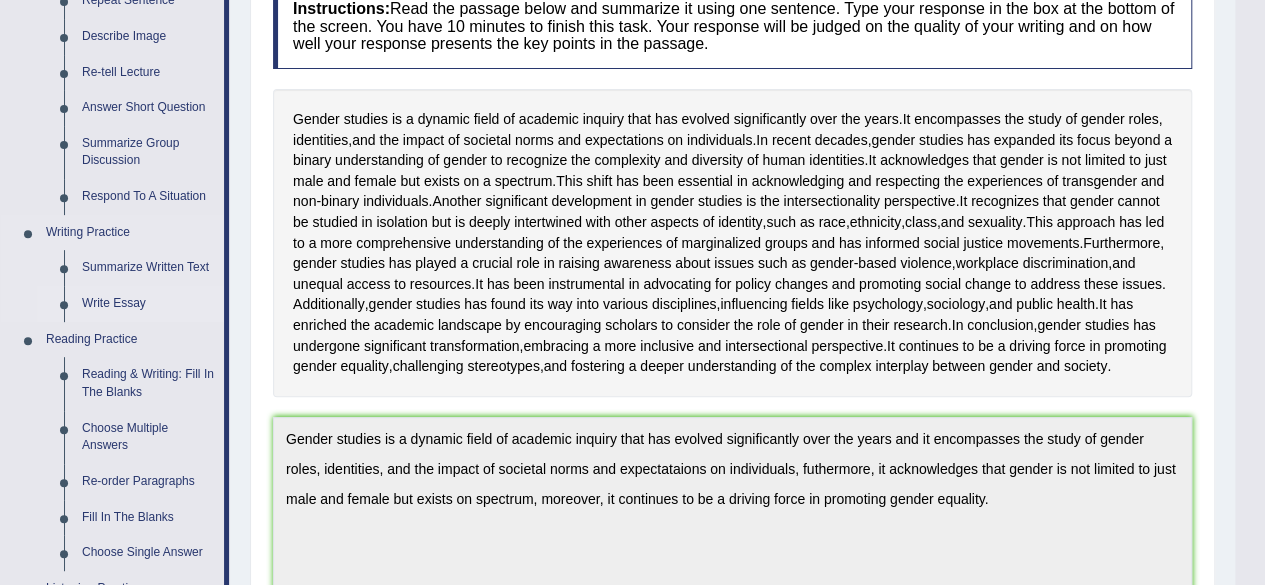 click on "Write Essay" at bounding box center [148, 304] 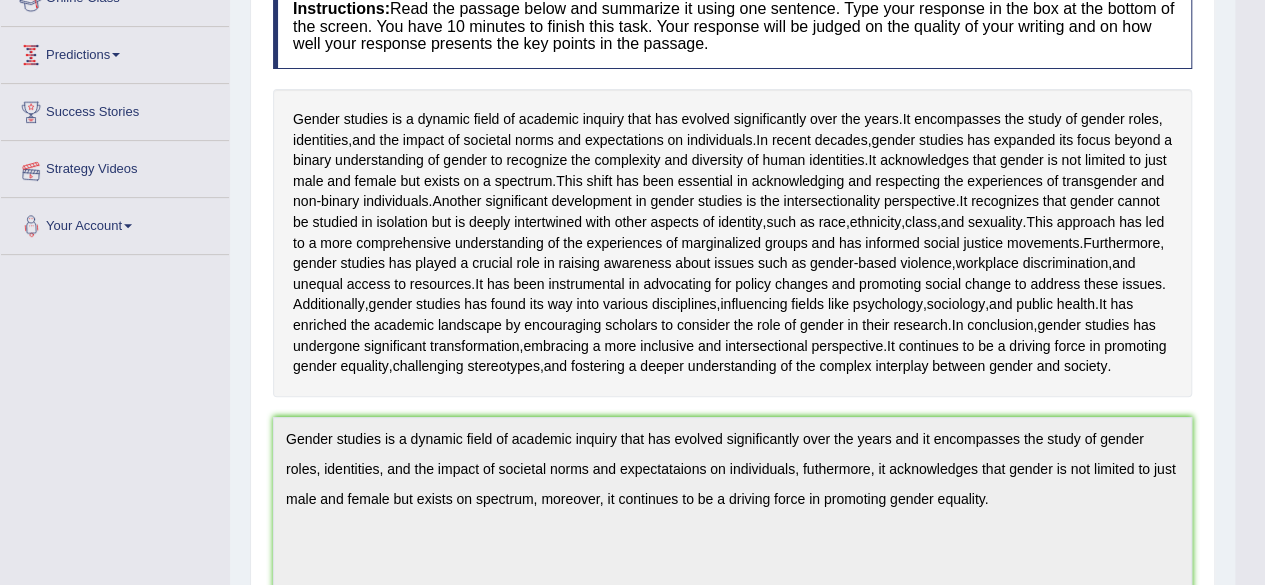 scroll, scrollTop: 308, scrollLeft: 0, axis: vertical 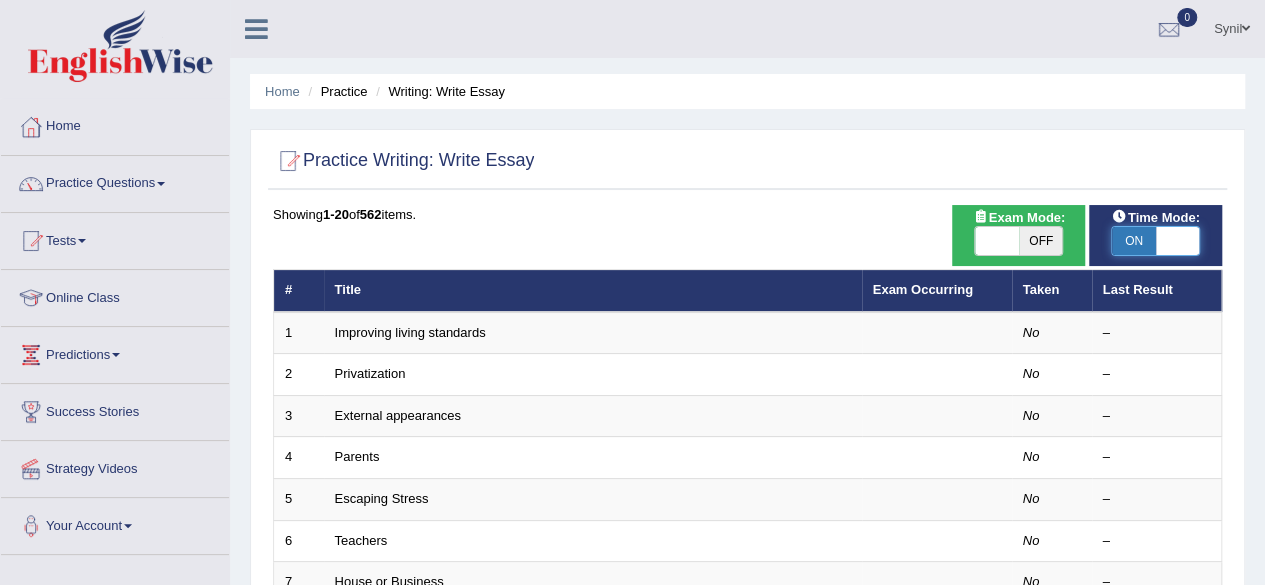 click at bounding box center (1178, 241) 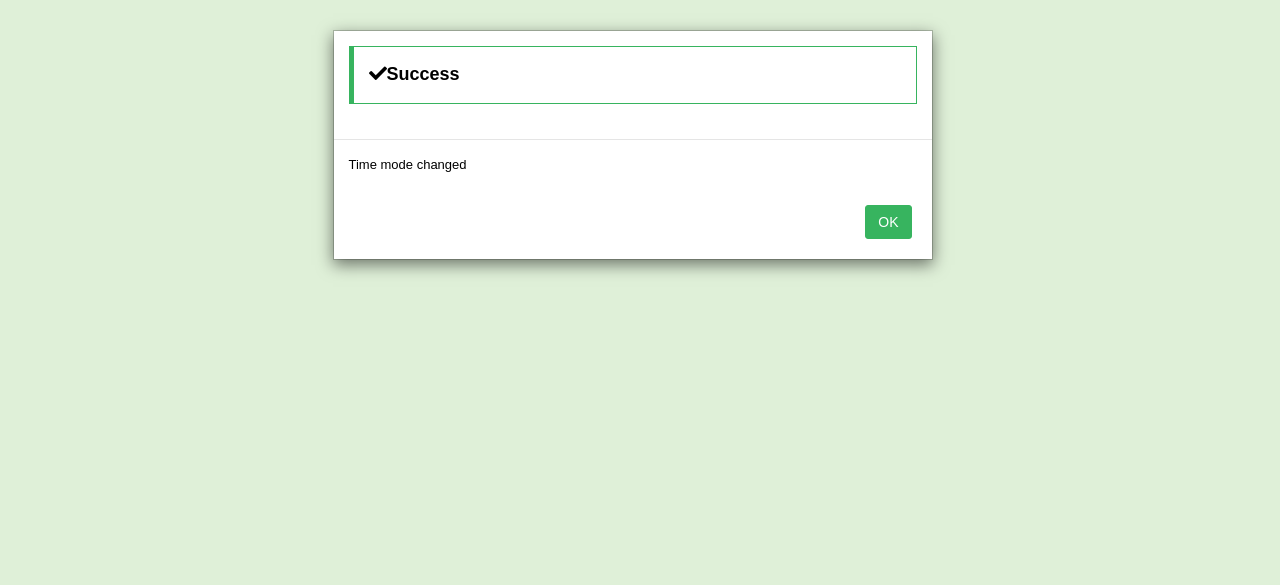 click on "OK" at bounding box center (888, 222) 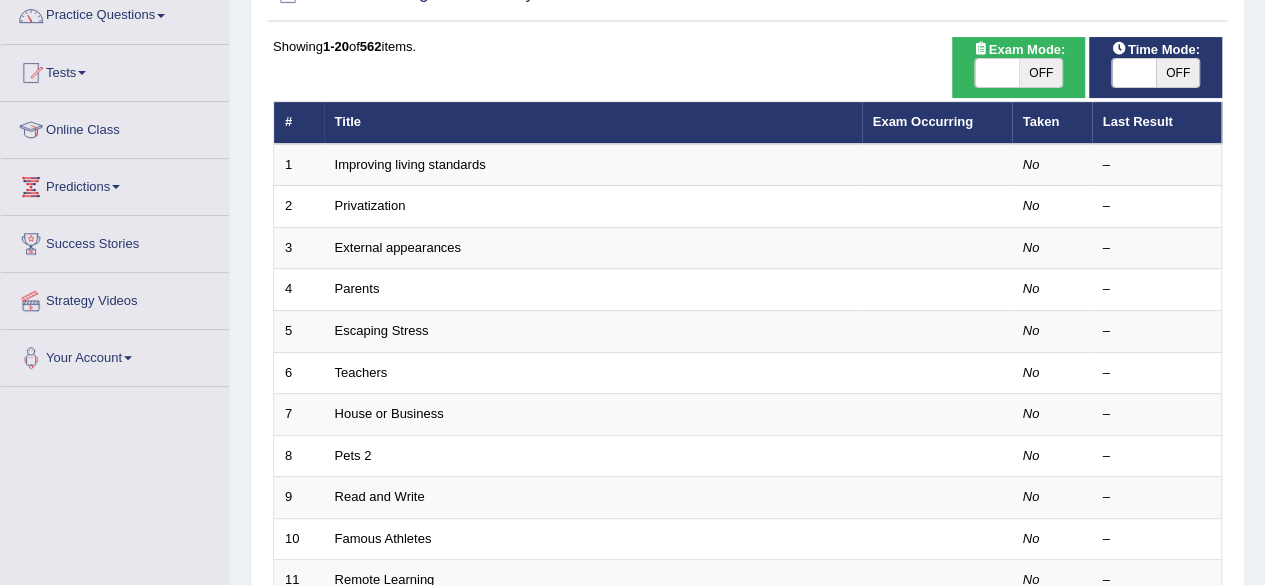 scroll, scrollTop: 200, scrollLeft: 0, axis: vertical 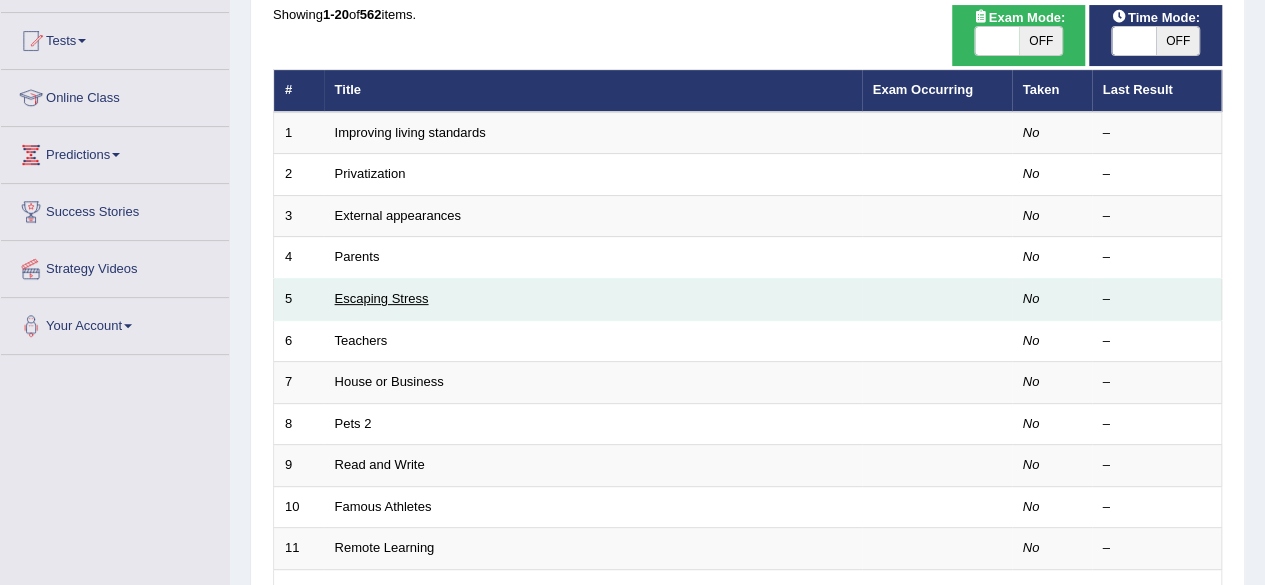 click on "Escaping Stress" at bounding box center [382, 298] 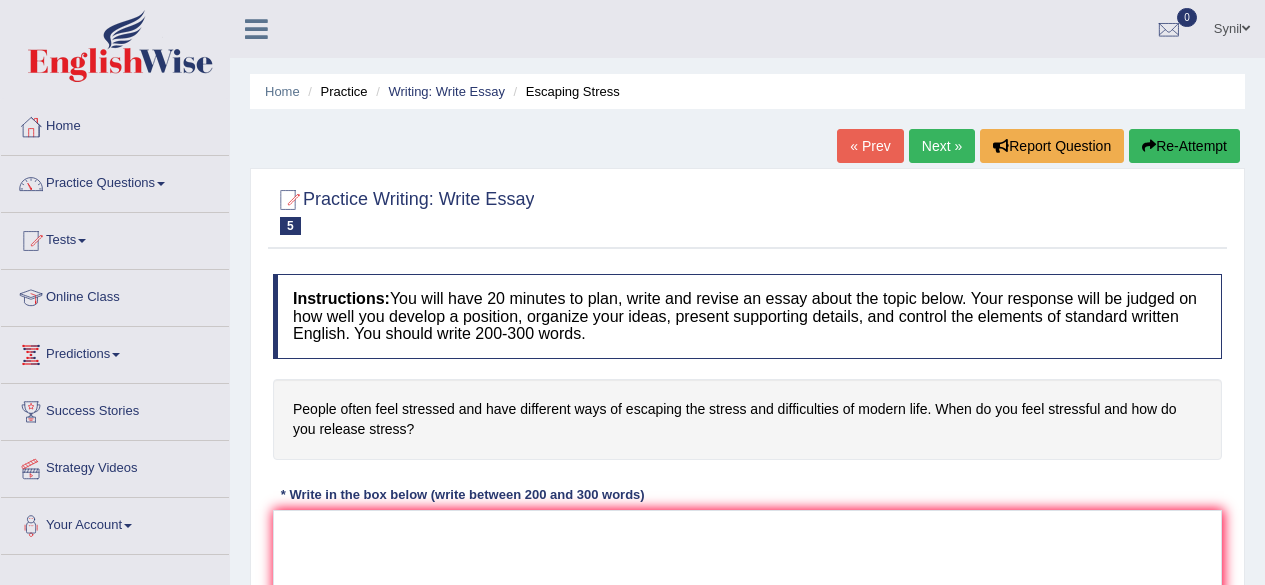 scroll, scrollTop: 0, scrollLeft: 0, axis: both 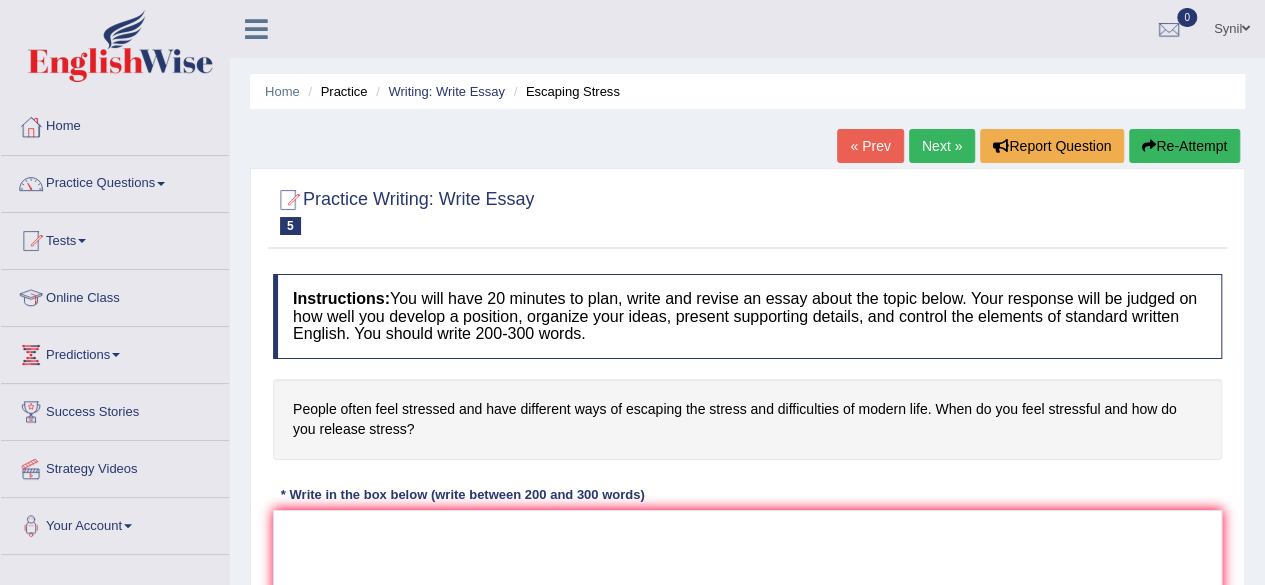 click on "Next »" at bounding box center [942, 146] 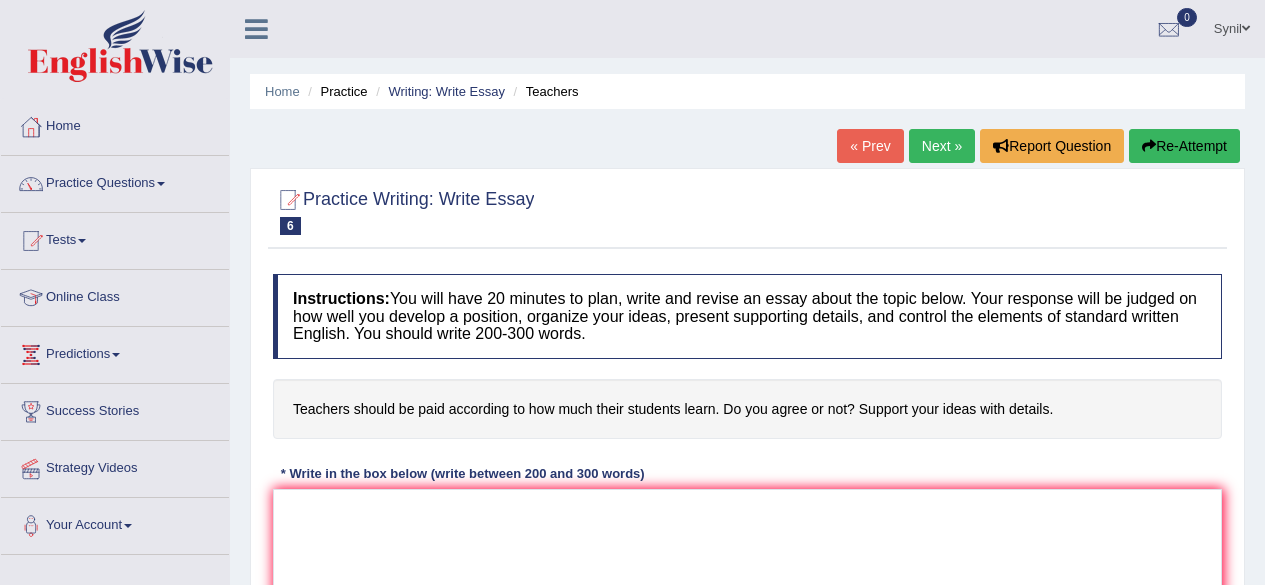 scroll, scrollTop: 100, scrollLeft: 0, axis: vertical 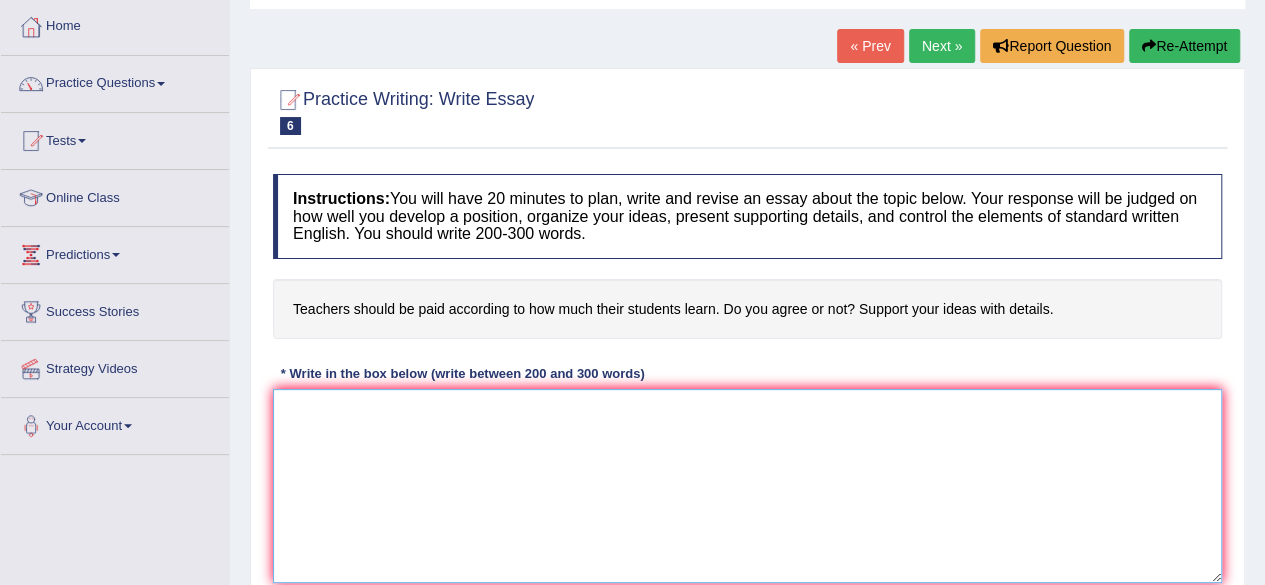click at bounding box center [747, 486] 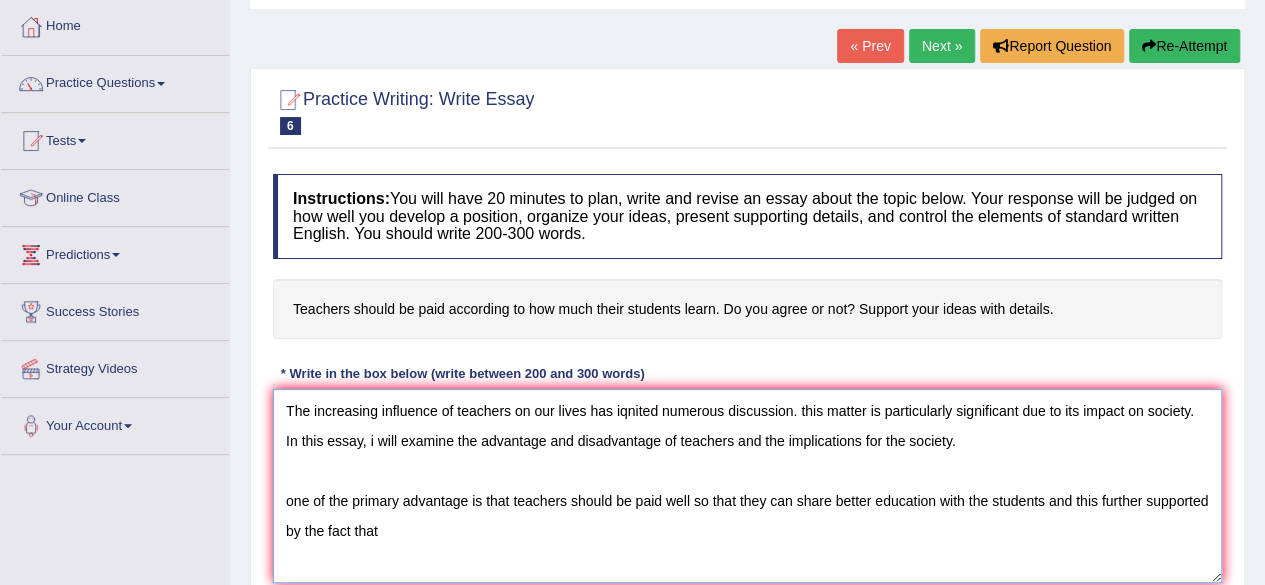 click on "The increasing influence of teachers on our lives has iqnited numerous discussion. this matter is particularly significant due to its impact on society. In this essay, i will examine the advantage and disadvantage of teachers and the implications for the society.
one of the primary advantage is that teachers should be paid well so that they can share better education with the students and this further supported by the fact that" at bounding box center (747, 486) 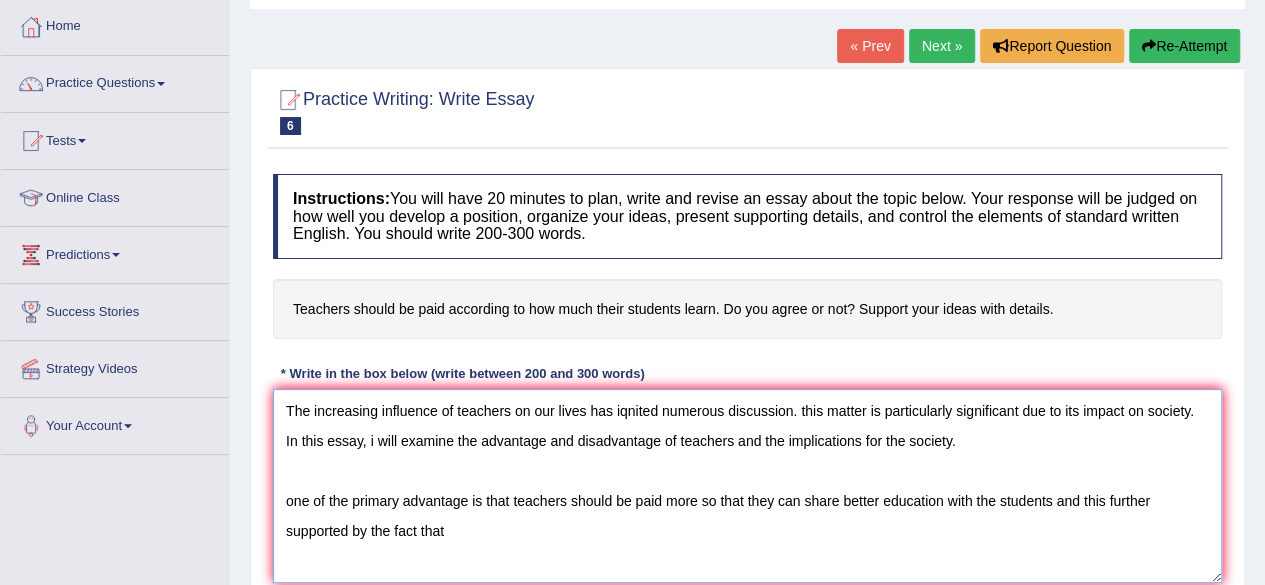 click on "The increasing influence of teachers on our lives has iqnited numerous discussion. this matter is particularly significant due to its impact on society. In this essay, i will examine the advantage and disadvantage of teachers and the implications for the society.
one of the primary advantage is that teachers should be paid more so that they can share better education with the students and this further supported by the fact that" at bounding box center (747, 486) 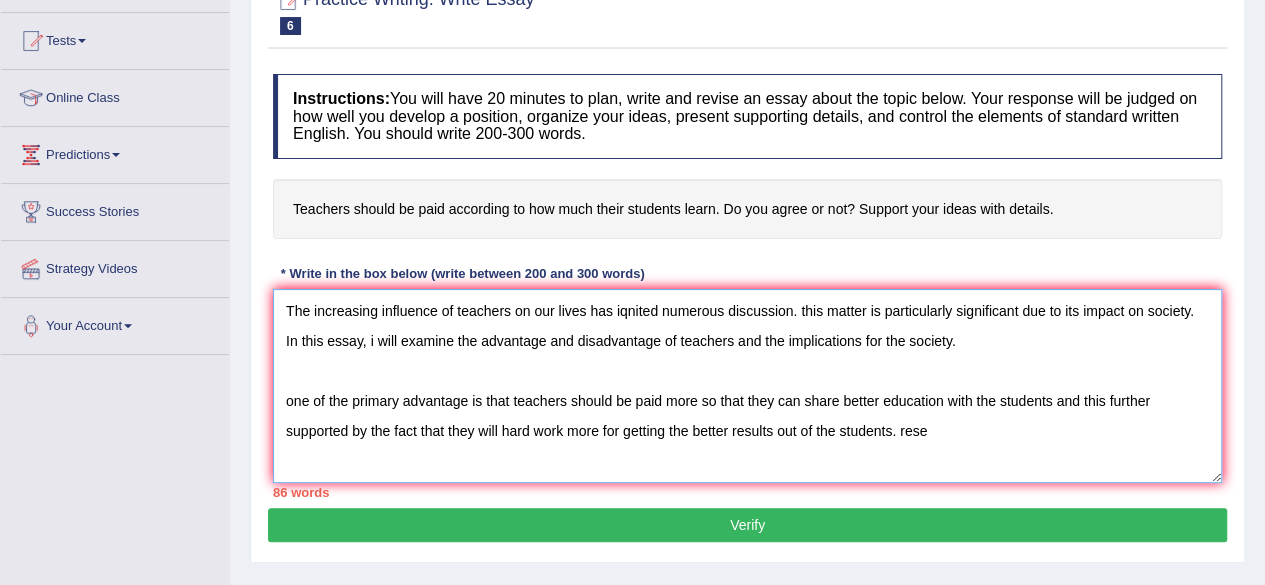 scroll, scrollTop: 100, scrollLeft: 0, axis: vertical 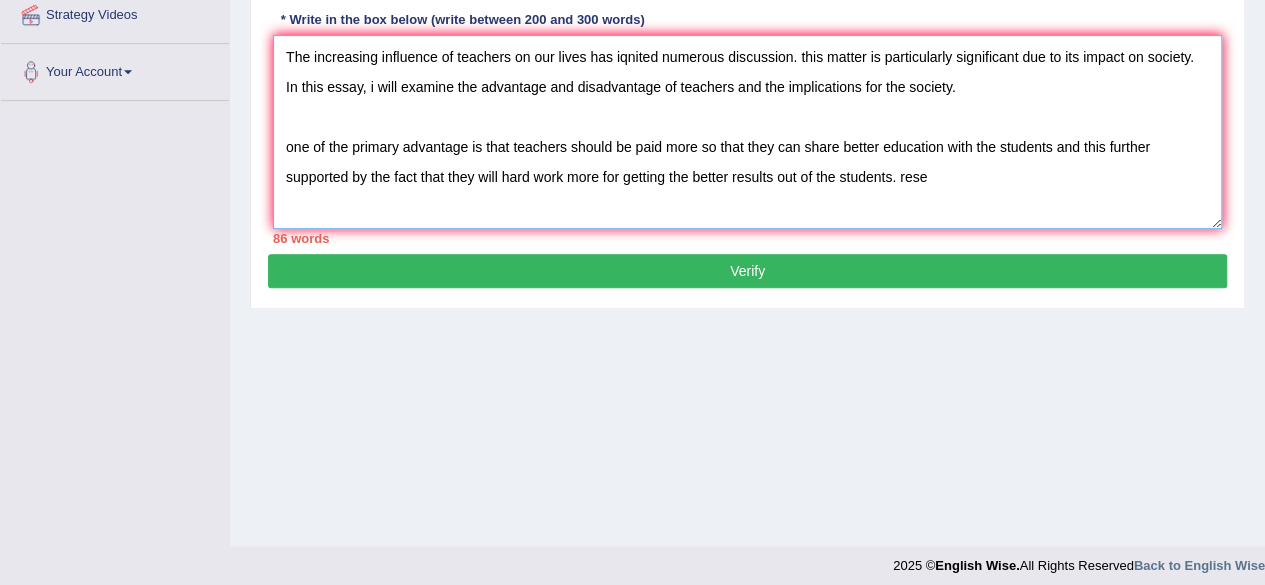 drag, startPoint x: 283, startPoint y: 409, endPoint x: 945, endPoint y: 185, distance: 698.87054 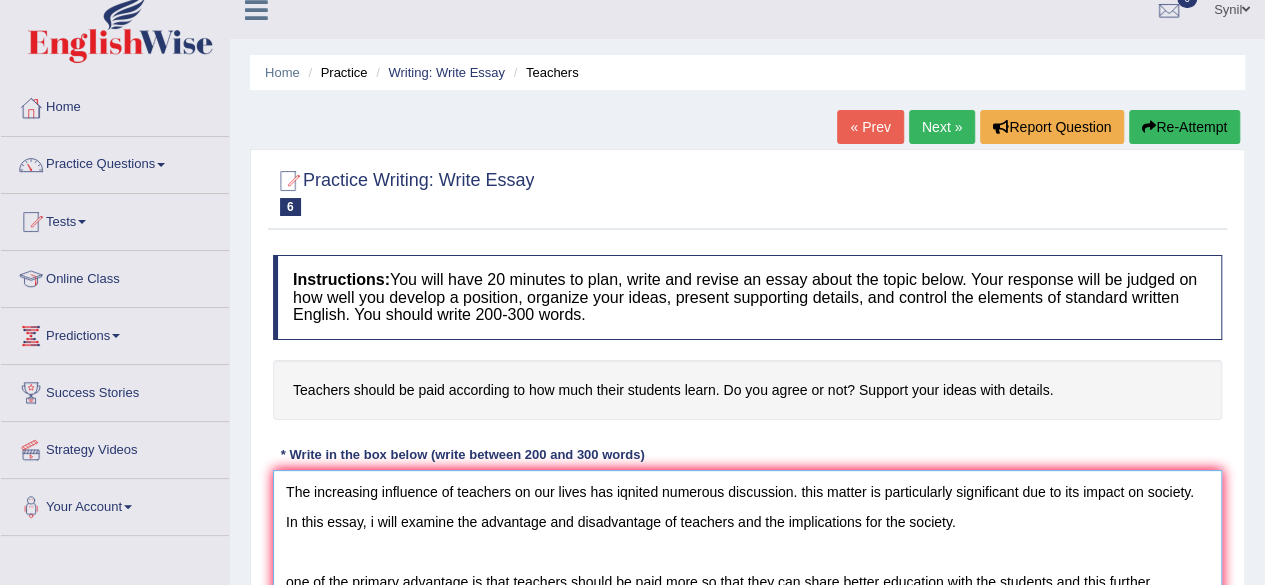 scroll, scrollTop: 0, scrollLeft: 0, axis: both 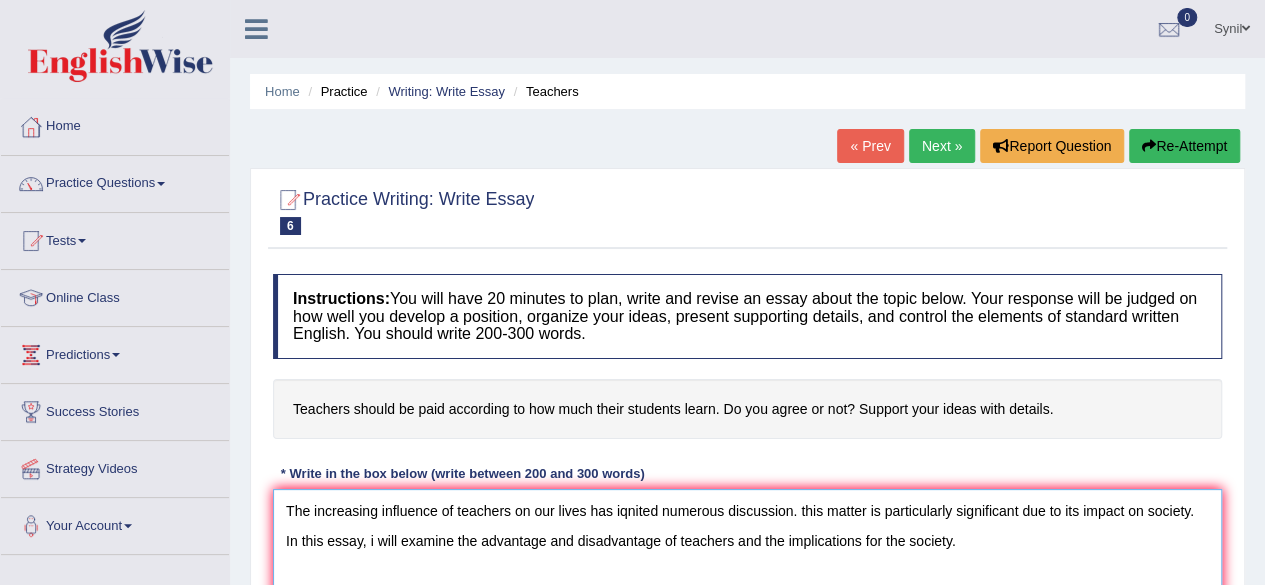 type on "The increasing influence of teachers on our lives has iqnited numerous discussion. this matter is particularly significant due to its impact on society. In this essay, i will examine the advantage and disadvantage of teachers and the implications for the society.
one of the primary advantage is that teachers should be paid more so that they can share better education with the students and this further supported by the fact that they will hard work more for getting the better results out of the students. rese" 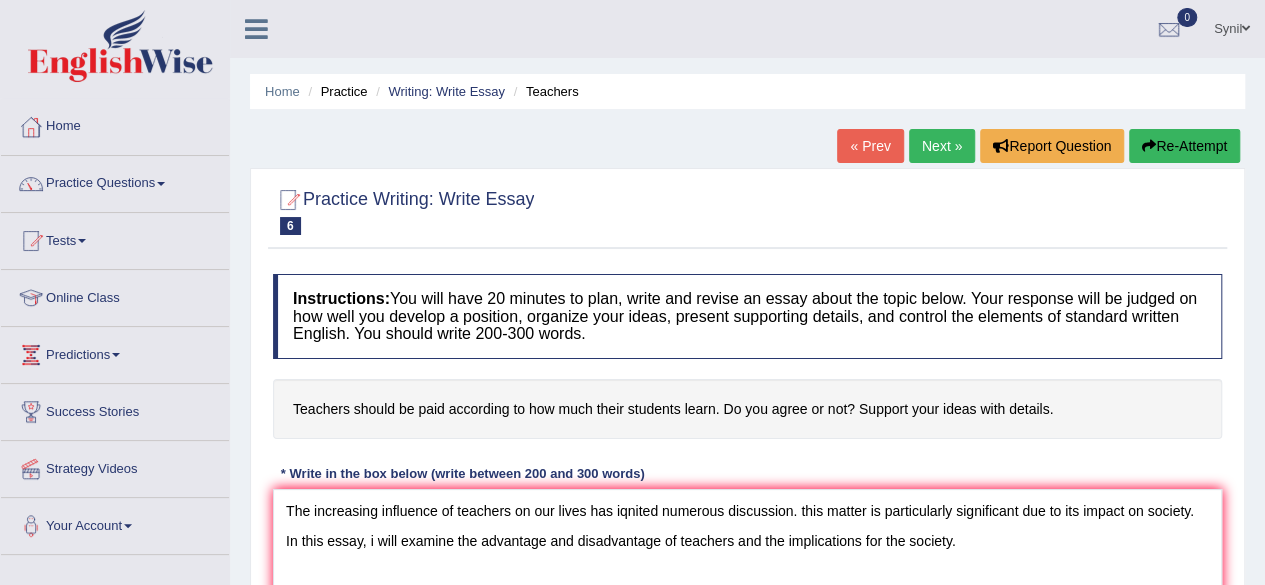 click on "Re-Attempt" at bounding box center (1184, 146) 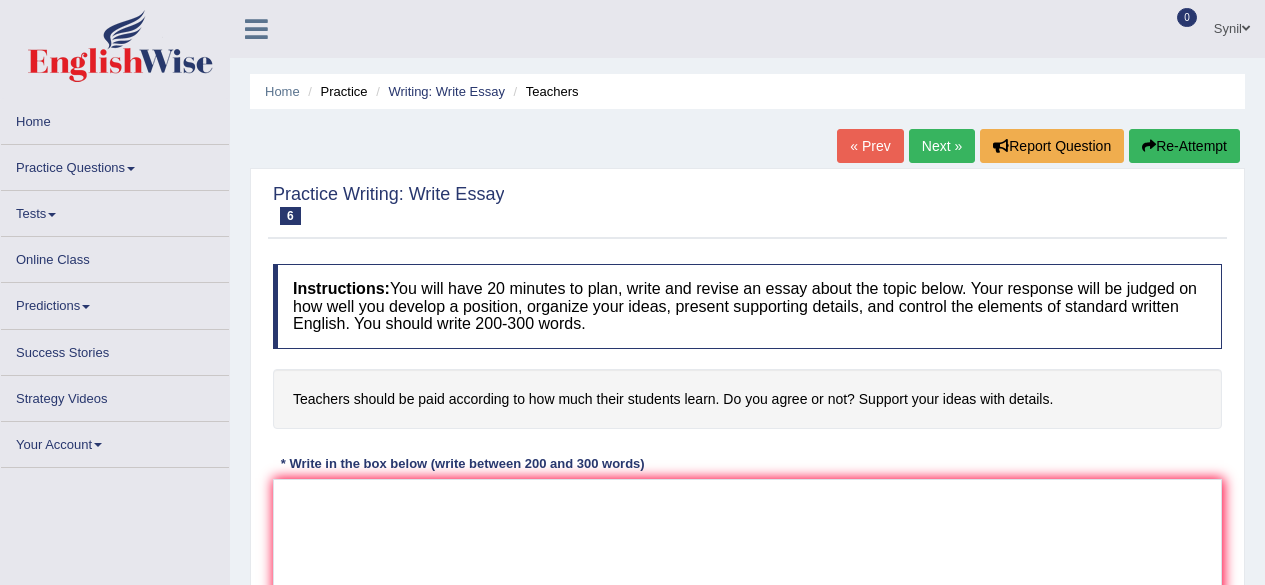 scroll, scrollTop: 0, scrollLeft: 0, axis: both 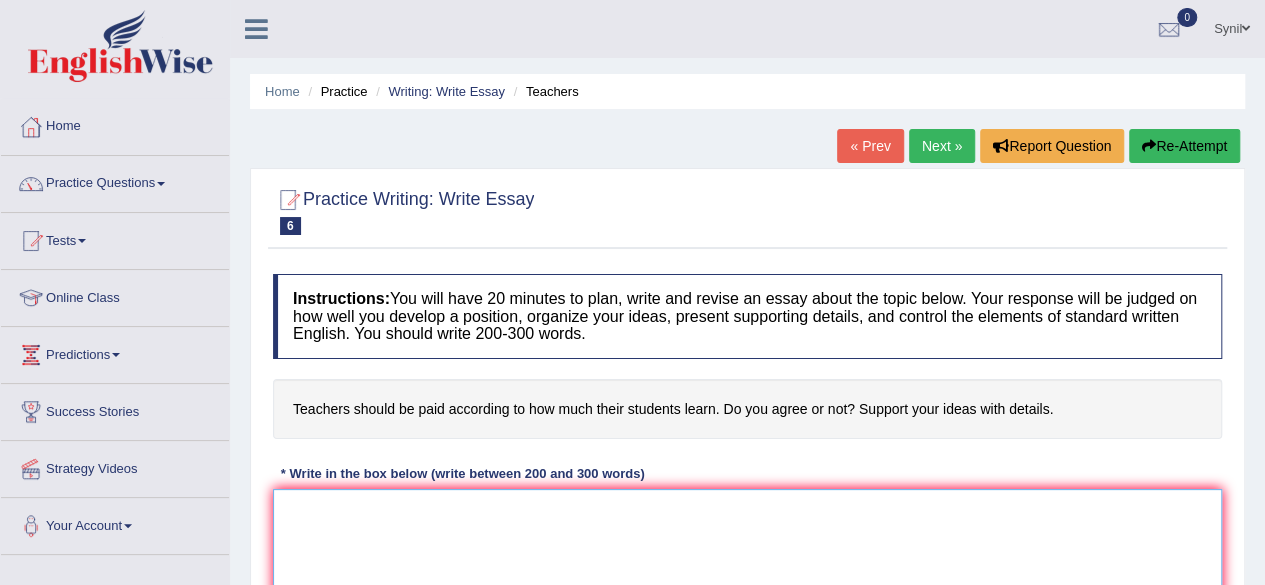 click at bounding box center [747, 586] 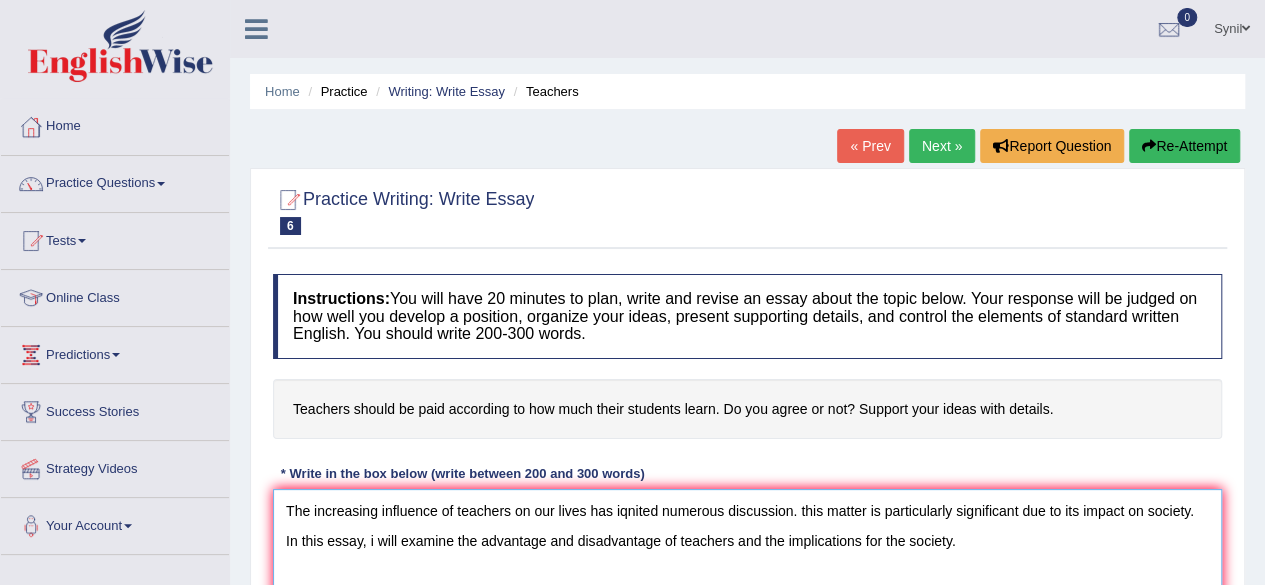 scroll, scrollTop: 51, scrollLeft: 0, axis: vertical 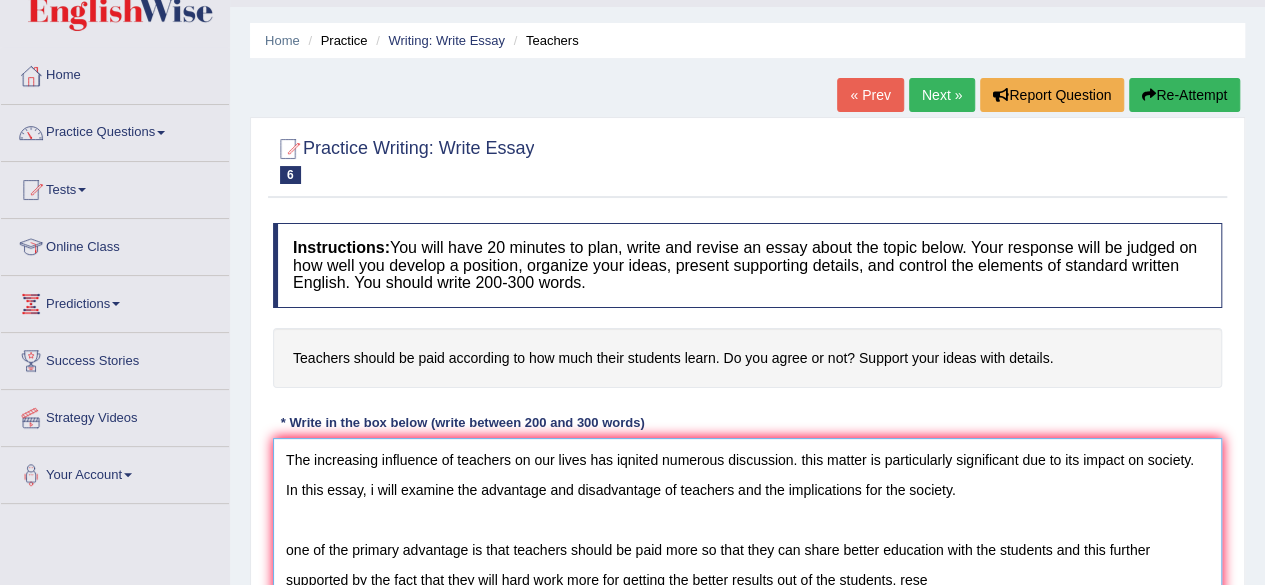 paste on "The increasing influence of teachers on our lives has iqnited numerous discussion. this matter is particularly significant due to its impact on society. In this essay, i will examine the advantage and disadvantage of teachers and the implications for the society.
one of the primary advantage is that teachers should be paid more so that they can share better education with the students and this further supported by the fact that they will hard work more for getting the better results out of the students. rese" 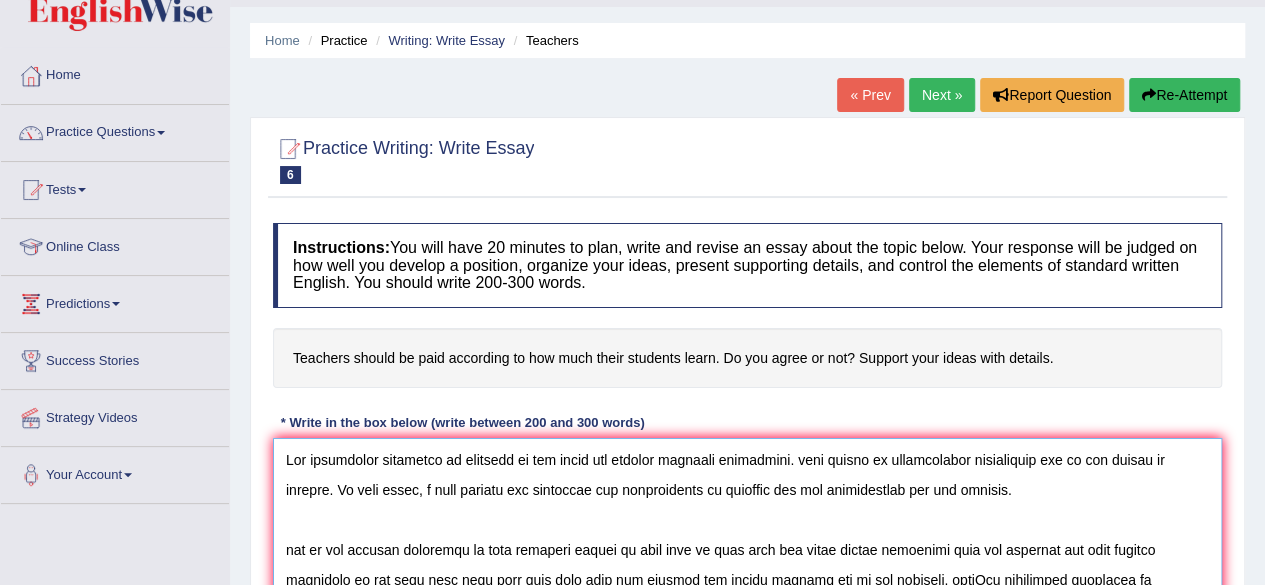 paste on "The increasing influence of teachers on our lives has iqnited numerous discussion. this matter is particularly significant due to its impact on society. In this essay, i will examine the advantage and disadvantage of teachers and the implications for the society.
one of the primary advantage is that teachers should be paid more so that they can share better education with the students and this further supported by the fact that they will hard work more for getting the better results out of the students. rese" 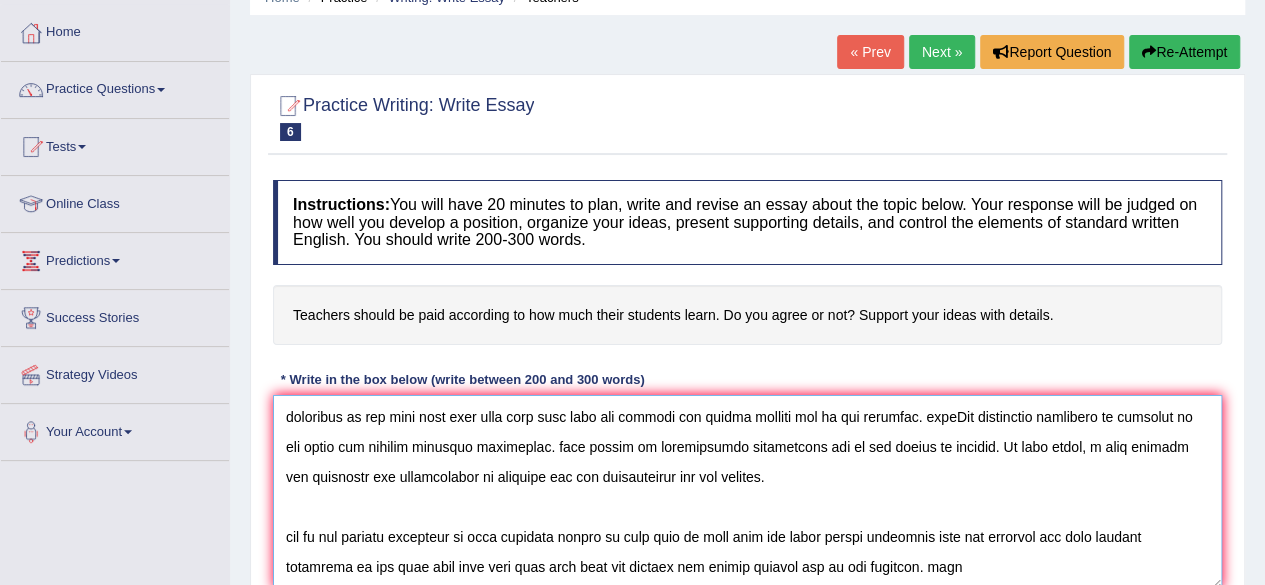 paste on "The increasing influence of teachers on our lives has iqnited numerous discussion. this matter is particularly significant due to its impact on society. In this essay, i will examine the advantage and disadvantage of teachers and the implications for the society.
one of the primary advantage is that teachers should be paid more so that they can share better education with the students and this further supported by the fact that they will hard work more for getting the better results out of the students. rese" 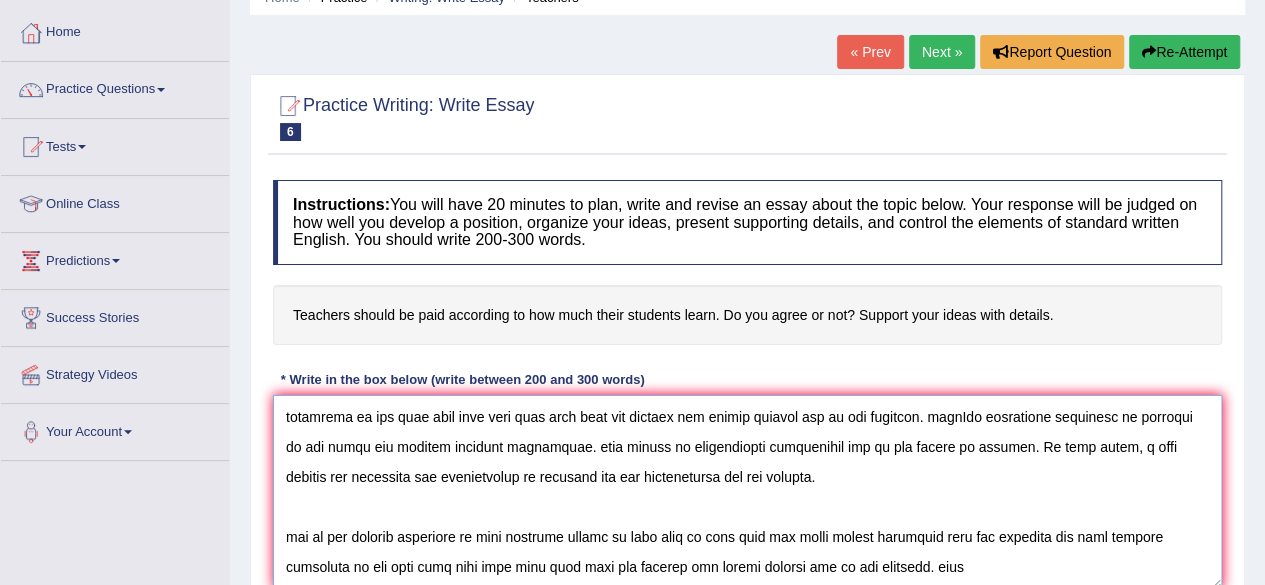 paste on "The increasing influence of teachers on our lives has iqnited numerous discussion. this matter is particularly significant due to its impact on society. In this essay, i will examine the advantage and disadvantage of teachers and the implications for the society.
one of the primary advantage is that teachers should be paid more so that they can share better education with the students and this further supported by the fact that they will hard work more for getting the better results out of the students. rese" 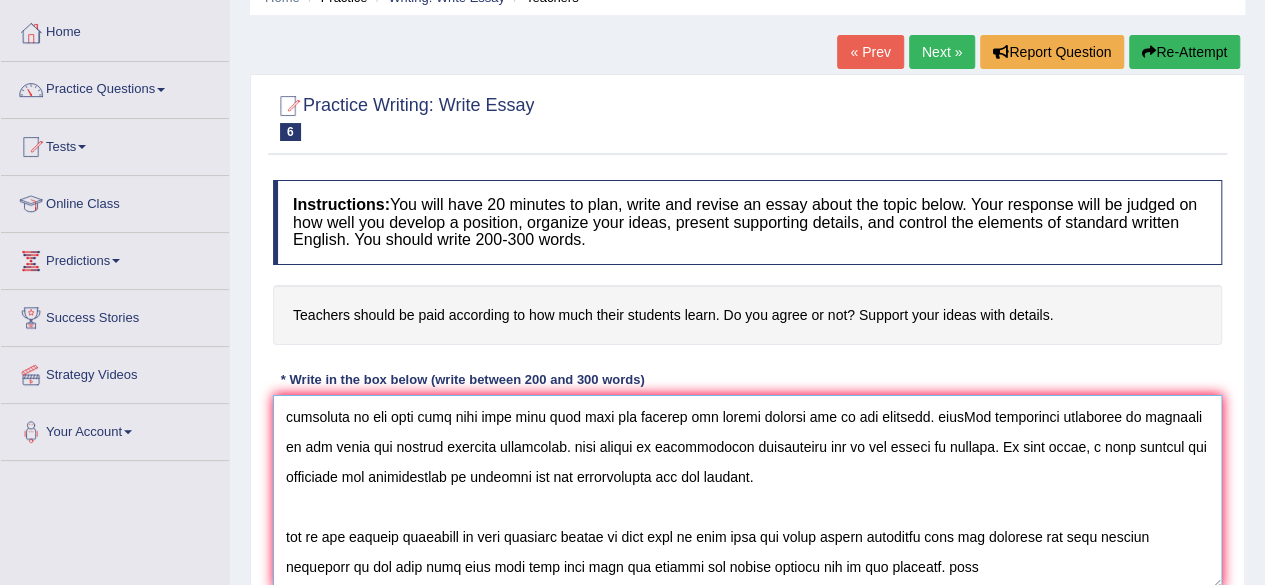 paste on "The increasing influence of teachers on our lives has iqnited numerous discussion. this matter is particularly significant due to its impact on society. In this essay, i will examine the advantage and disadvantage of teachers and the implications for the society.
one of the primary advantage is that teachers should be paid more so that they can share better education with the students and this further supported by the fact that they will hard work more for getting the better results out of the students. rese" 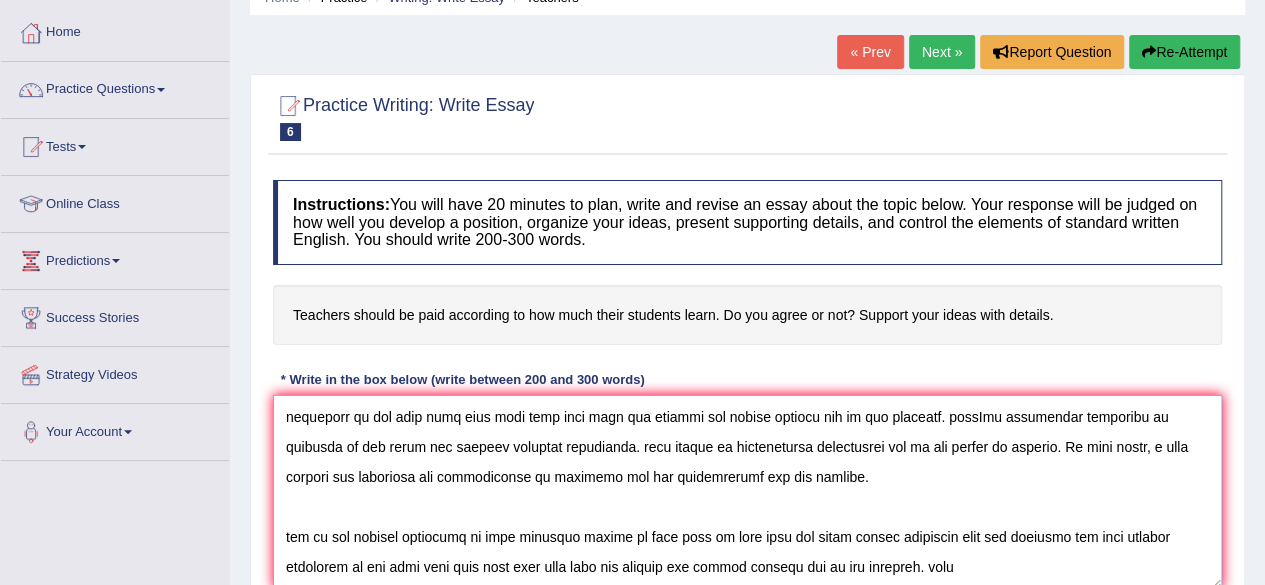 paste on "The increasing influence of teachers on our lives has iqnited numerous discussion. this matter is particularly significant due to its impact on society. In this essay, i will examine the advantage and disadvantage of teachers and the implications for the society.
one of the primary advantage is that teachers should be paid more so that they can share better education with the students and this further supported by the fact that they will hard work more for getting the better results out of the students. rese" 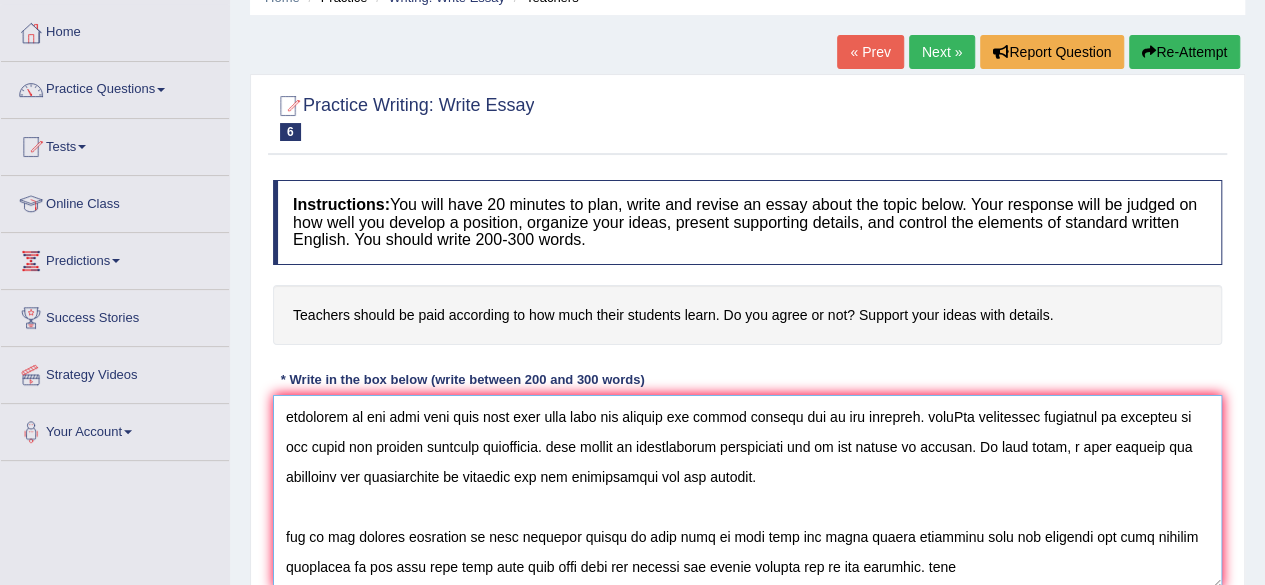 paste 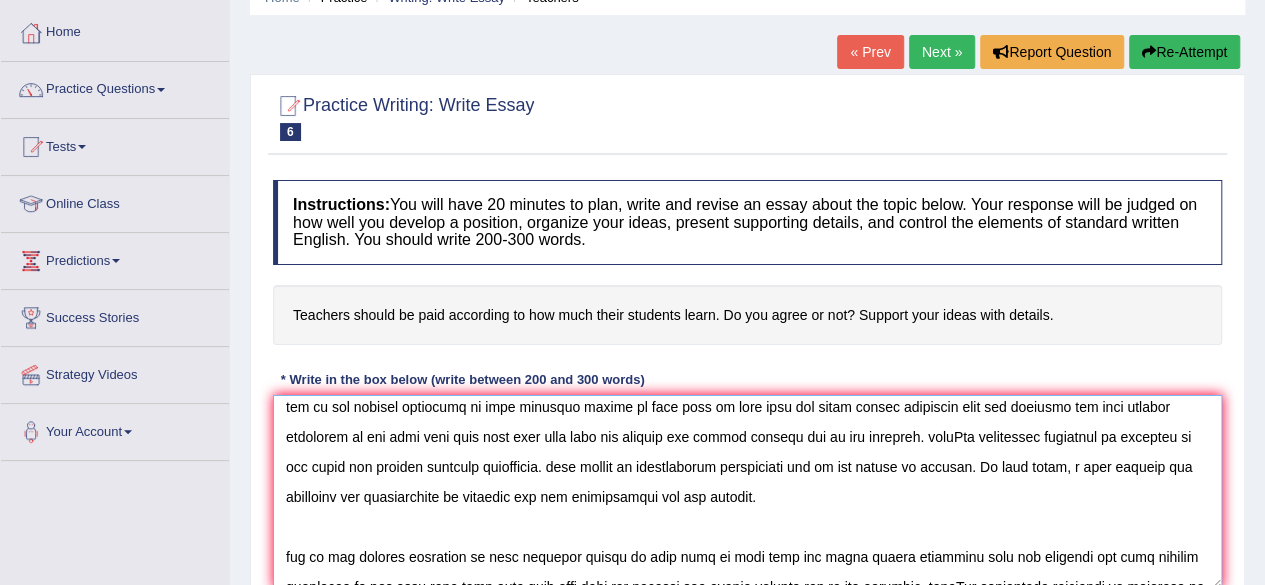 scroll, scrollTop: 3570, scrollLeft: 0, axis: vertical 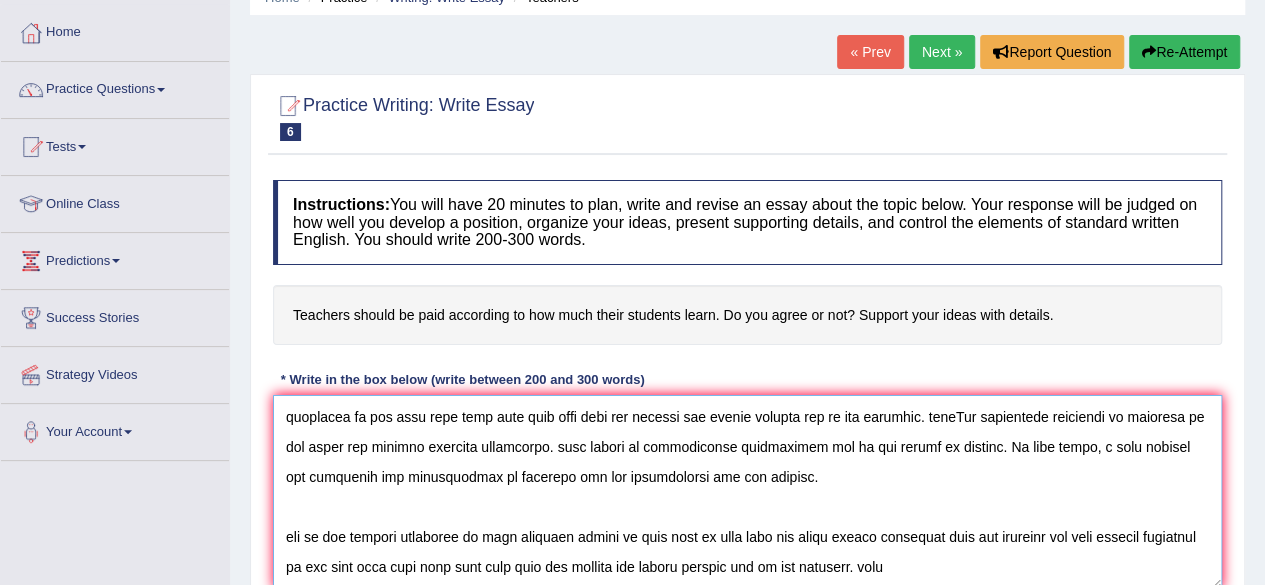 type on "The increasing influence of teachers on our lives has iqnited numerous discussion. this matter is particularly significant due to its impact on society. In this essay, i will examine the advantage and disadvantage of teachers and the implications for the society.
one of the primary advantage is that teachers should be paid more so that they can share better education with the students and this further supported by the fact that they will hard work more for getting the better results out of the students. reseThe increasing influence of teachers on our lives has iqnited numerous discussion. this matter is particularly significant due to its impact on society. In this essay, i will examine the advantage and disadvantage of teachers and the implications for the society.
one of the primary advantage is that teachers should be paid more so that they can share better education with the students and this further supported by the fact that they will hard work more for getting the better results out of the student..." 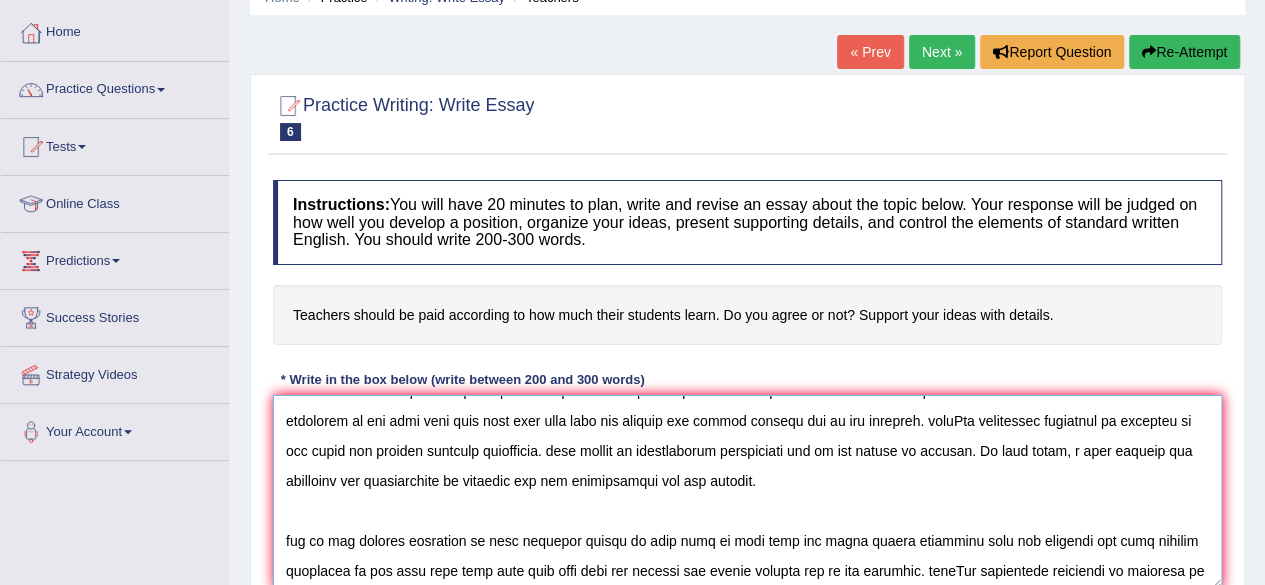 scroll, scrollTop: 3570, scrollLeft: 0, axis: vertical 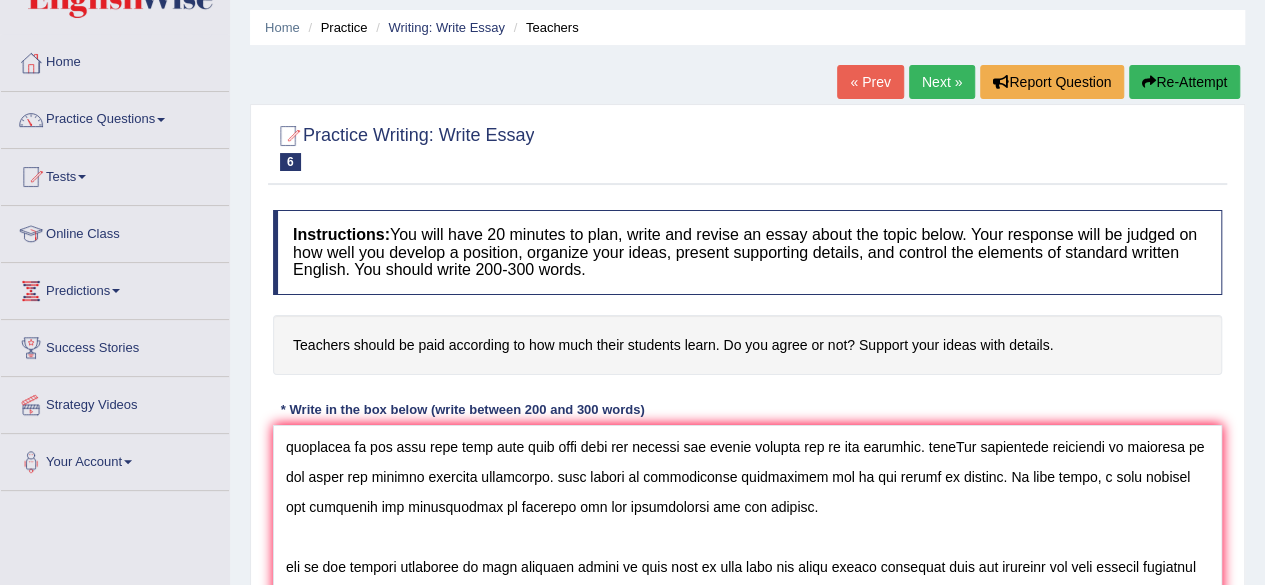 click on "Re-Attempt" at bounding box center [1184, 82] 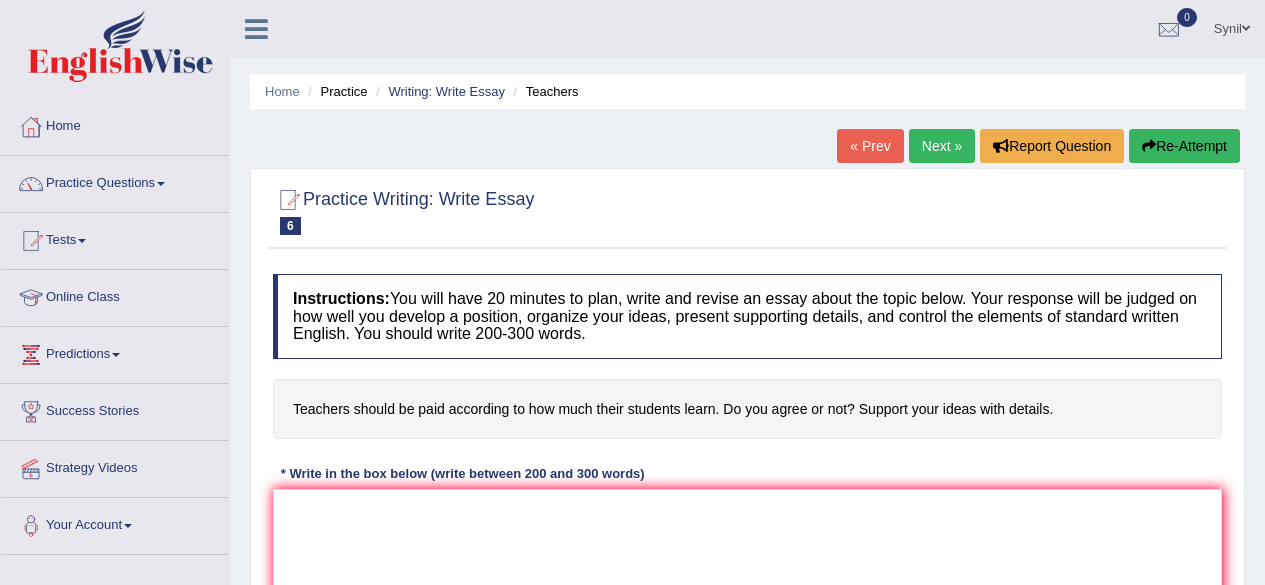 scroll, scrollTop: 64, scrollLeft: 0, axis: vertical 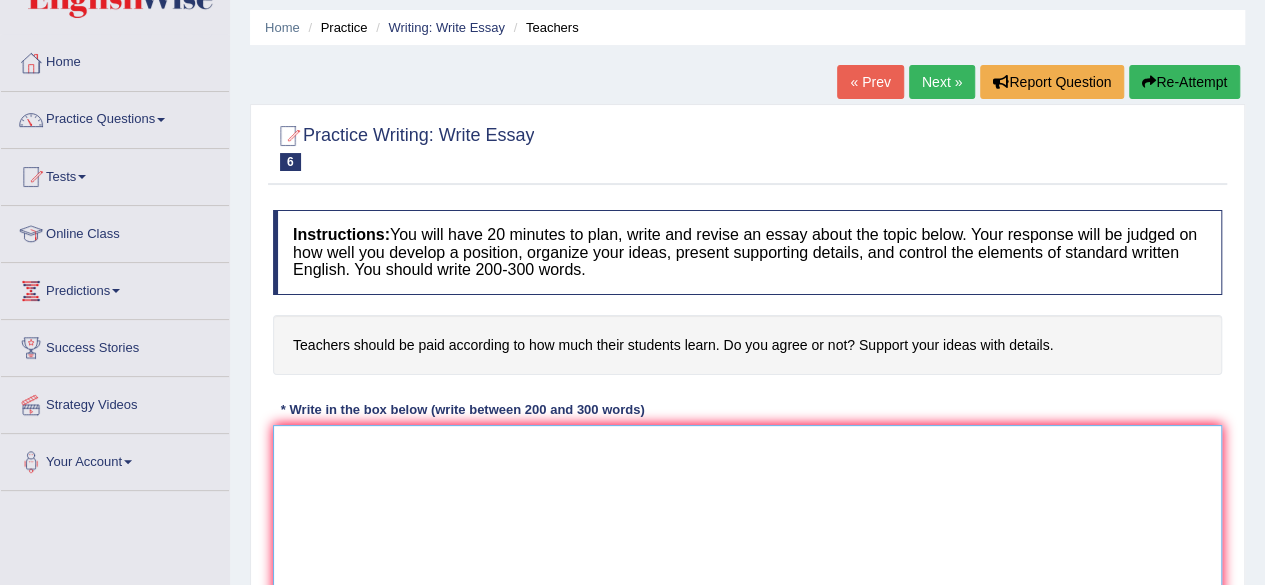 click at bounding box center (747, 522) 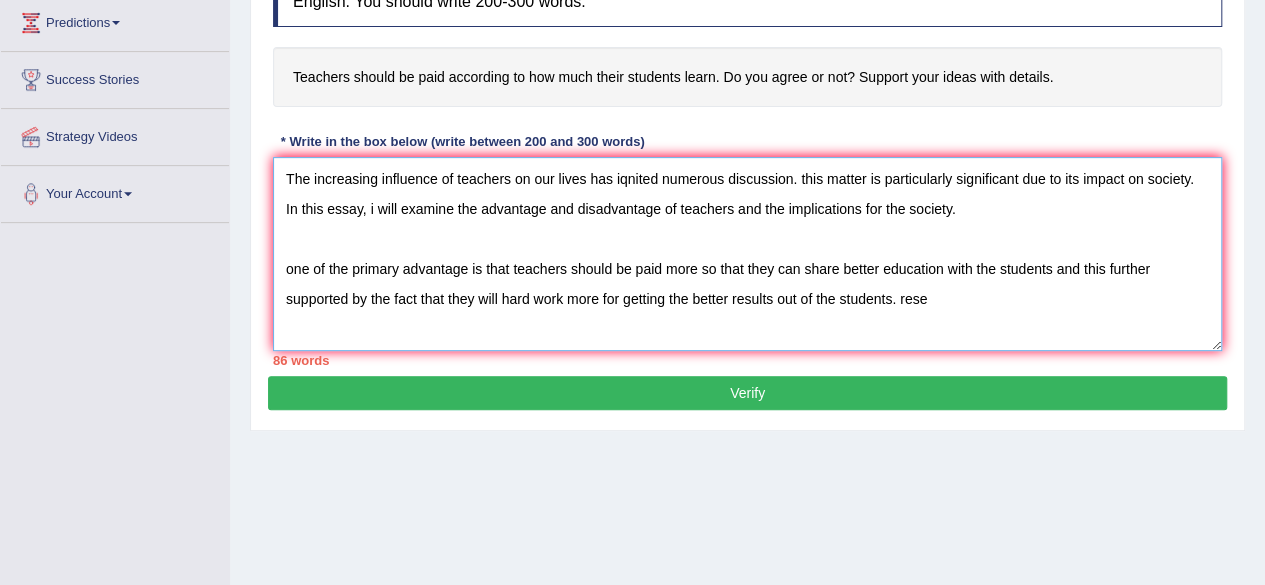 scroll, scrollTop: 364, scrollLeft: 0, axis: vertical 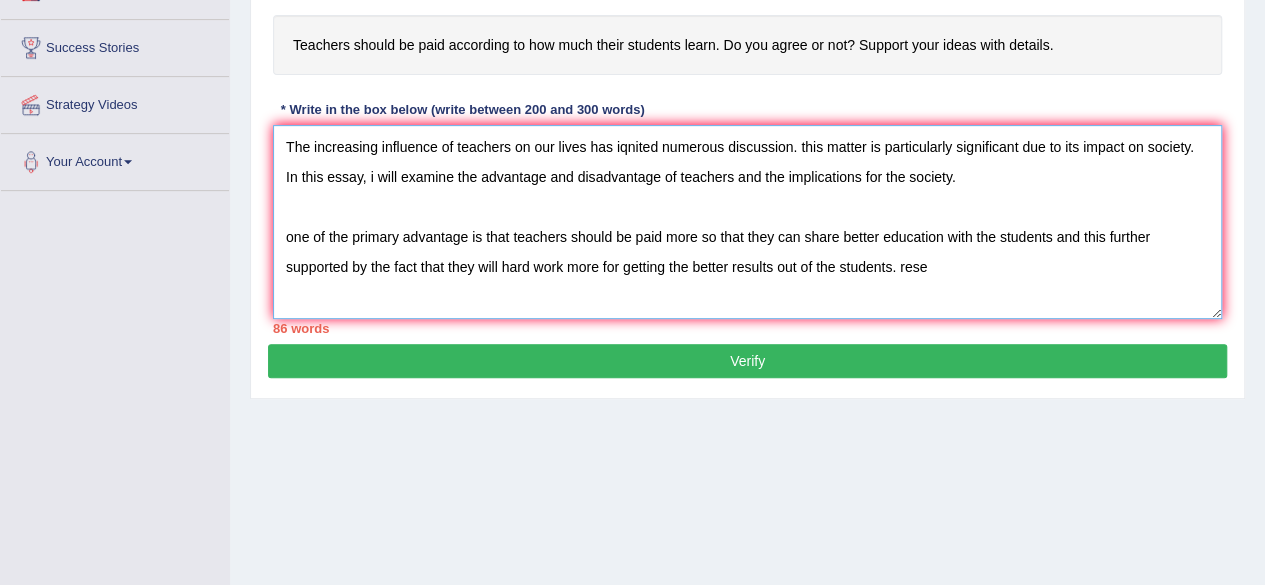 click on "The increasing influence of teachers on our lives has iqnited numerous discussion. this matter is particularly significant due to its impact on society. In this essay, i will examine the advantage and disadvantage of teachers and the implications for the society.
one of the primary advantage is that teachers should be paid more so that they can share better education with the students and this further supported by the fact that they will hard work more for getting the better results out of the students. rese" at bounding box center [747, 222] 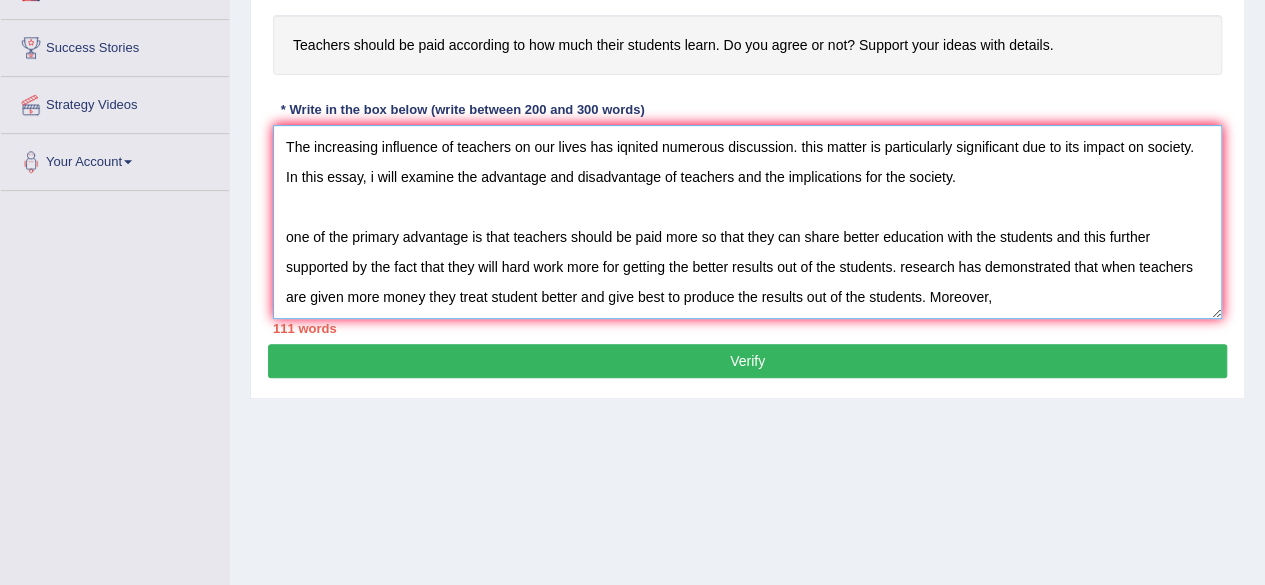 click on "The increasing influence of teachers on our lives has iqnited numerous discussion. this matter is particularly significant due to its impact on society. In this essay, i will examine the advantage and disadvantage of teachers and the implications for the society.
one of the primary advantage is that teachers should be paid more so that they can share better education with the students and this further supported by the fact that they will hard work more for getting the better results out of the students. research has demonstrated that when teachers are given more money they treat student better and give best to produce the results out of the students. Moreover," at bounding box center [747, 222] 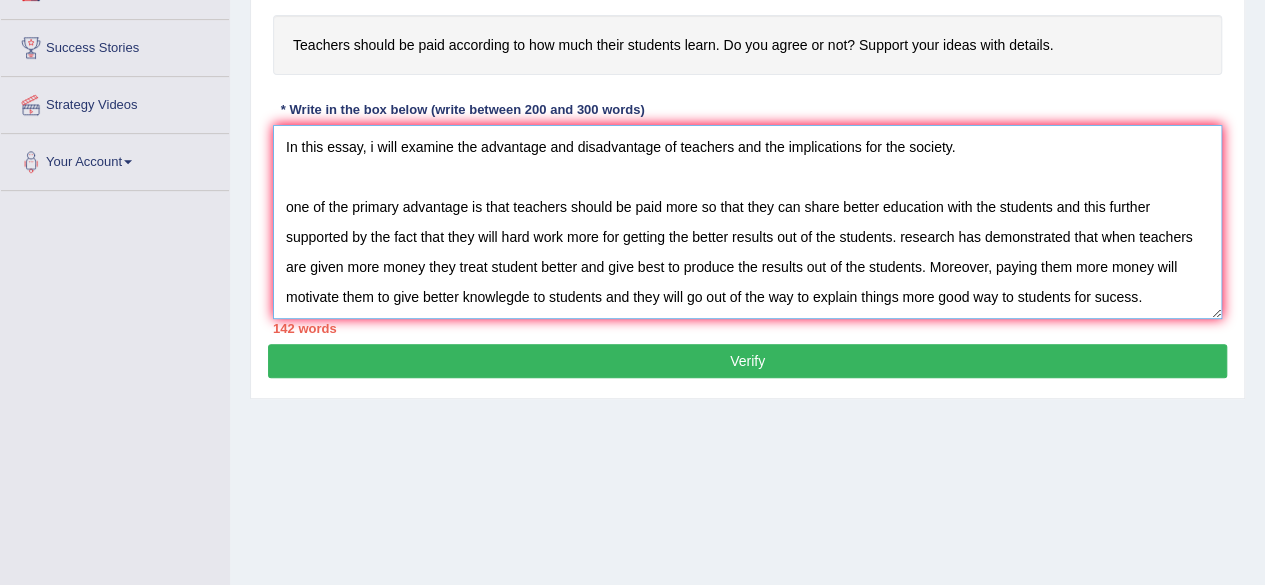 scroll, scrollTop: 77, scrollLeft: 0, axis: vertical 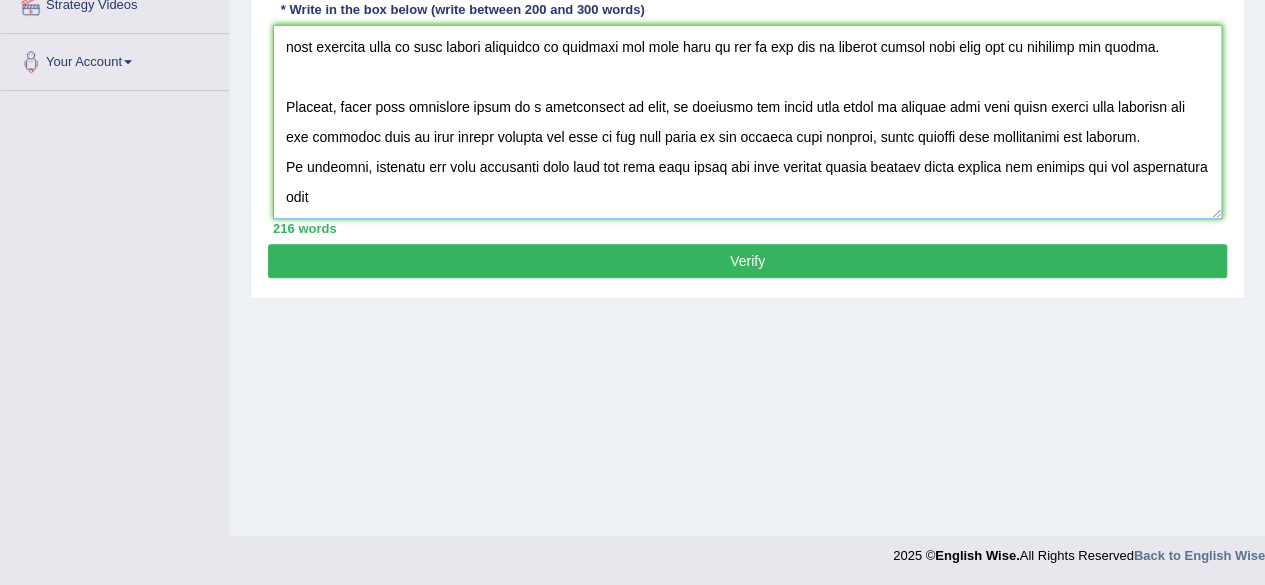 click at bounding box center [747, 122] 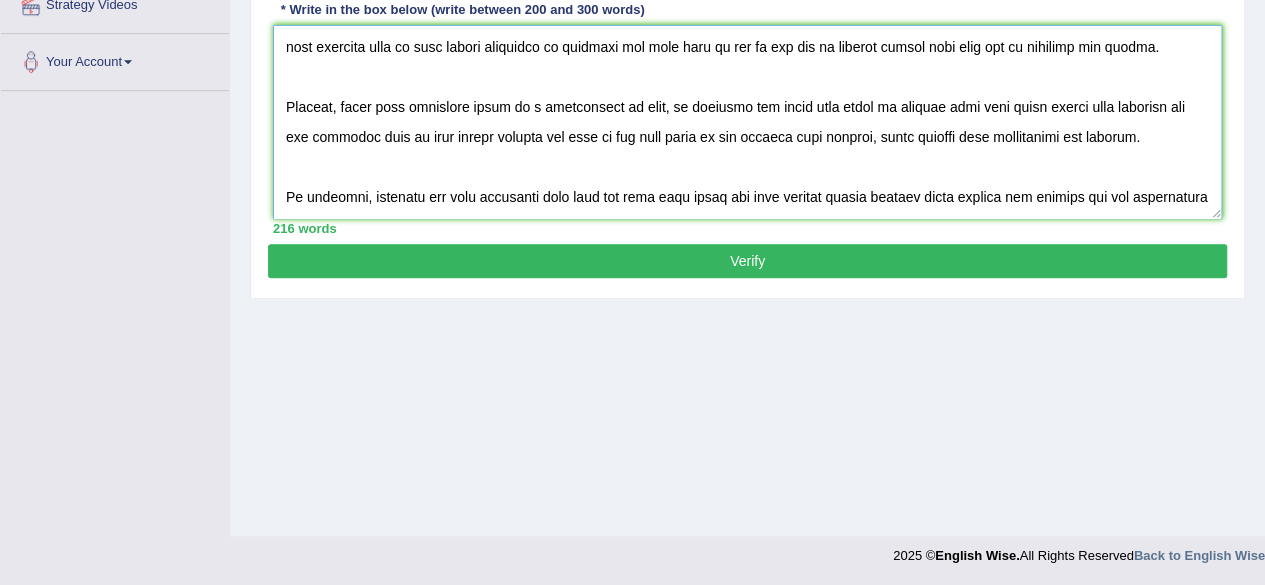 scroll, scrollTop: 210, scrollLeft: 0, axis: vertical 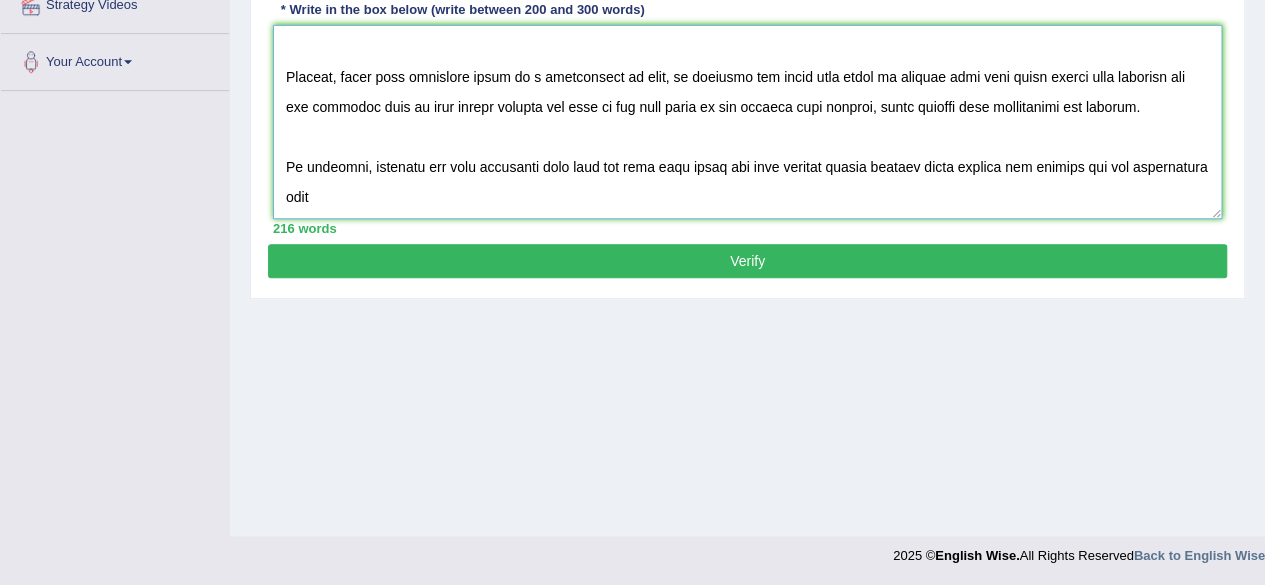 click at bounding box center [747, 122] 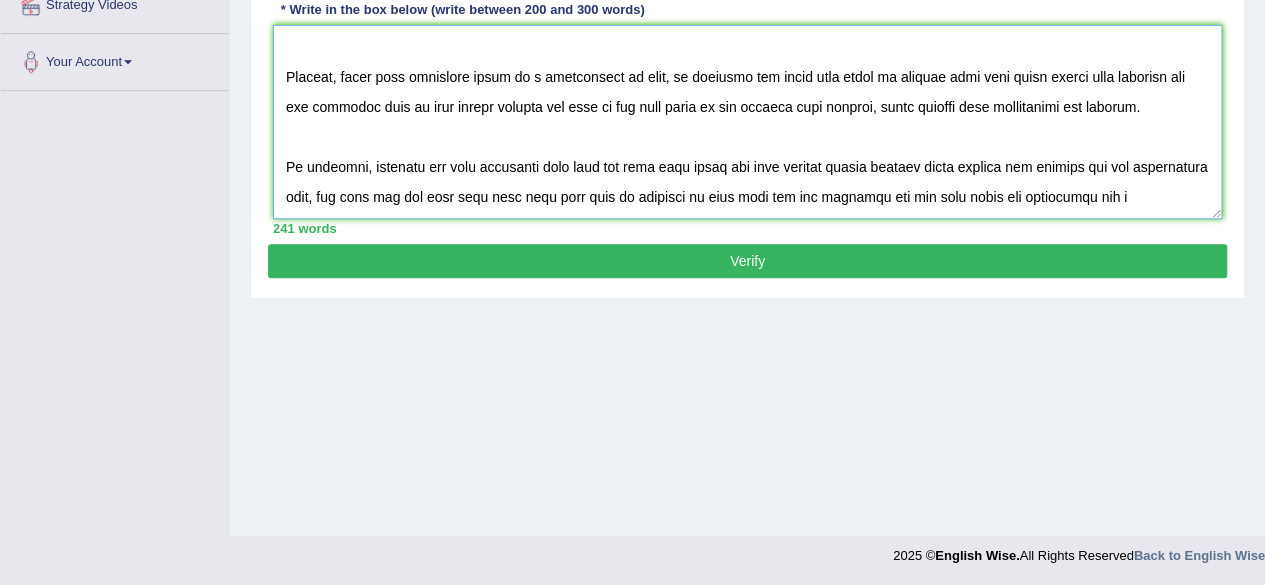scroll, scrollTop: 227, scrollLeft: 0, axis: vertical 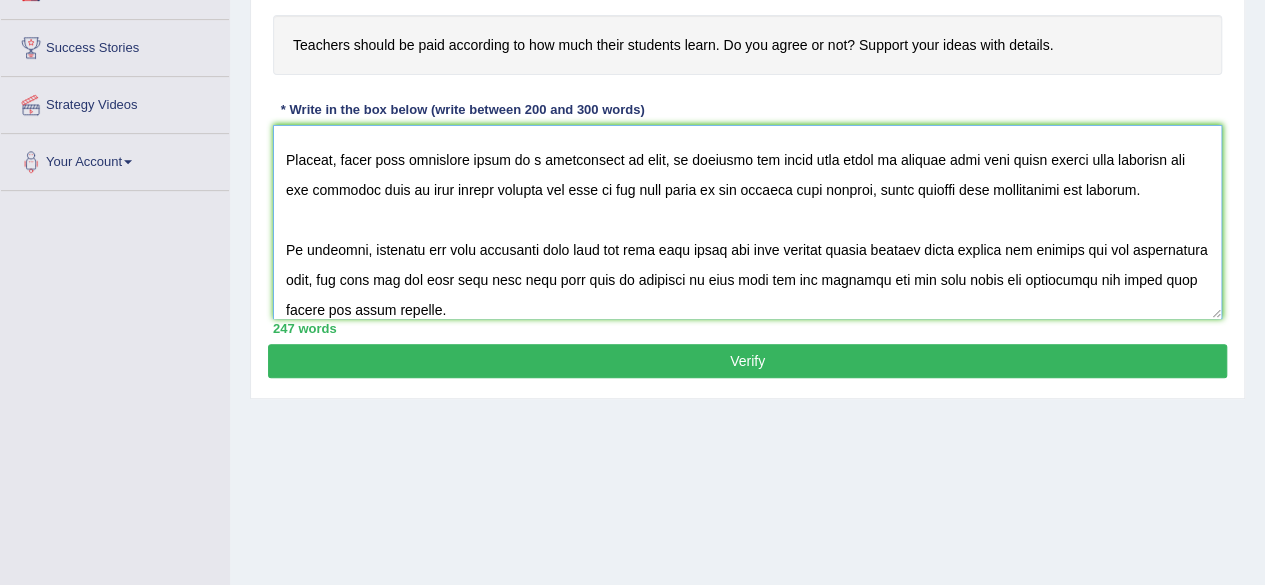type on "The increasing influence of teachers on our lives has iqnited numerous discussion. this matter is particularly significant due to its impact on society. In this essay, i will examine the advantage and disadvantage of teachers and the implications for the society.
one of the primary advantage is that teachers should be paid more so that they can share better education with the students and this further supported by the fact that they will hard work more for getting the better results out of the students. research has demonstrated that when teachers are given more money they treat student better and give best to produce the results out of the students. Moreover, paying them more money will motivate them to give better knowlegde to students and they will go out of the way to explain things more good way to students for sucess.
However, along side advantage there is a disadvatage as well, if teachers are given more money on results they will leave behind poor students and may tourture them to give better res..." 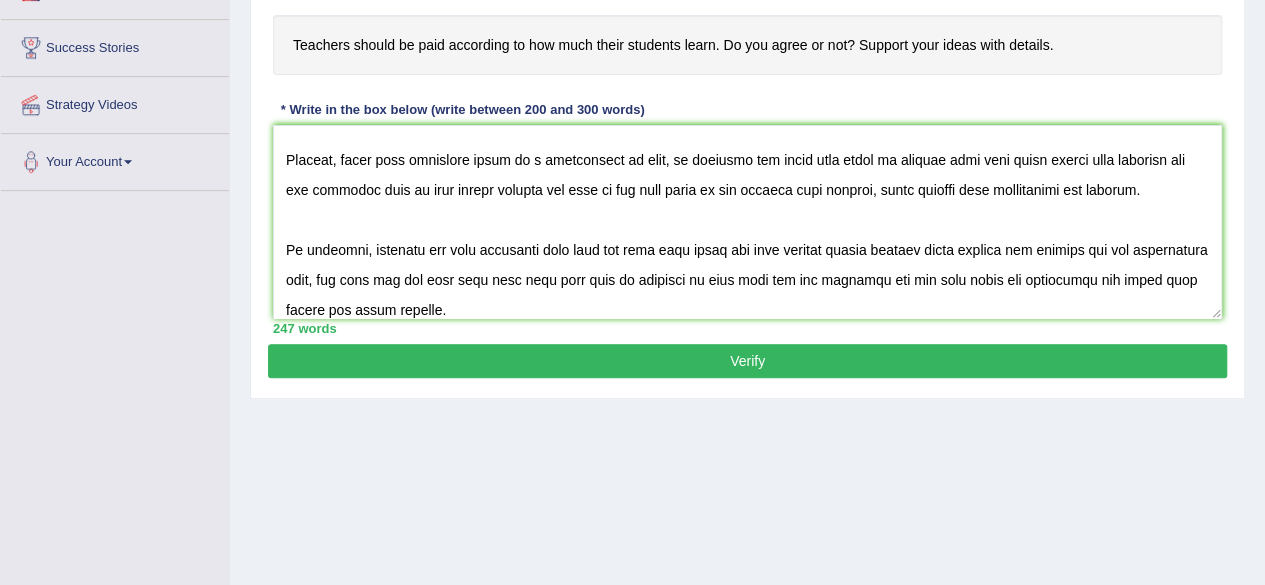 click on "Verify" at bounding box center [747, 361] 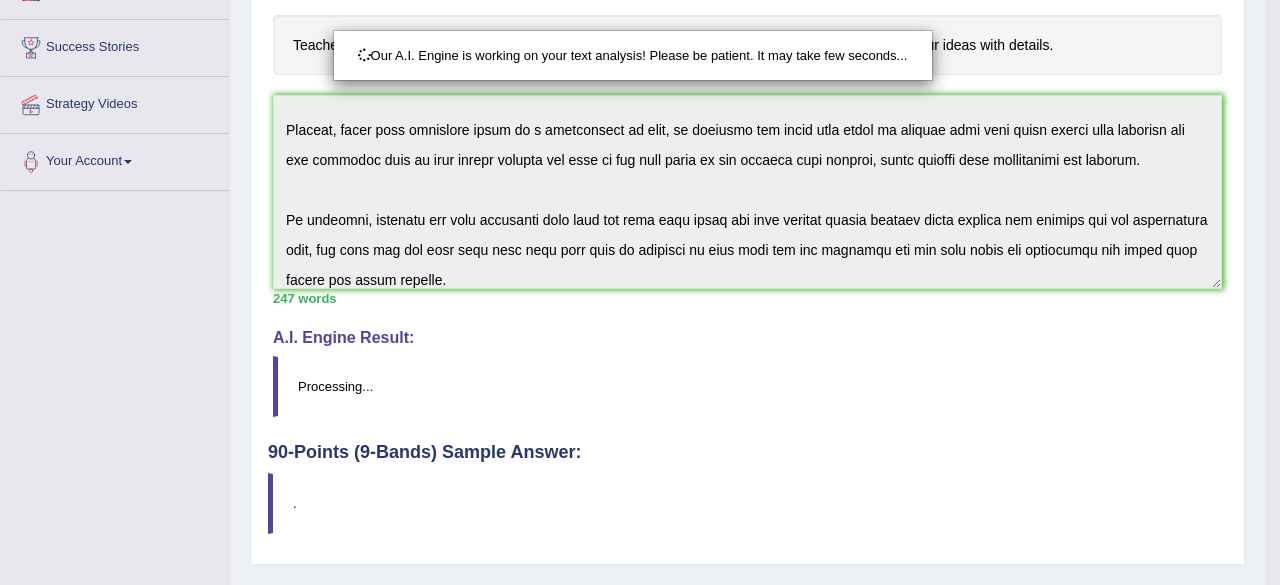 scroll, scrollTop: 257, scrollLeft: 0, axis: vertical 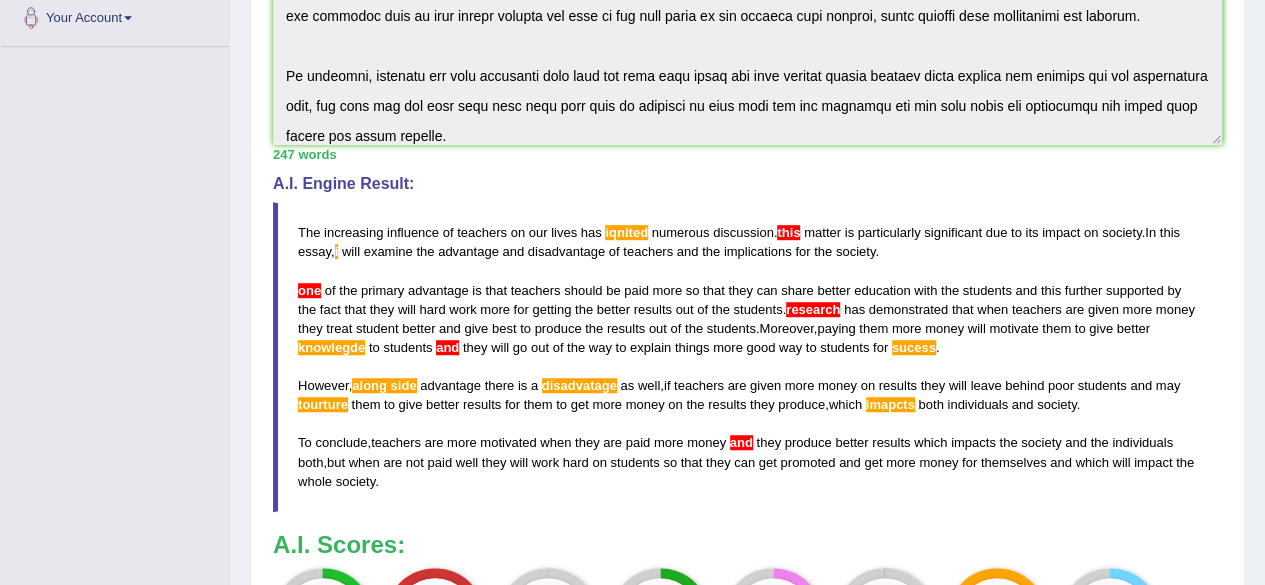 drag, startPoint x: 311, startPoint y: 224, endPoint x: 328, endPoint y: 241, distance: 24.04163 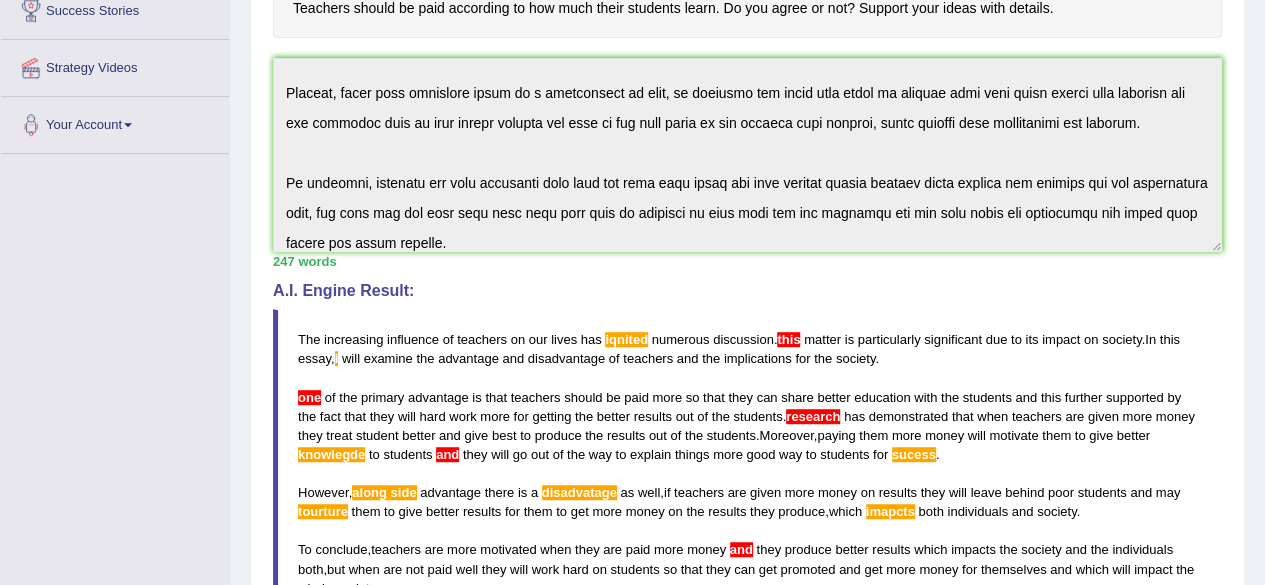 scroll, scrollTop: 308, scrollLeft: 0, axis: vertical 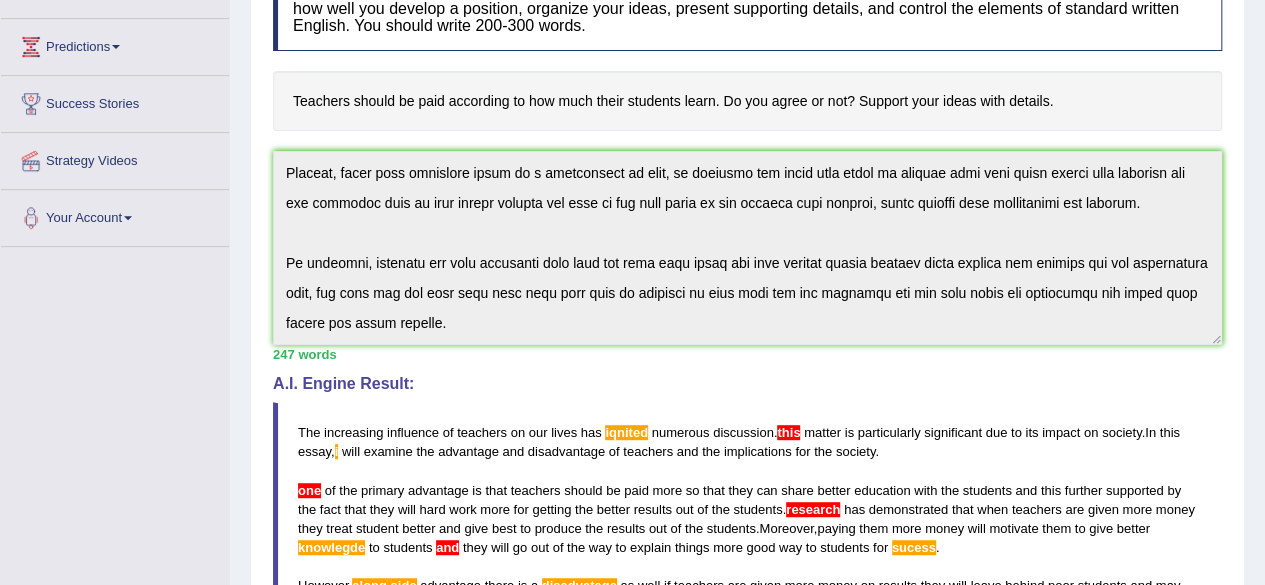 click on "Instructions:  You will have 20 minutes to plan, write and revise an essay about the topic below. Your response will be judged on how well you develop a position, organize your ideas, present supporting details, and control the elements of standard written English. You should write 200-300 words.
Teachers should be paid according to how much their students learn. Do you agree or not? Support your ideas with details. * Write in the box below (write between 200 and 300 words) 247 words Written Keywords:  teachers  paid  students  not  student  education  teachers  students  society A.I. Engine Result: The   increasing   influence   of   teachers   on   our   lives   has   iqnited   numerous   discussion .  this   matter   is   particularly   significant   due   to   its   impact   on   society .  In   this   essay ,  i   will   examine   the   advantage   and   disadvantage   of   teachers   and   the   implications   for   the   society . one   of   the   primary   advantage   is   that       be" at bounding box center (747, 429) 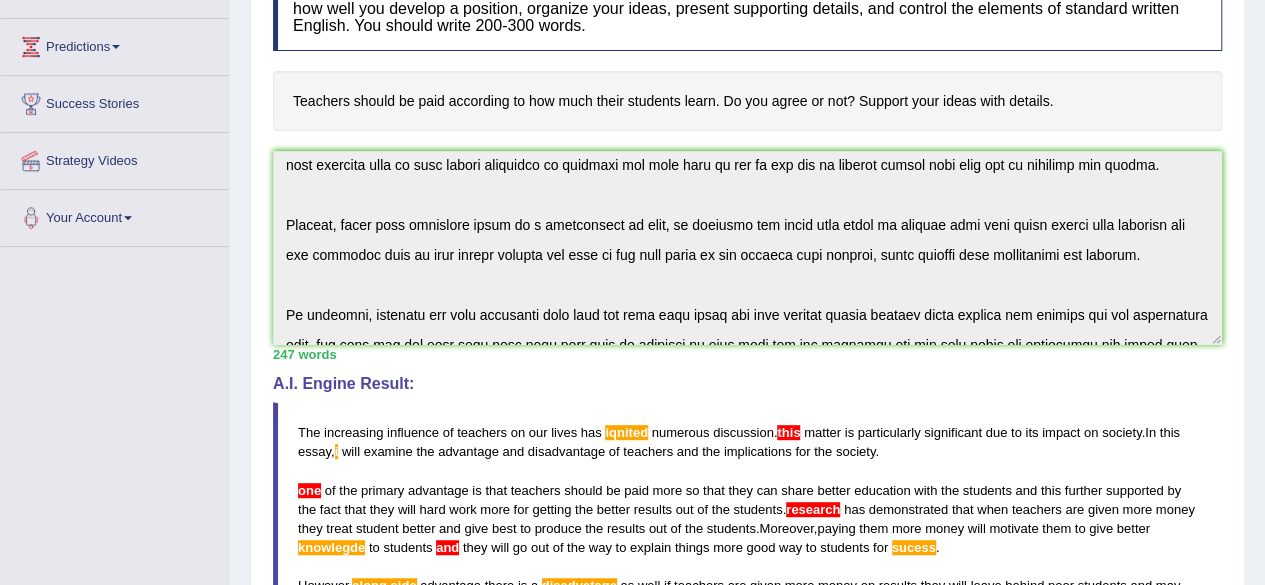 scroll, scrollTop: 240, scrollLeft: 0, axis: vertical 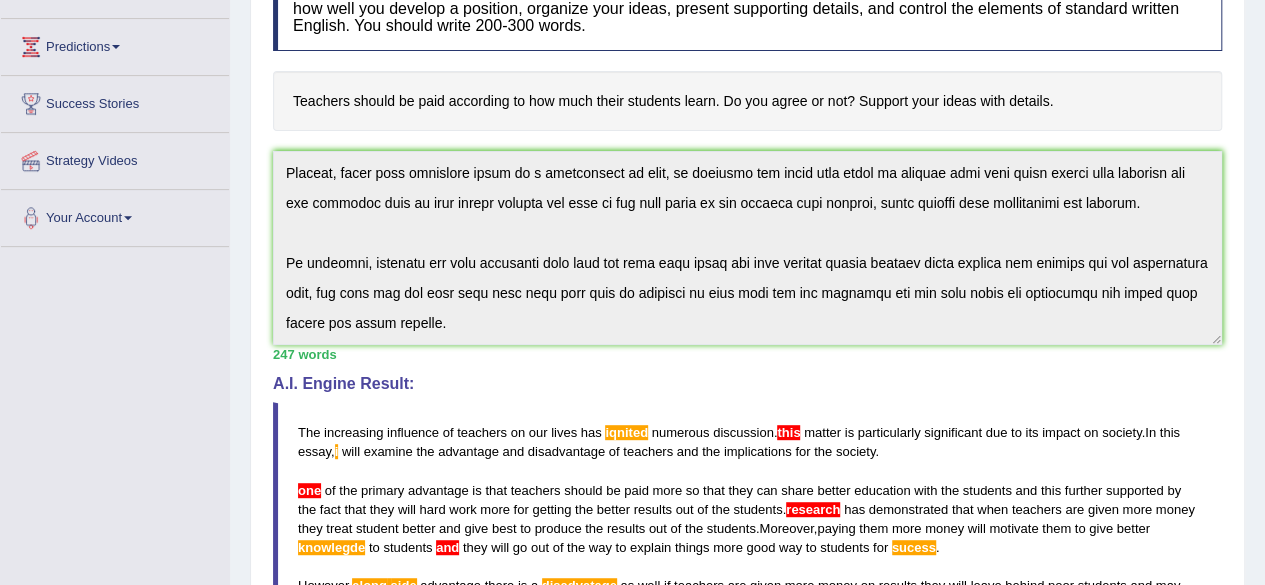 click on "Instructions:  You will have 20 minutes to plan, write and revise an essay about the topic below. Your response will be judged on how well you develop a position, organize your ideas, present supporting details, and control the elements of standard written English. You should write 200-300 words.
Teachers should be paid according to how much their students learn. Do you agree or not? Support your ideas with details. * Write in the box below (write between 200 and 300 words) 247 words Written Keywords:  teachers  paid  students  not  student  education  teachers  students  society A.I. Engine Result: The   increasing   influence   of   teachers   on   our   lives   has   iqnited   numerous   discussion .  this   matter   is   particularly   significant   due   to   its   impact   on   society .  In   this   essay ,  i   will   examine   the   advantage   and   disadvantage   of   teachers   and   the   implications   for   the   society . one   of   the   primary   advantage   is   that       be" at bounding box center (747, 429) 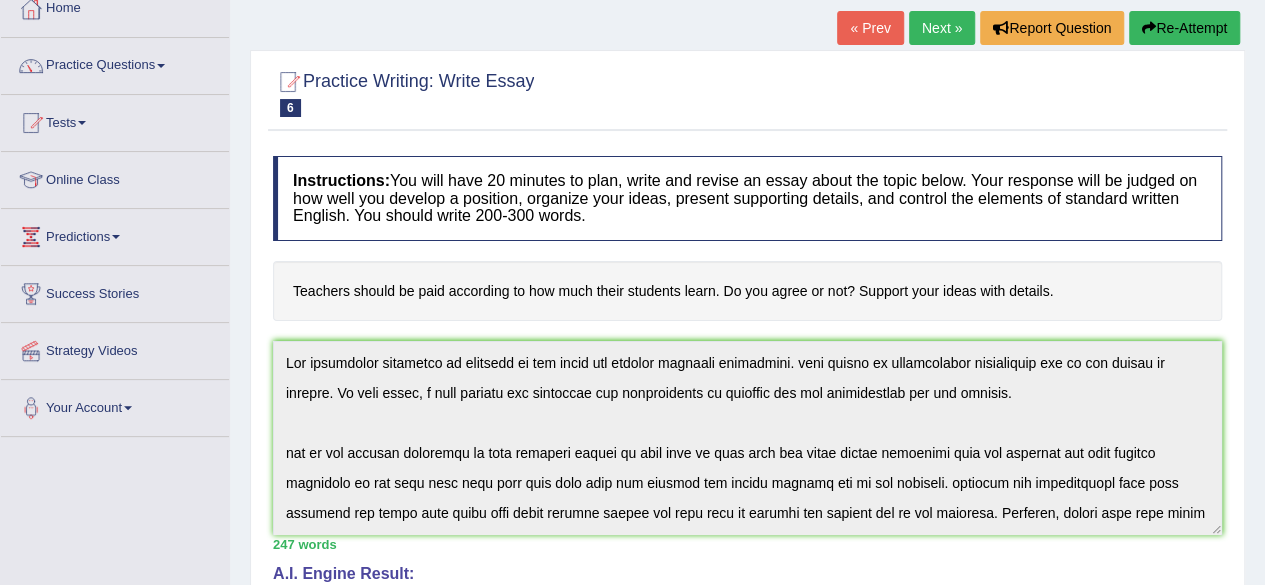 scroll, scrollTop: 0, scrollLeft: 0, axis: both 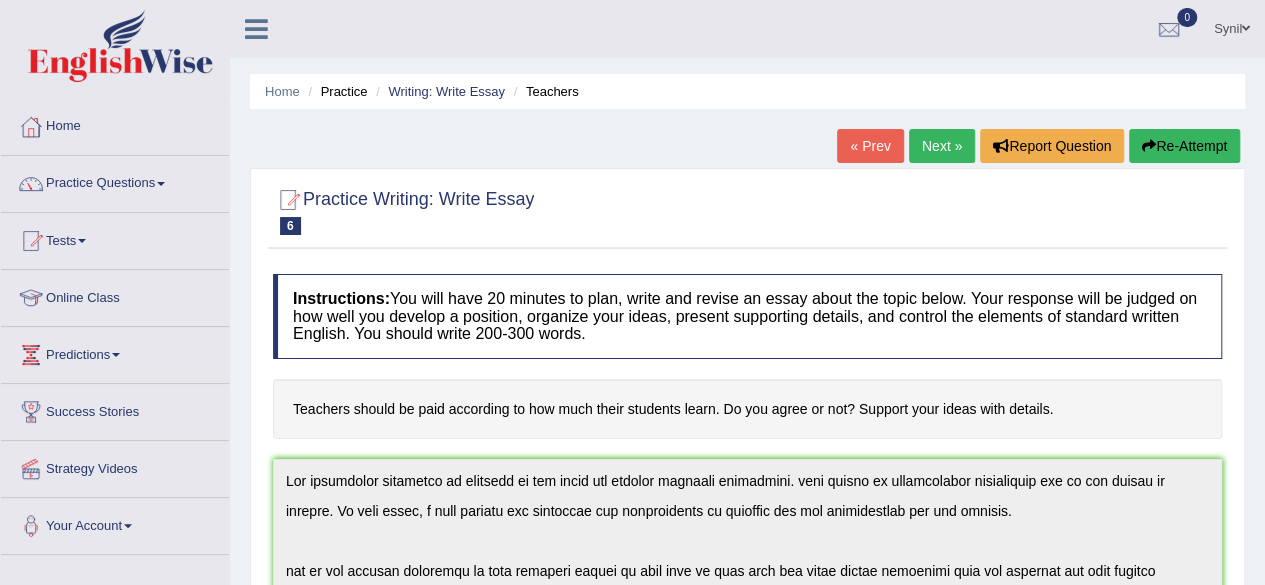 click on "Re-Attempt" at bounding box center [1184, 146] 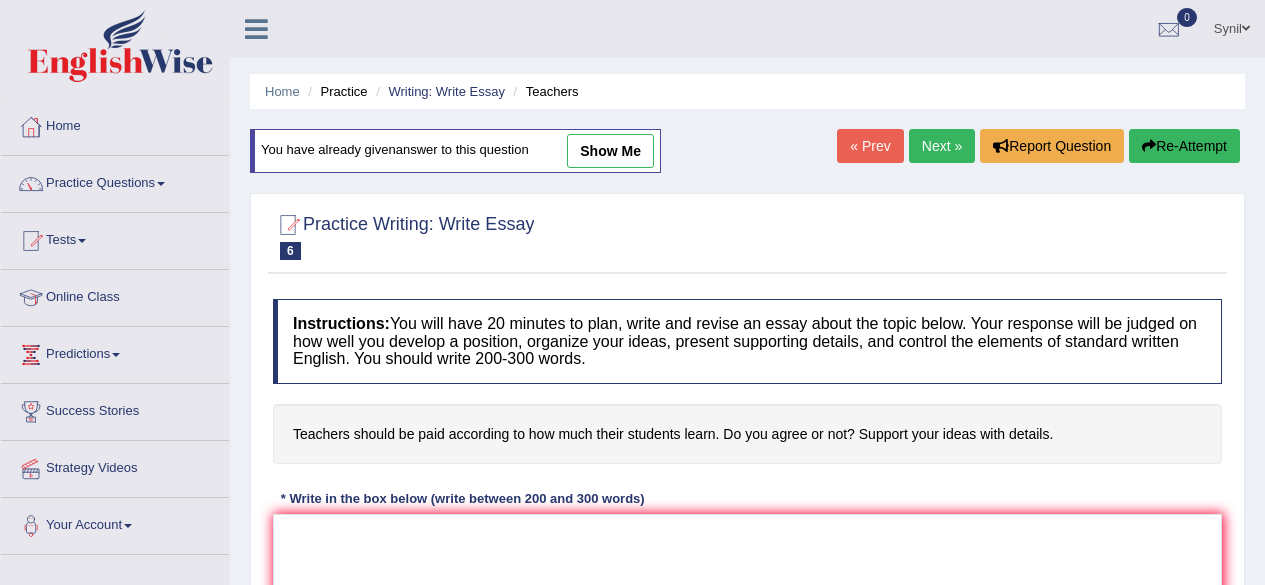 scroll, scrollTop: 300, scrollLeft: 0, axis: vertical 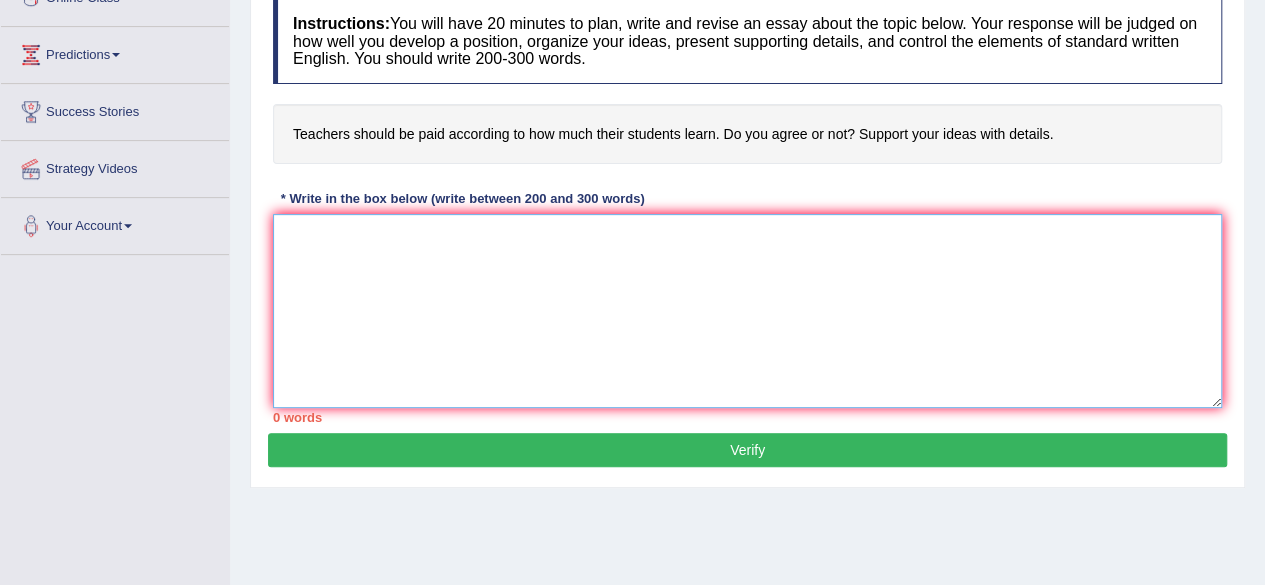click at bounding box center (747, 311) 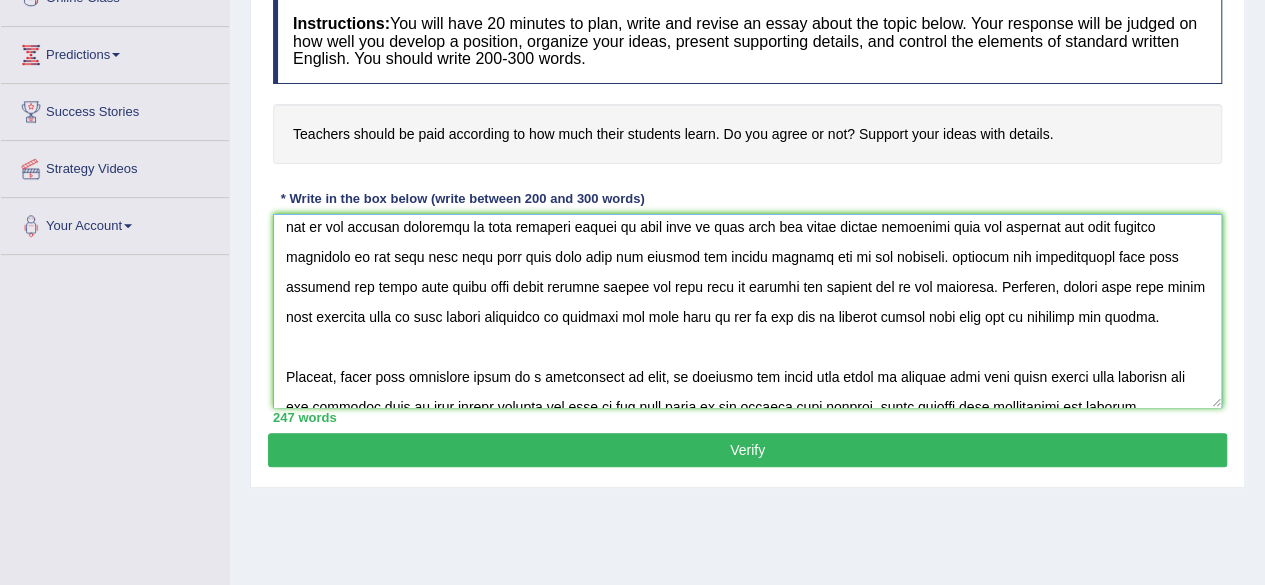scroll, scrollTop: 100, scrollLeft: 0, axis: vertical 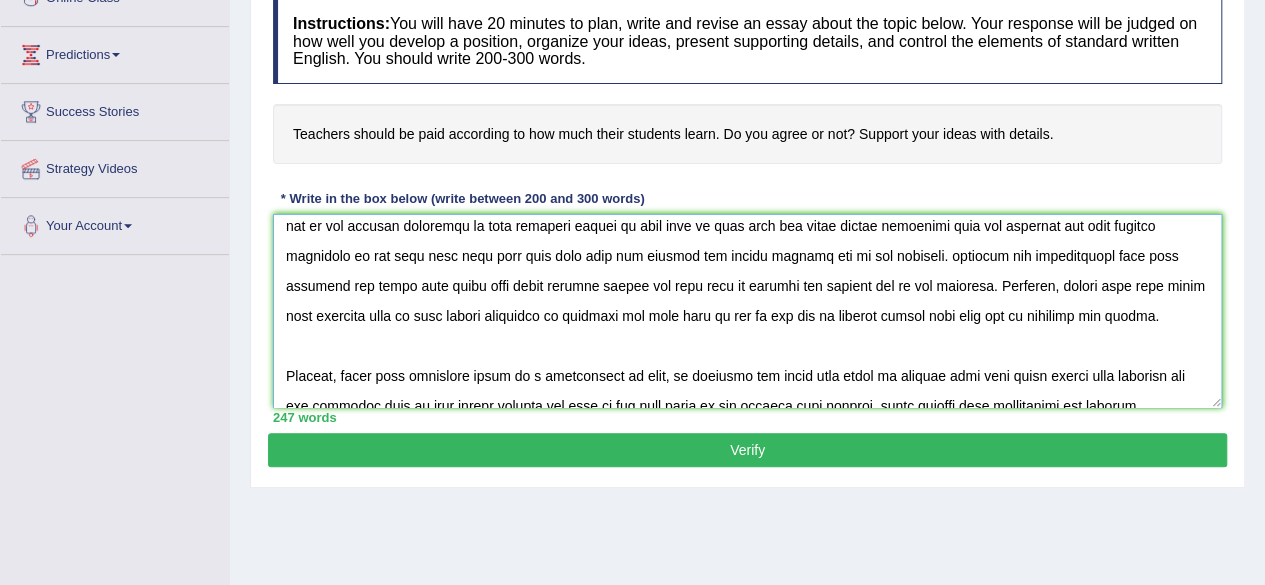 click at bounding box center [747, 311] 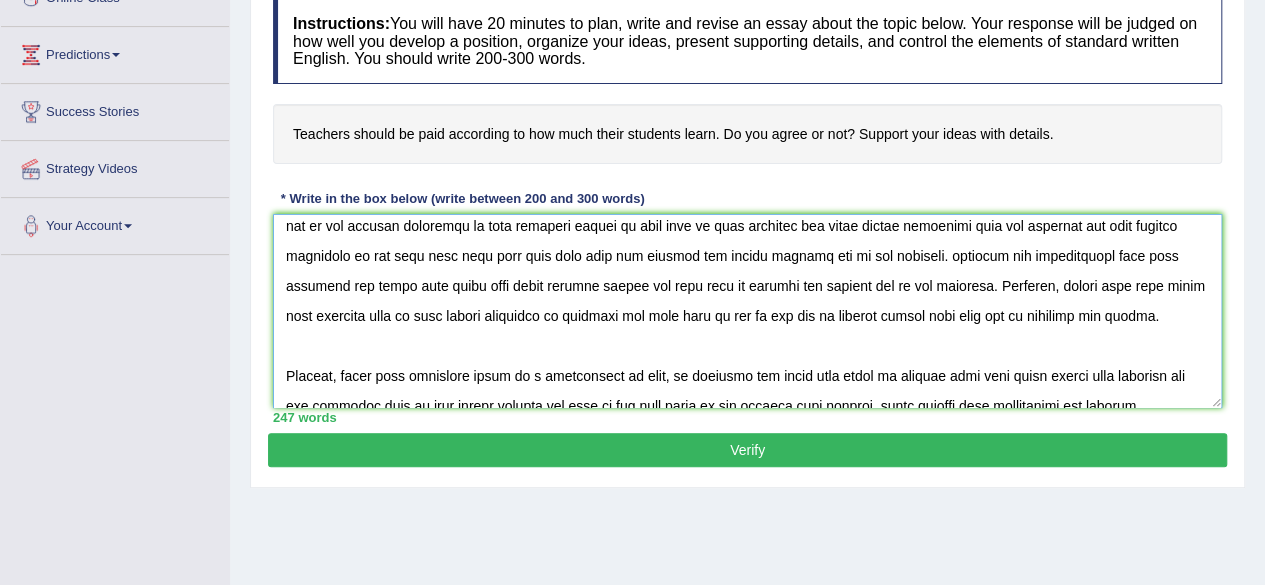 click at bounding box center [747, 311] 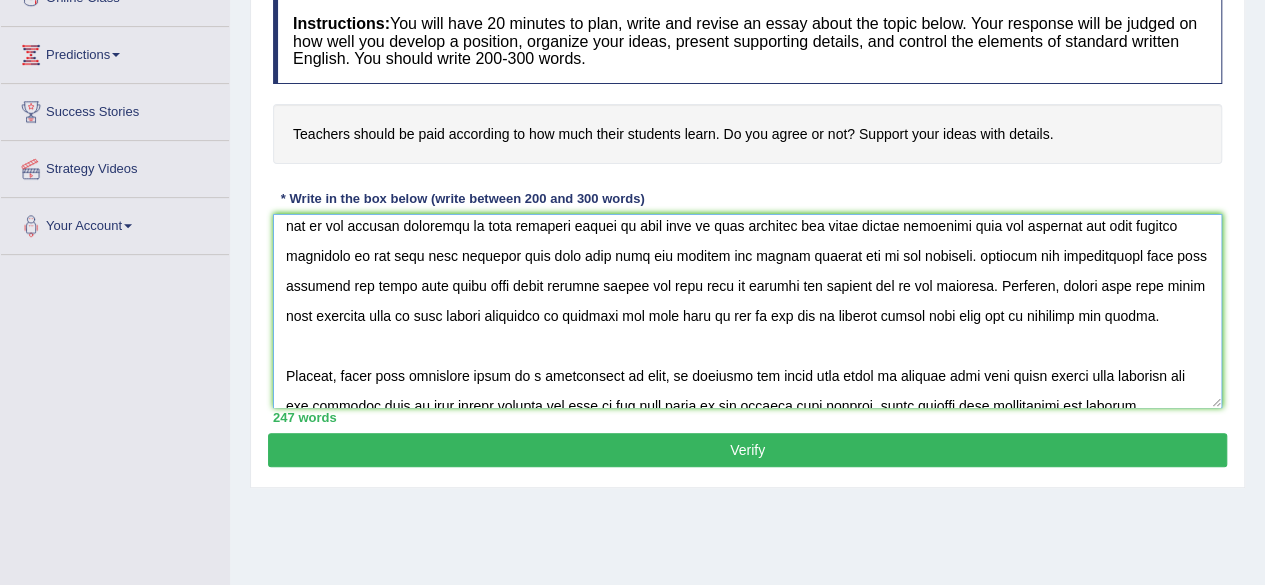 click at bounding box center (747, 311) 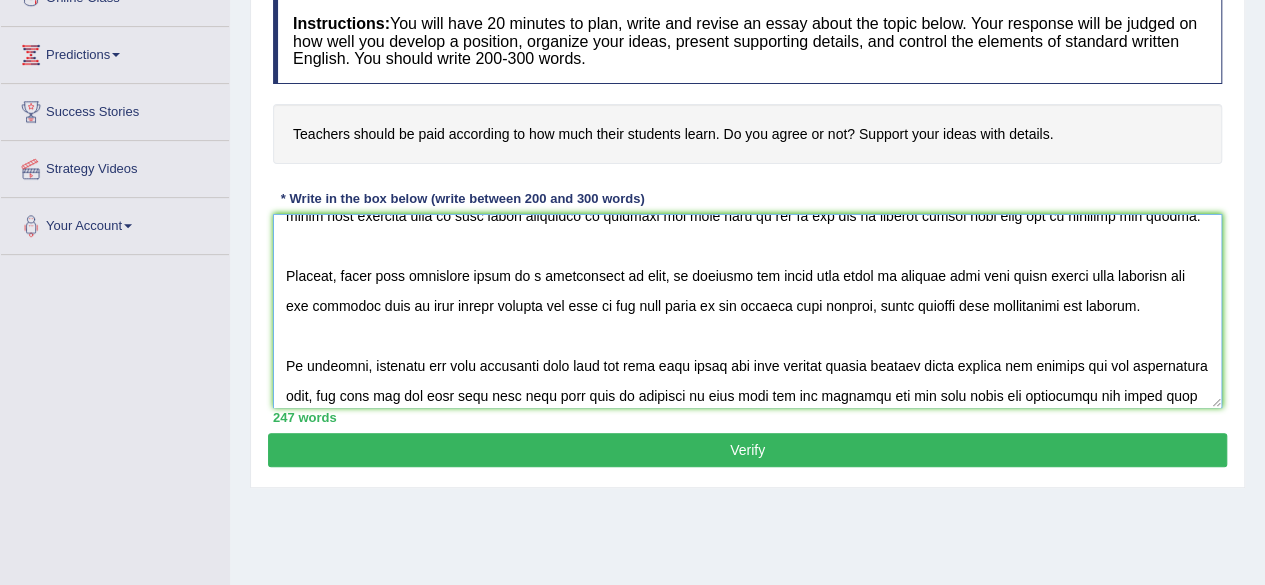 scroll, scrollTop: 270, scrollLeft: 0, axis: vertical 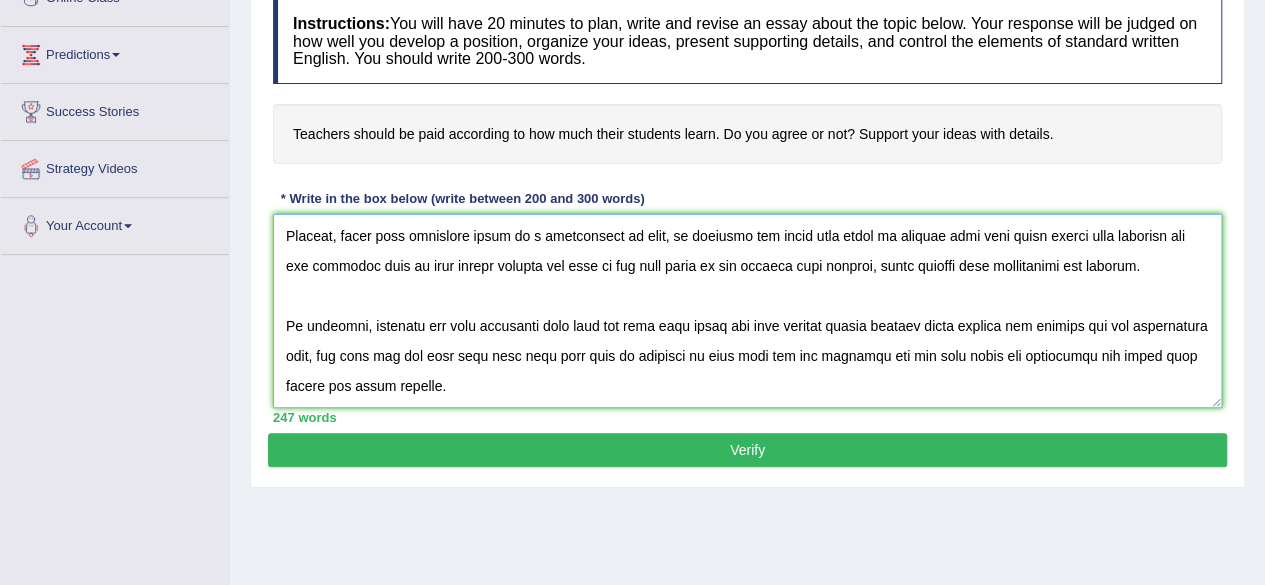 click at bounding box center (747, 311) 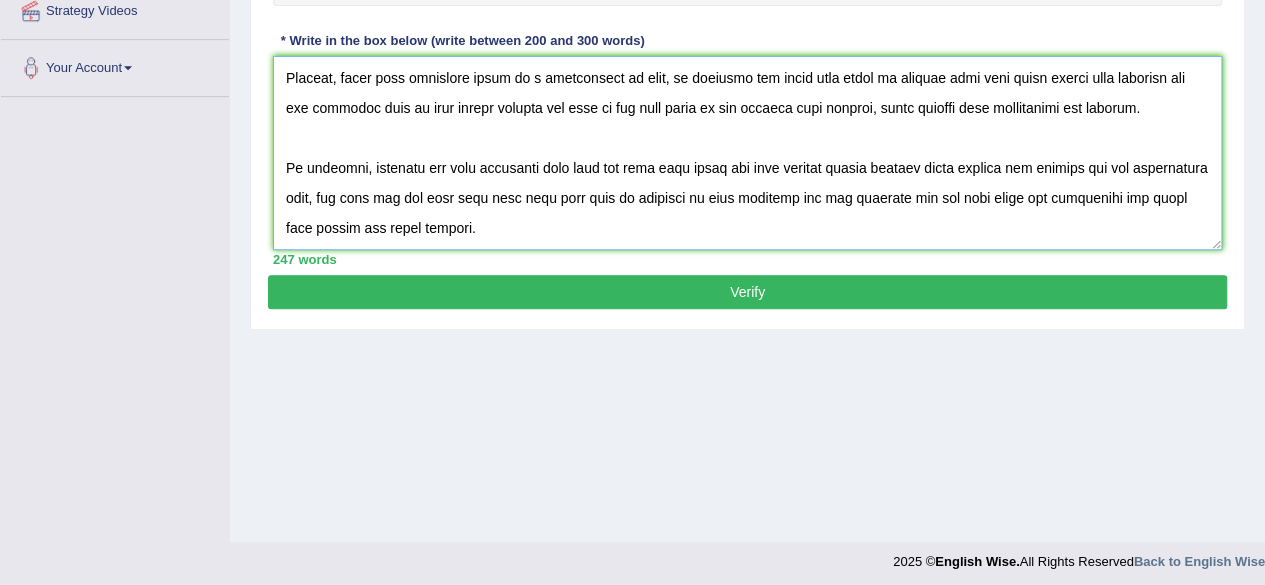 scroll, scrollTop: 464, scrollLeft: 0, axis: vertical 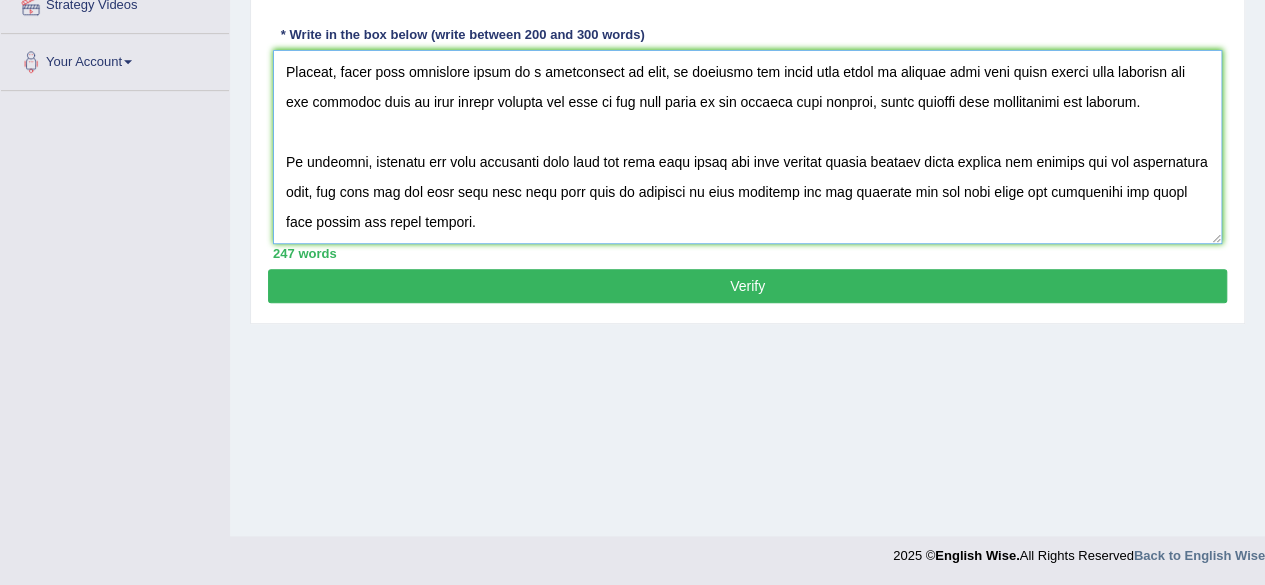 type on "The increasing influence of teachers on our lives has iqnited numerous discussion. this matter is particularly significant due to its impact on society. In this essay, i will examine the advantage and disadvantage of teachers and the implications for the society.
one of the primary advantage is that teachers should be paid more so that teachers can share better education with the students and this further supported by the fact that teachers will hard work more for getting the better results out of the students. research has demonstrated that when teachers are given more money teachers treat student better and give best to produce the results out of the students. Moreover, paying them more money will motivate them to give better knowlegde to students and they will go out of the way to explain things more good way to students for sucess.
However, along side advantage there is a disadvatage as well, if teachers are given more money on results they will leave behind poor students and may tourture them to giv..." 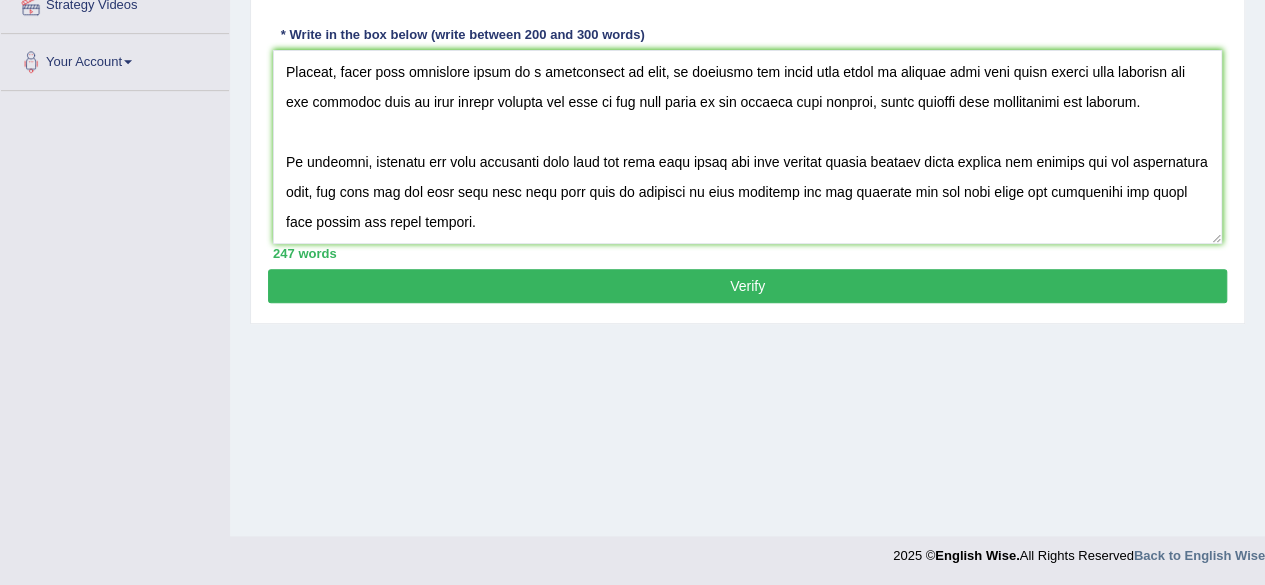 click on "Verify" at bounding box center [747, 286] 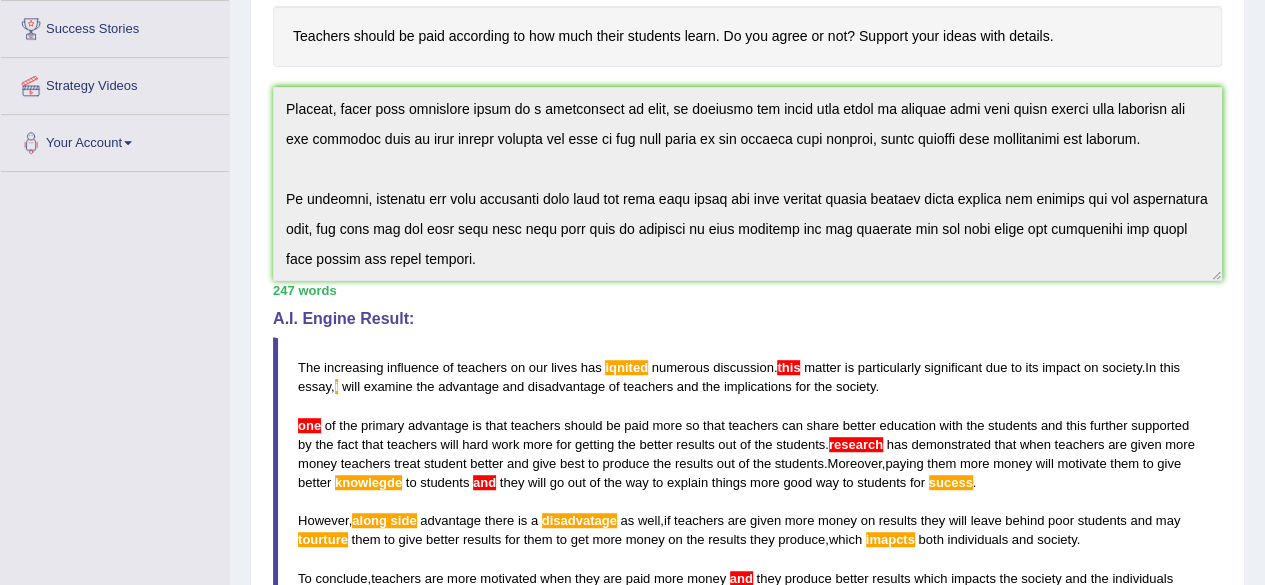 scroll, scrollTop: 264, scrollLeft: 0, axis: vertical 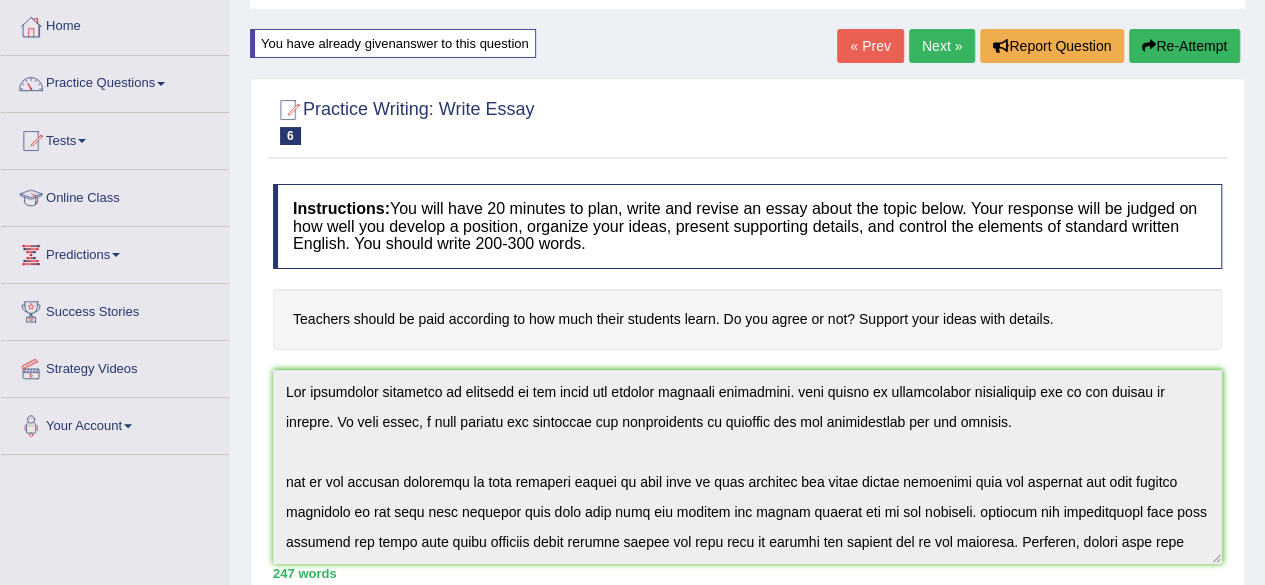 click on "Toggle navigation
Home
Practice Questions   Speaking Practice Read Aloud
Repeat Sentence
Describe Image
Re-tell Lecture
Answer Short Question
Summarize Group Discussion
Respond To A Situation
Writing Practice  Summarize Written Text
Write Essay
Reading Practice  Reading & Writing: Fill In The Blanks
Choose Multiple Answers
Re-order Paragraphs
Fill In The Blanks
Choose Single Answer
Listening Practice  Summarize Spoken Text
Highlight Incorrect Words
Highlight Correct Summary
Select Missing Word
Choose Single Answer
Choose Multiple Answers
Fill In The Blanks
Write From Dictation
Pronunciation
Tests  Take Practice Sectional Test
Take Mock Test" at bounding box center [632, 599] 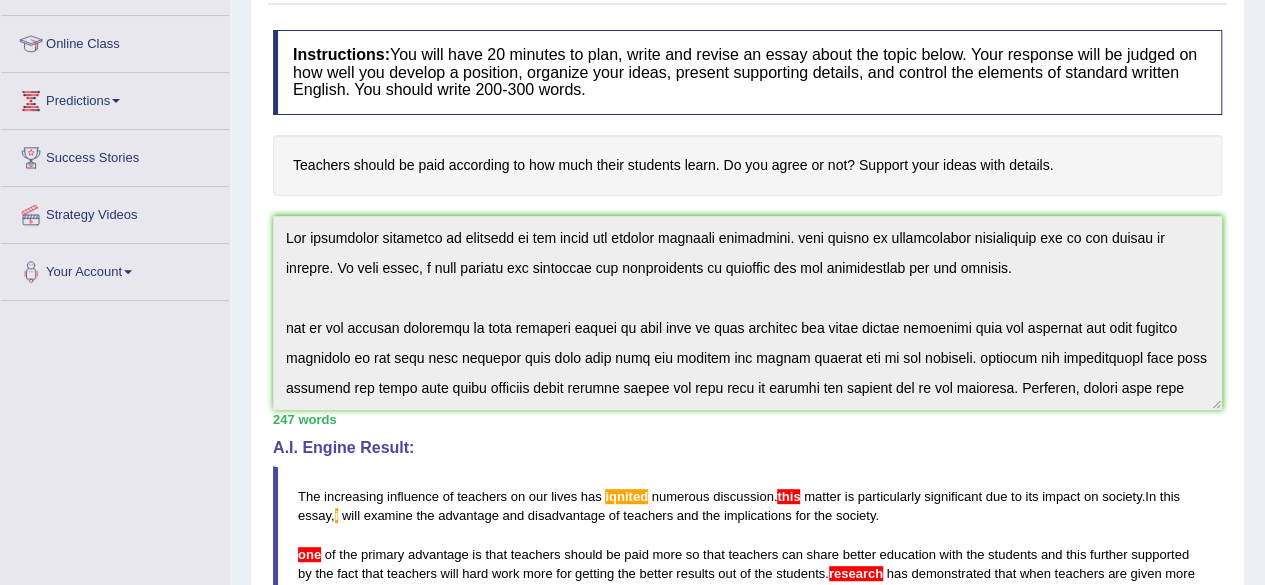 scroll, scrollTop: 0, scrollLeft: 0, axis: both 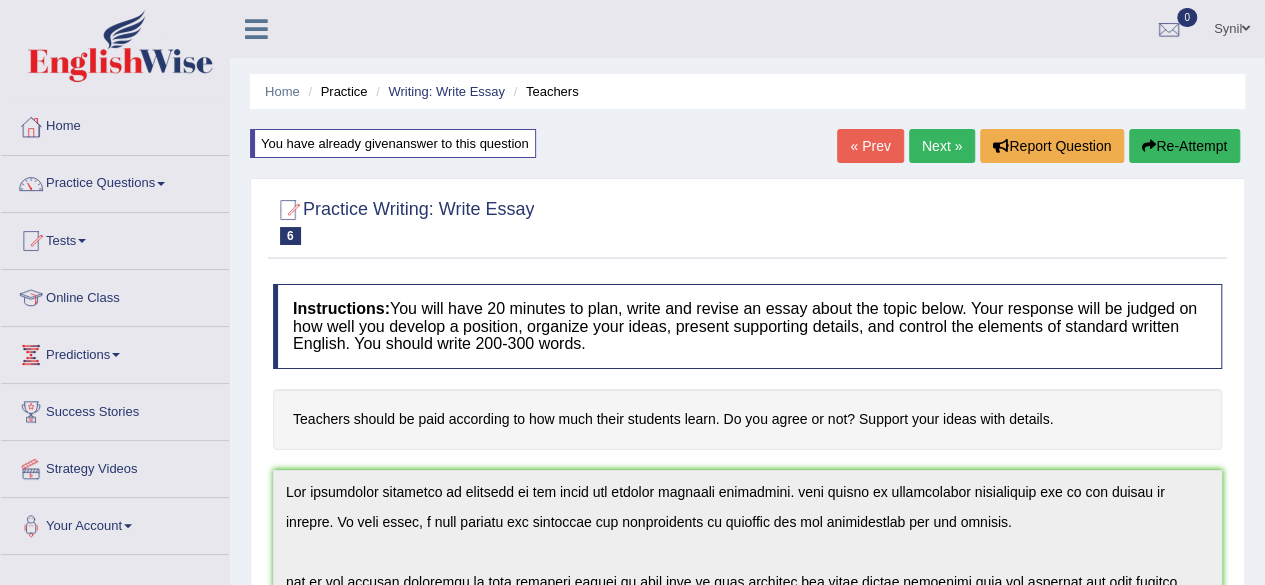 click on "Home
Practice
Writing: Write Essay
Teachers
You have already given   answer to this question
« Prev Next »  Report Question  Re-Attempt
Practice Writing: Write Essay
6
Teachers
Instructions:  You will have 20 minutes to plan, write and revise an essay about the topic below. Your response will be judged on how well you develop a position, organize your ideas, present supporting details, and control the elements of standard written English. You should write 200-300 words.
Teachers should be paid according to how much their students learn. Do you agree or not? Support your ideas with details. * Write in the box below (write between 200 and 300 words) 247 words Written Keywords:  teachers  paid  students  not  student  education  teachers  students  society A.I. Engine Result: The" at bounding box center [747, 679] 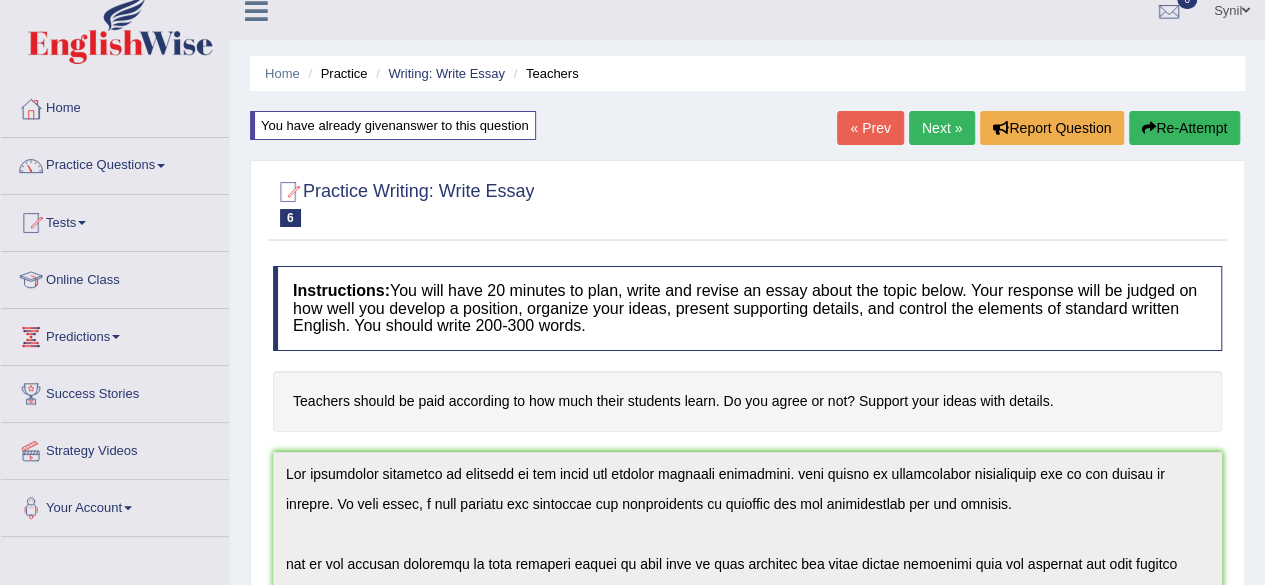 scroll, scrollTop: 0, scrollLeft: 0, axis: both 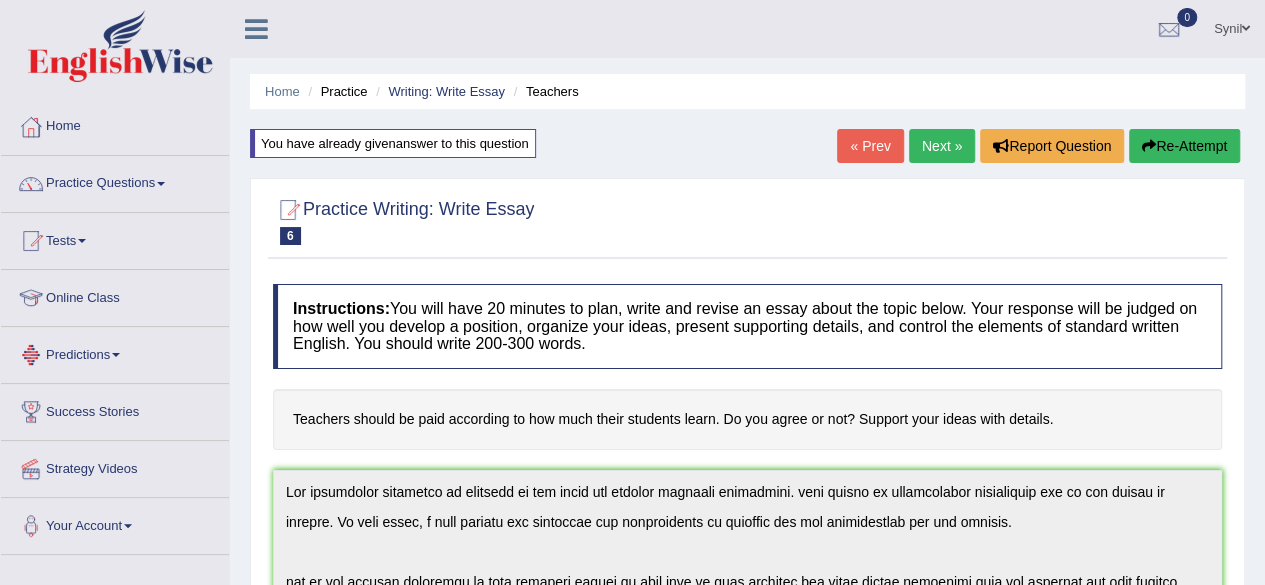 click on "Predictions" at bounding box center [115, 352] 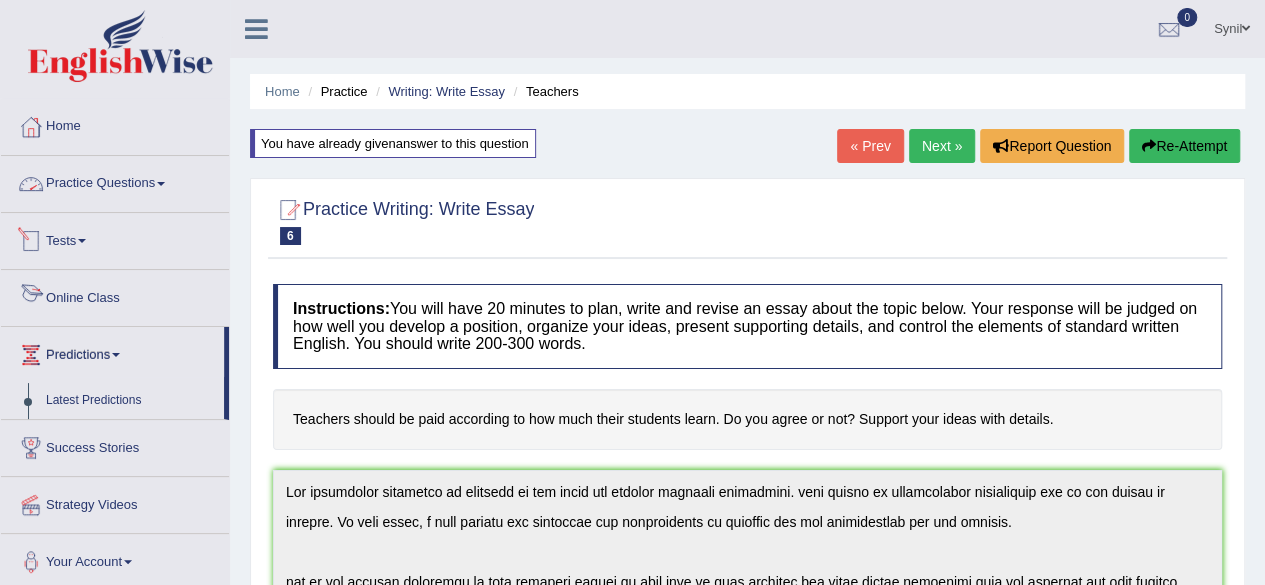 click on "Practice Questions" at bounding box center [115, 181] 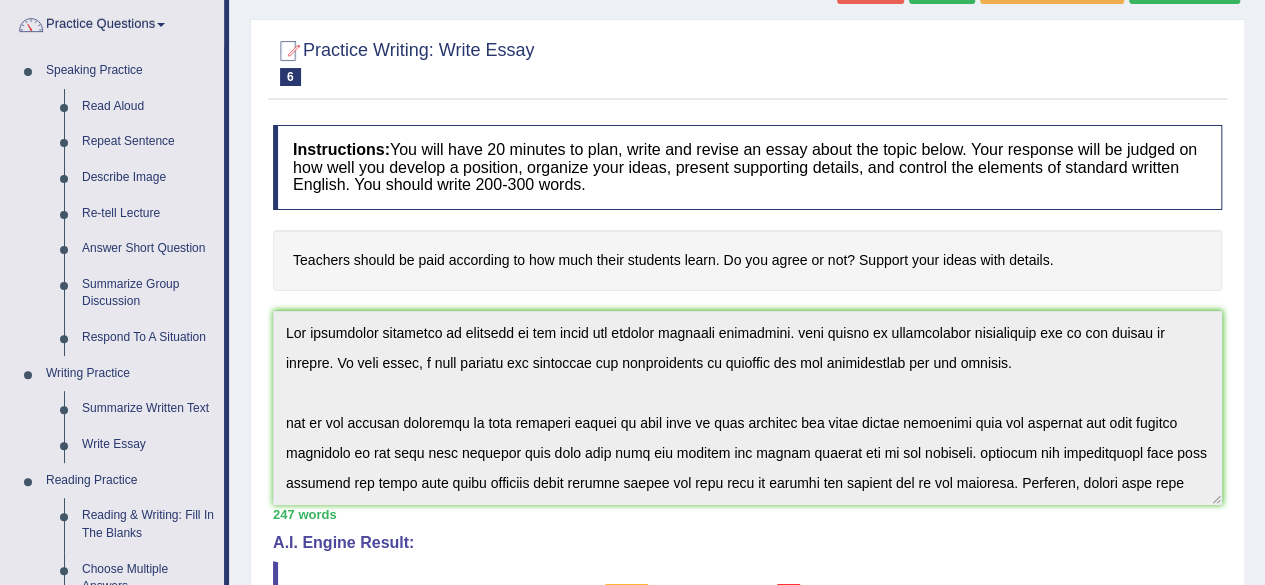 scroll, scrollTop: 200, scrollLeft: 0, axis: vertical 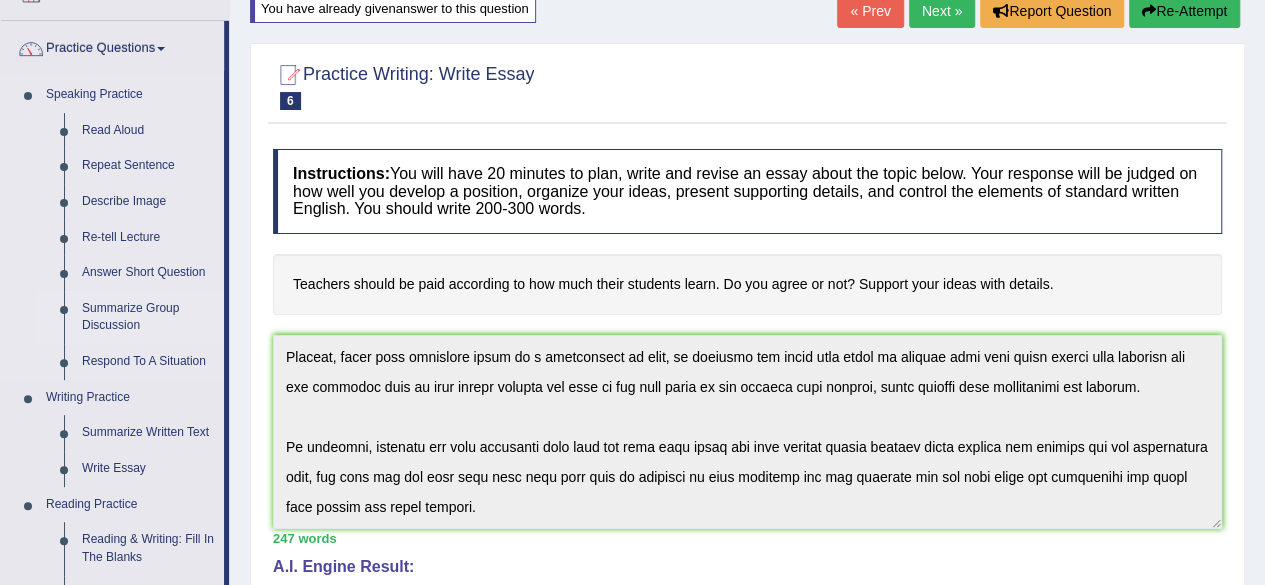 click on "Summarize Group Discussion" at bounding box center [148, 317] 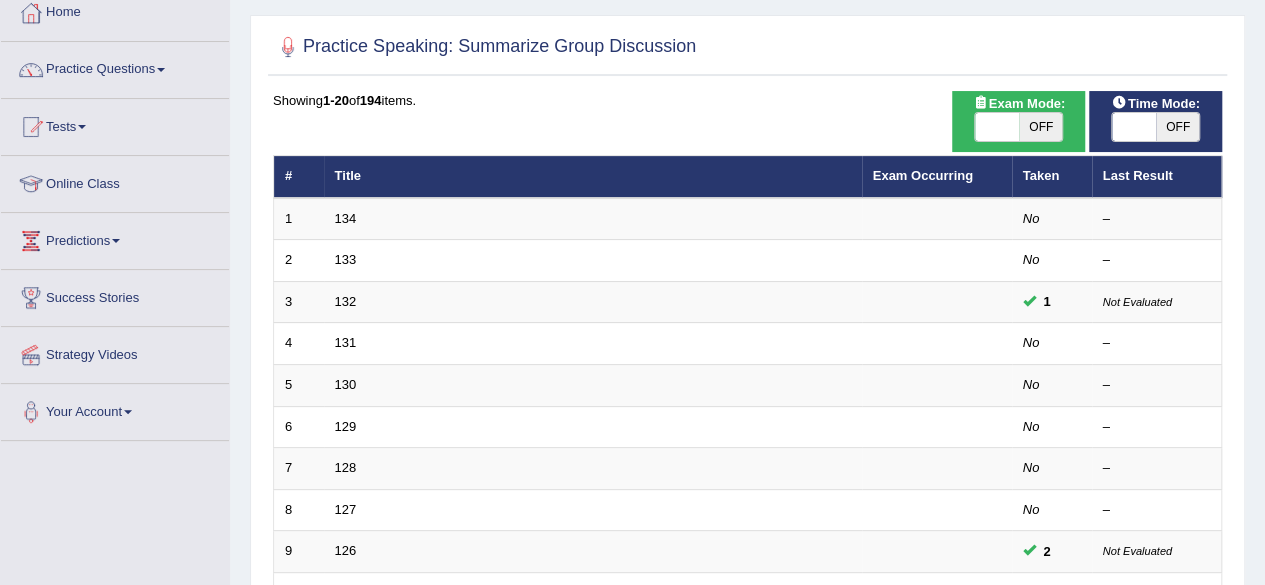 scroll, scrollTop: 0, scrollLeft: 0, axis: both 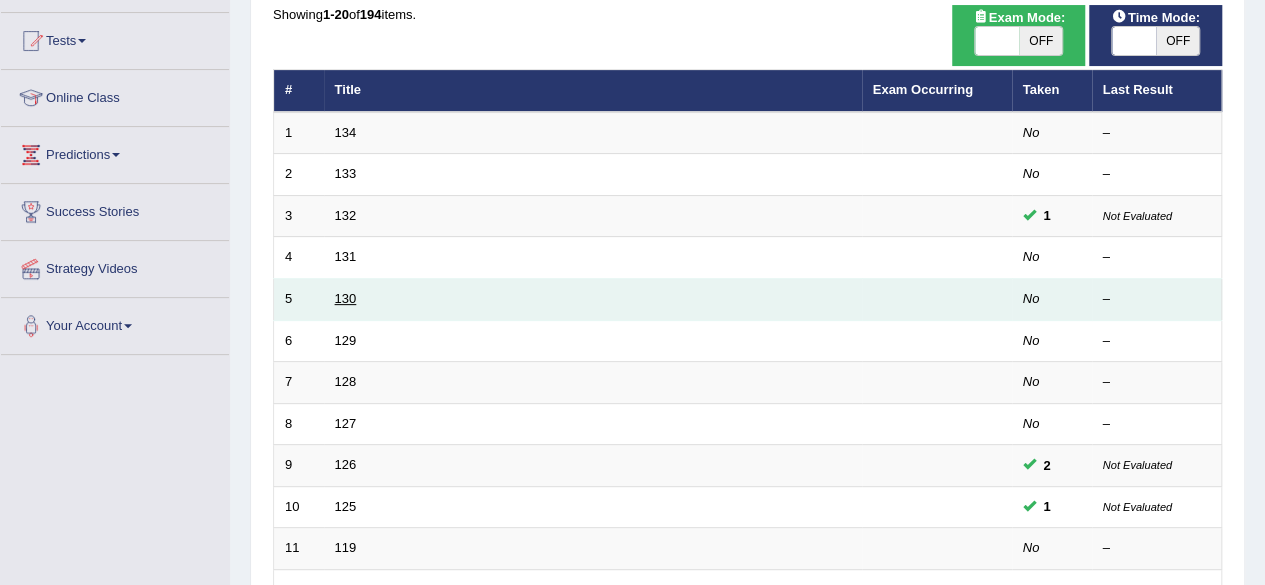 click on "130" at bounding box center [346, 298] 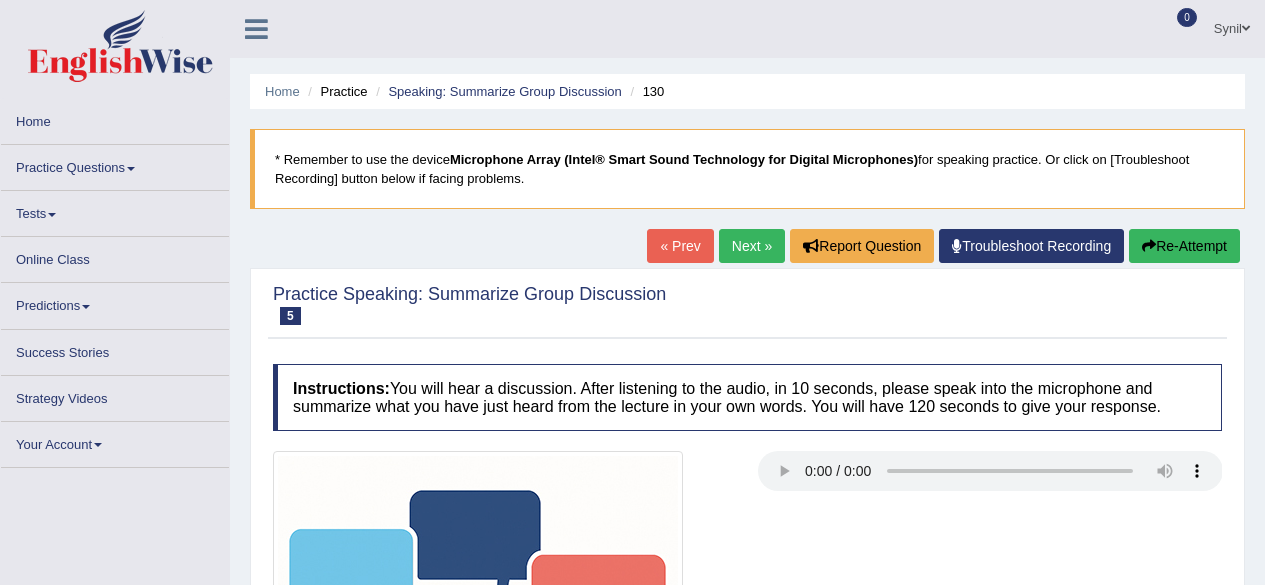 scroll, scrollTop: 0, scrollLeft: 0, axis: both 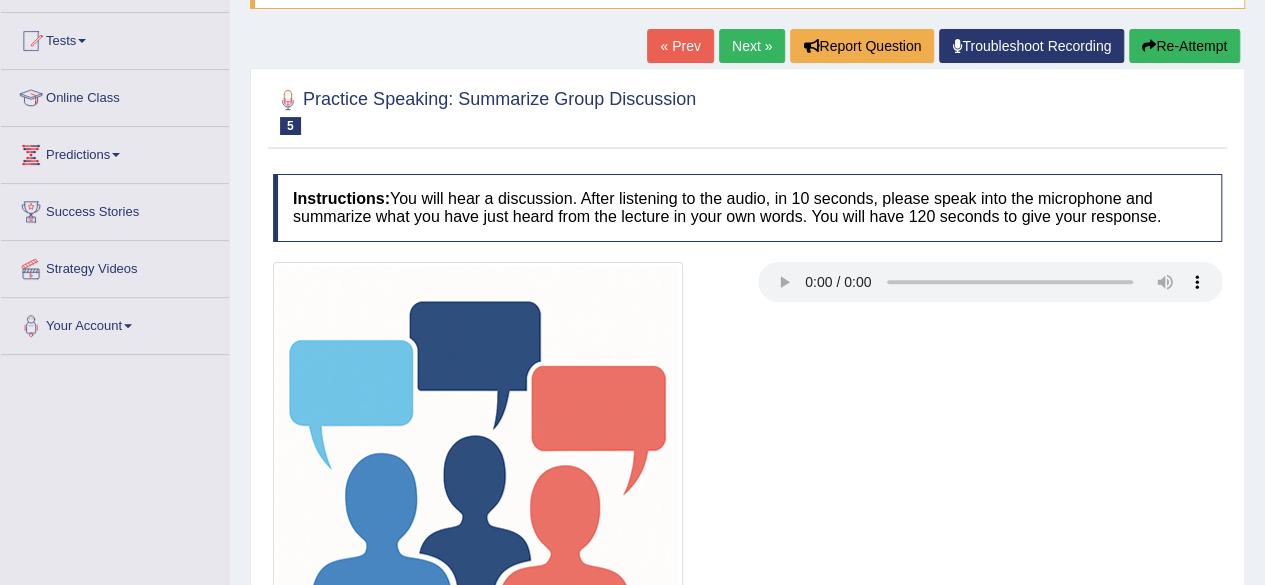 type 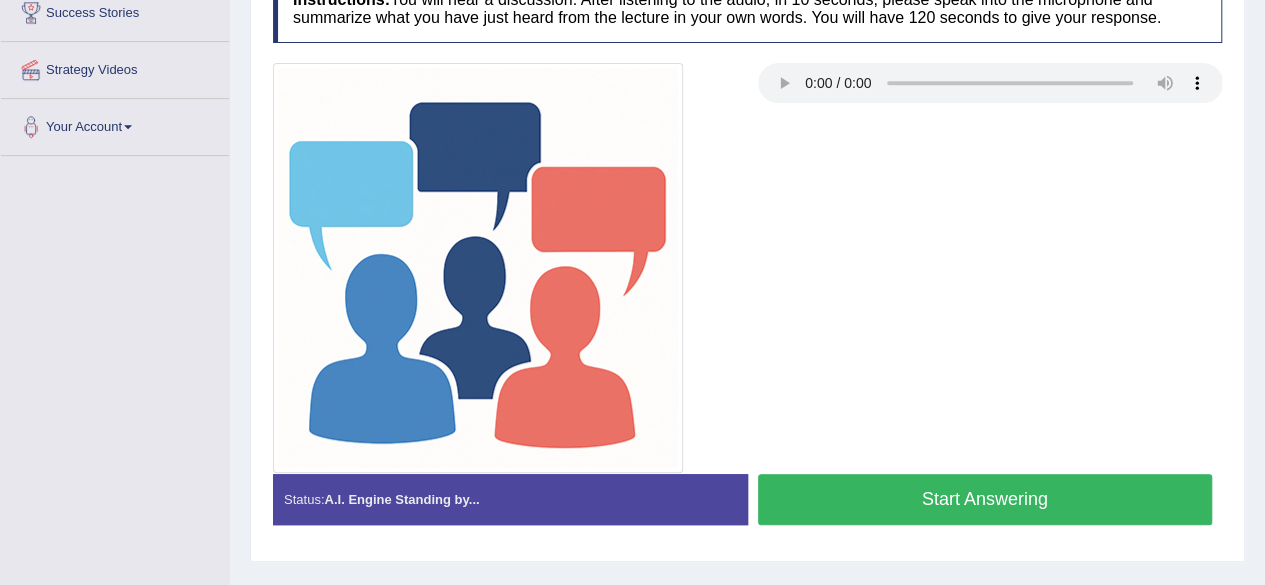 scroll, scrollTop: 400, scrollLeft: 0, axis: vertical 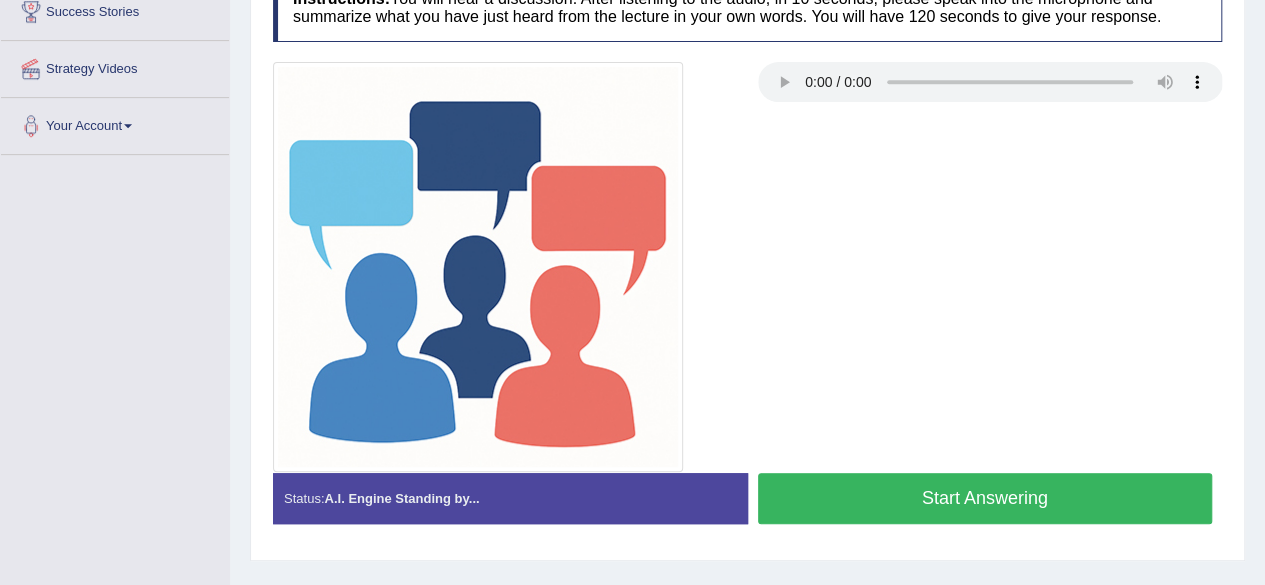 click on "Start Answering" at bounding box center (985, 498) 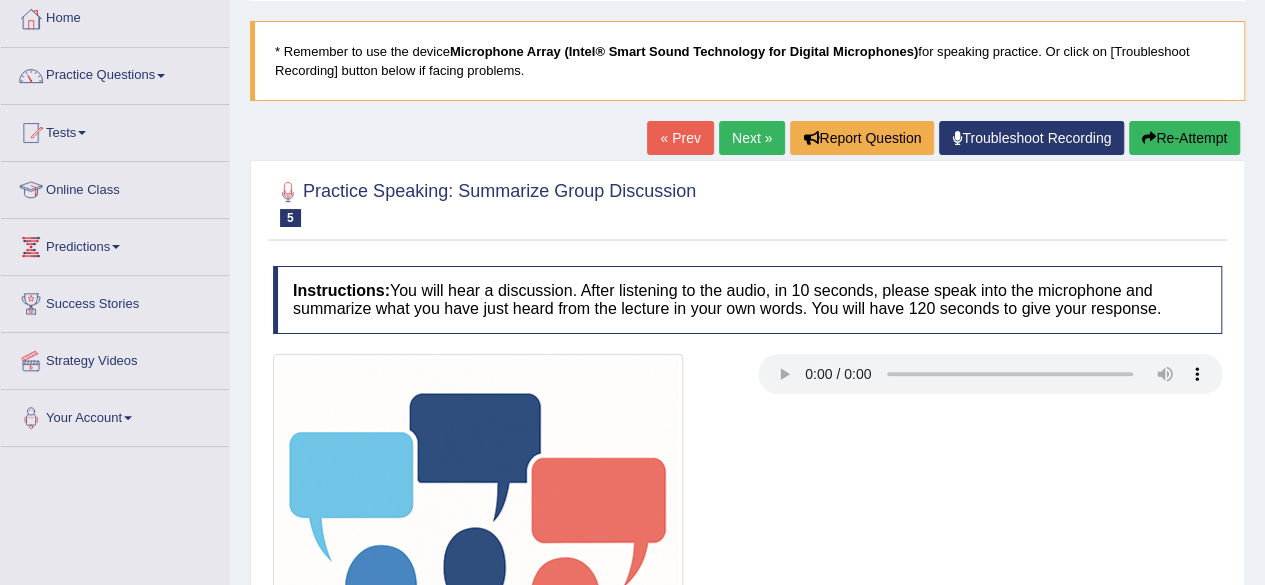 scroll, scrollTop: 100, scrollLeft: 0, axis: vertical 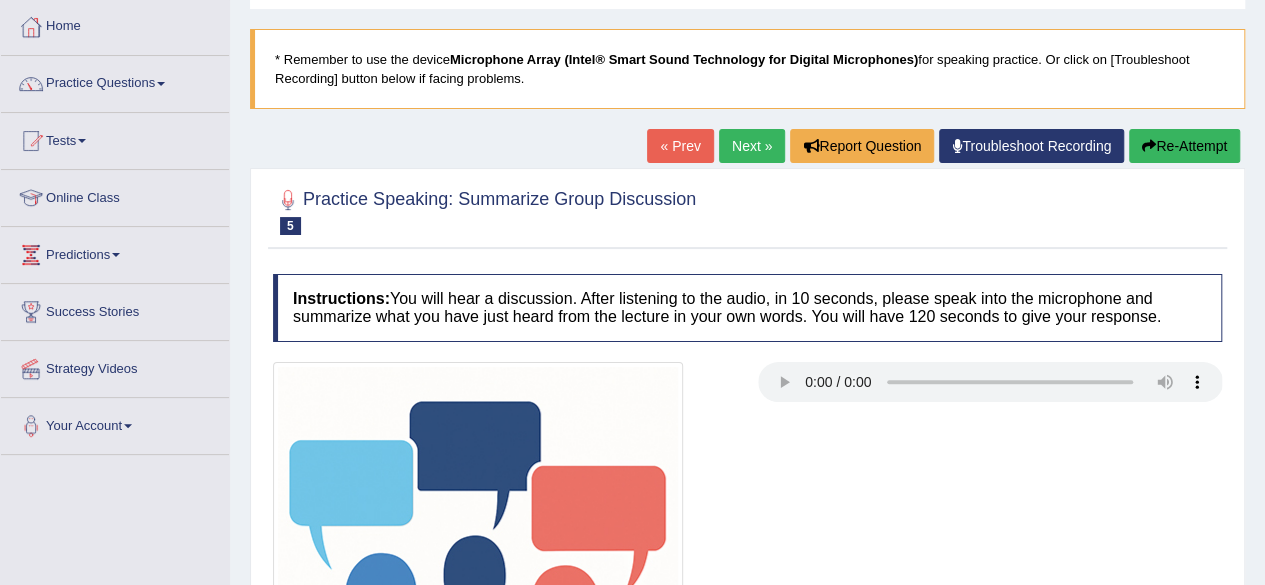 click on "Re-Attempt" at bounding box center [1184, 146] 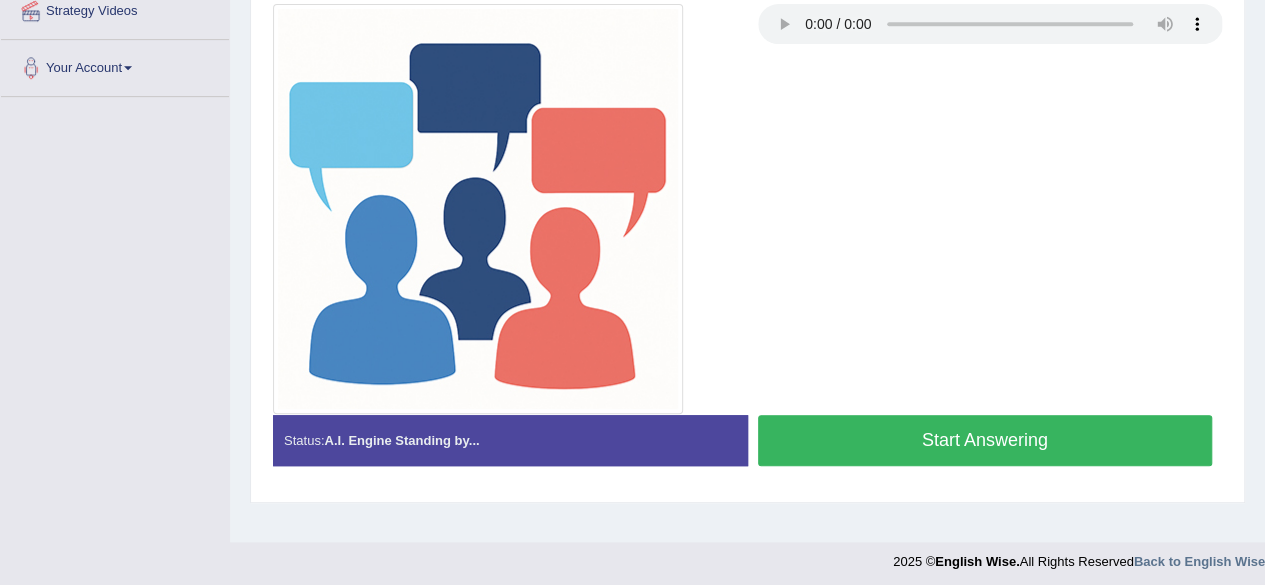scroll, scrollTop: 464, scrollLeft: 0, axis: vertical 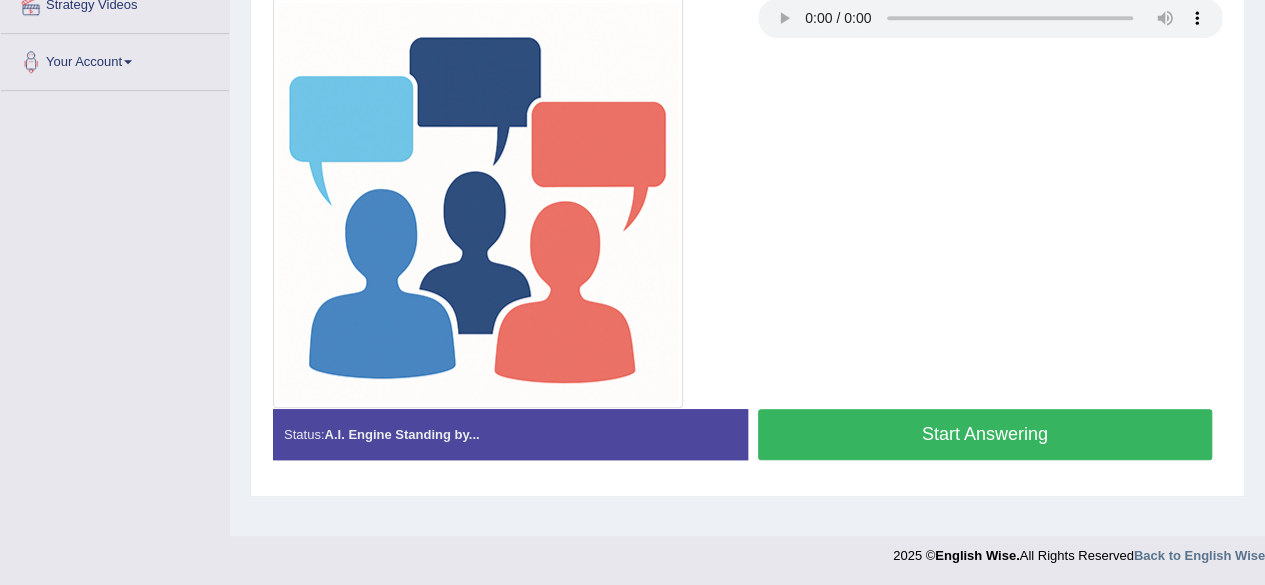 click on "Start Answering" at bounding box center (985, 434) 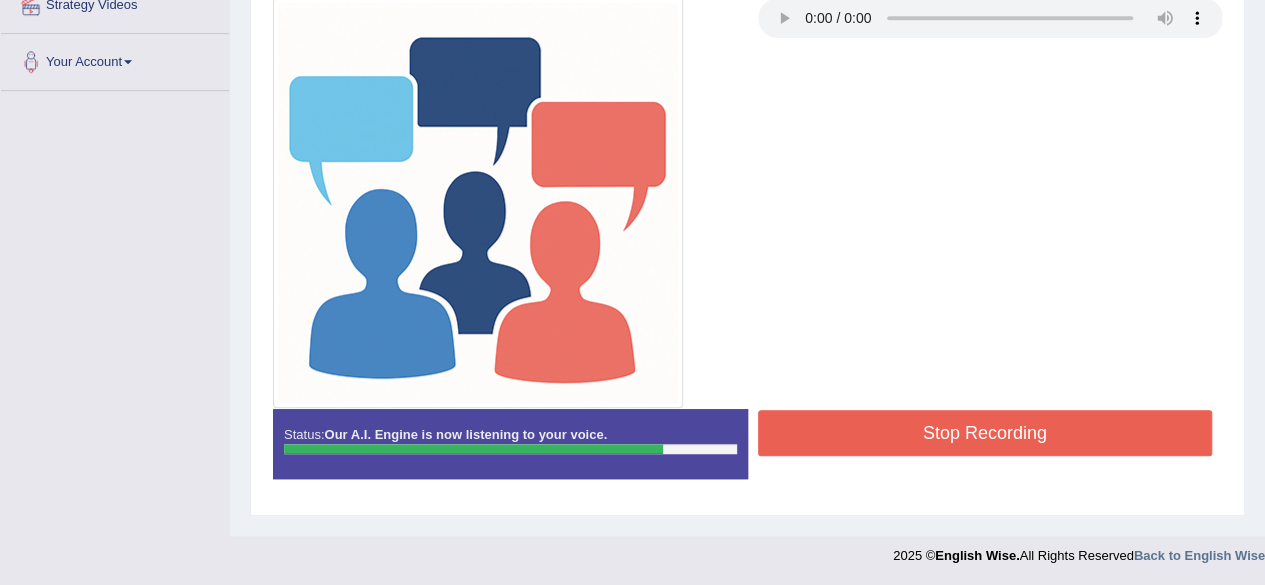click on "Stop Recording" at bounding box center [985, 433] 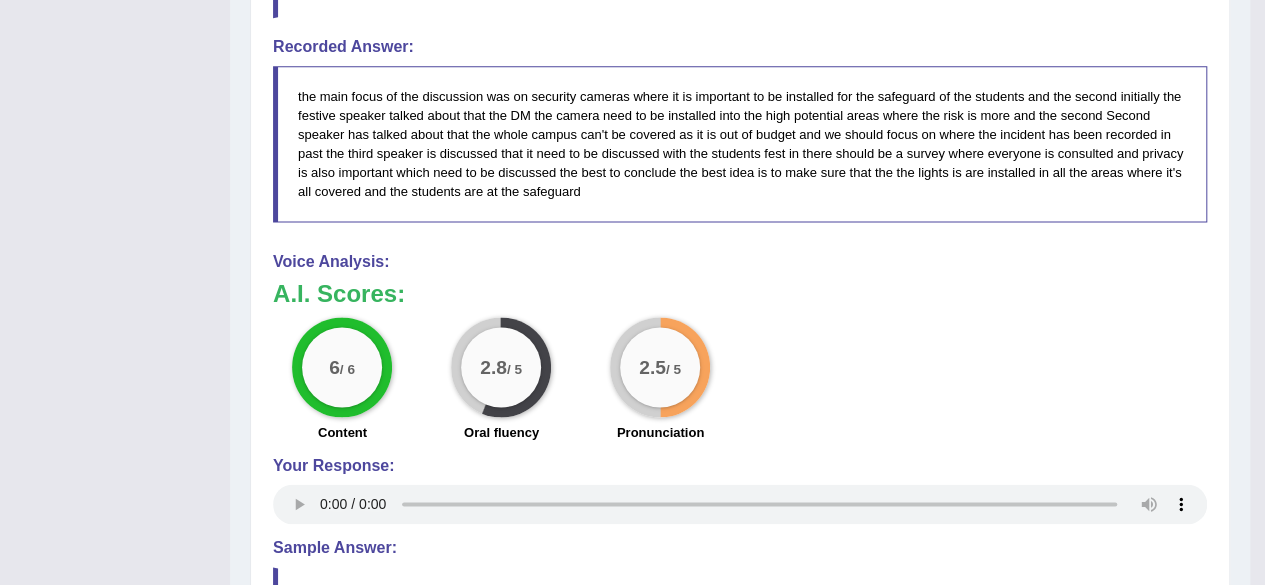 scroll, scrollTop: 1264, scrollLeft: 0, axis: vertical 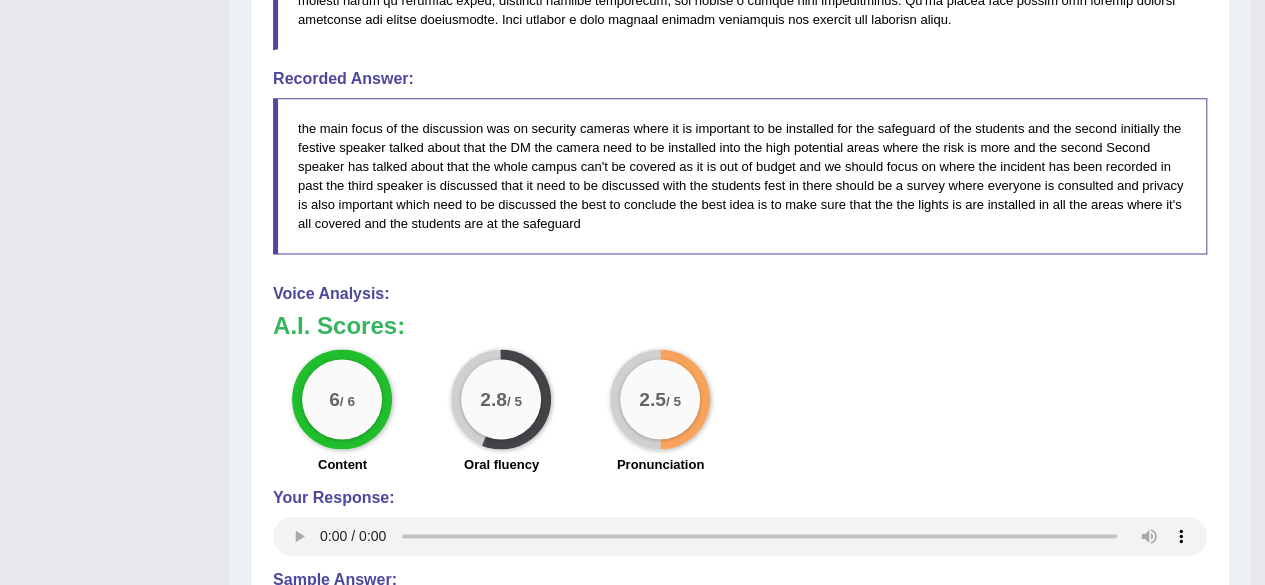 click on "Instructions:  You will hear a discussion. After listening to the audio, in 10 seconds, please speak into the microphone and summarize what you have just heard from the lecture in your own words. You will have 120 seconds to give your response.
Transcript: Recorded Answer: Created with Highcharts 7.1.2 Too low Too high Time Pitch meter: 0 25 50 75 100 Created with Highcharts 7.1.2 Great Too slow Too fast Time Speech pace meter: 0 10 20 30 40 Spoken Keywords: — Voice Analysis: A.I. Scores:
6  / 6              Content
2.8  / 5              Oral fluency
2.5  / 5              Pronunciation
Your Response: Sample Answer: . Status:  A.I. Processing Done Start Answering Stop Recording" at bounding box center (740, -62) 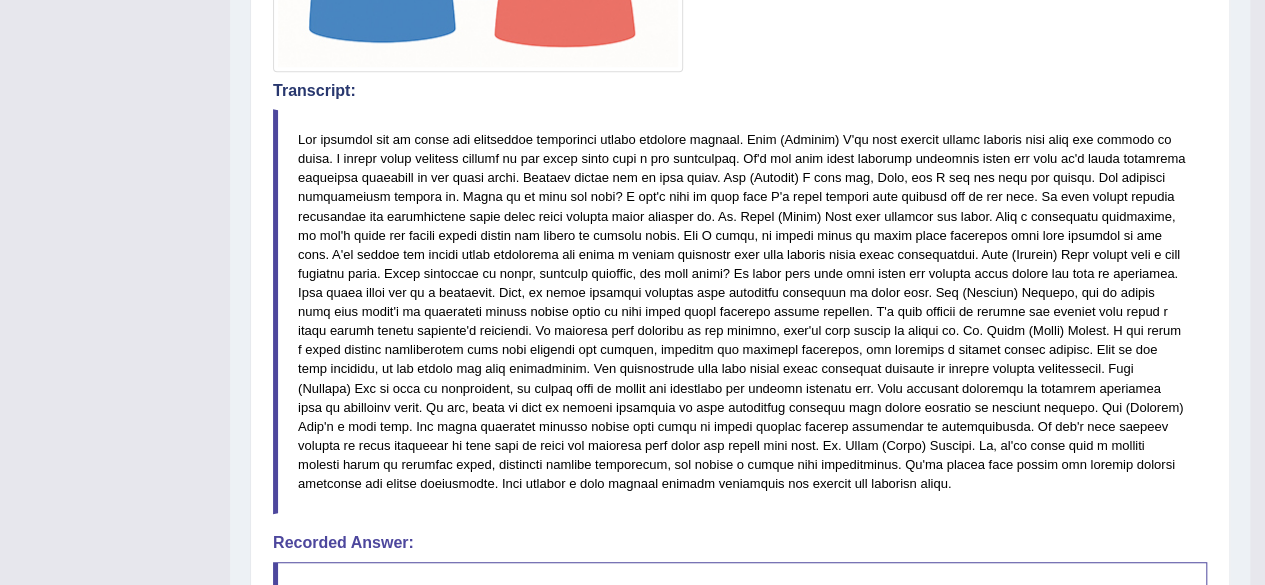 scroll, scrollTop: 764, scrollLeft: 0, axis: vertical 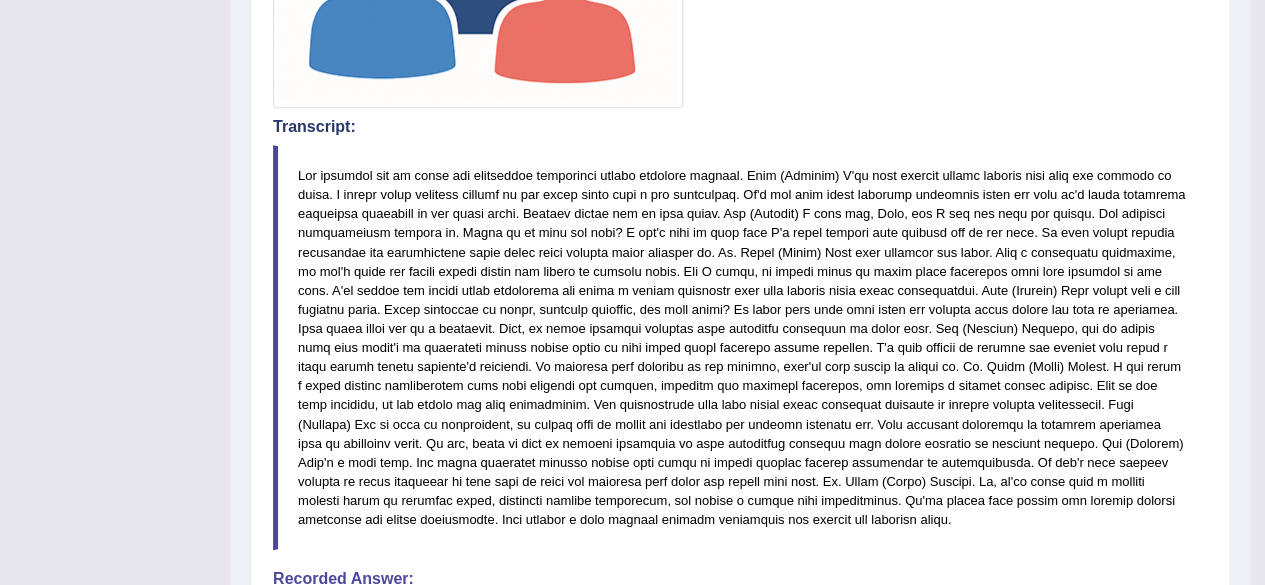 click at bounding box center (740, 347) 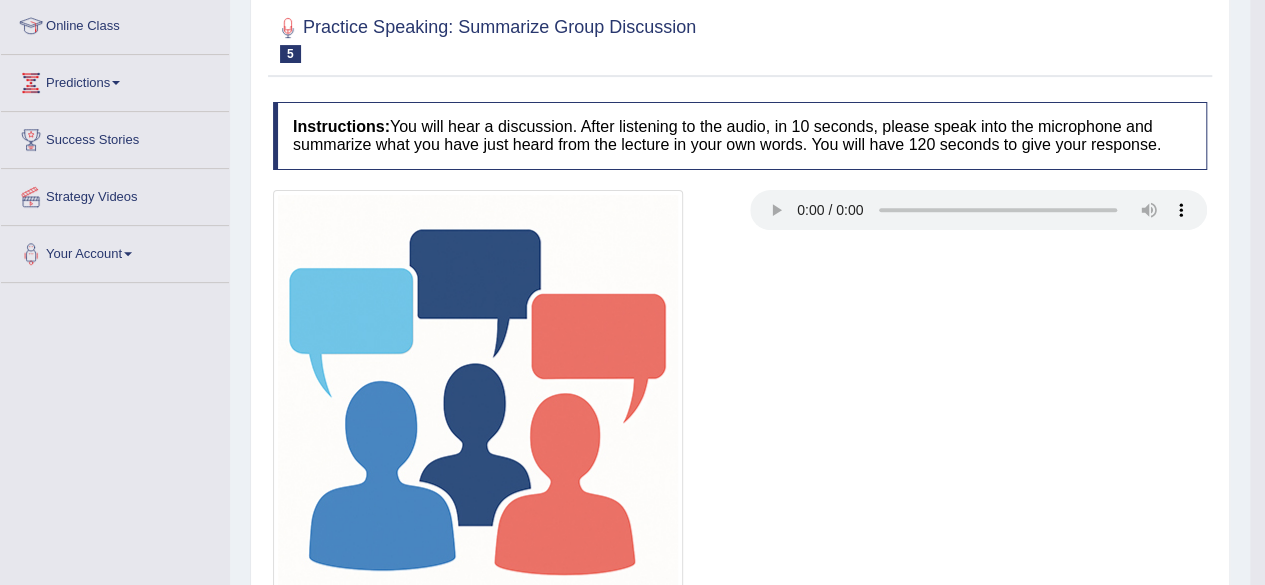 scroll, scrollTop: 264, scrollLeft: 0, axis: vertical 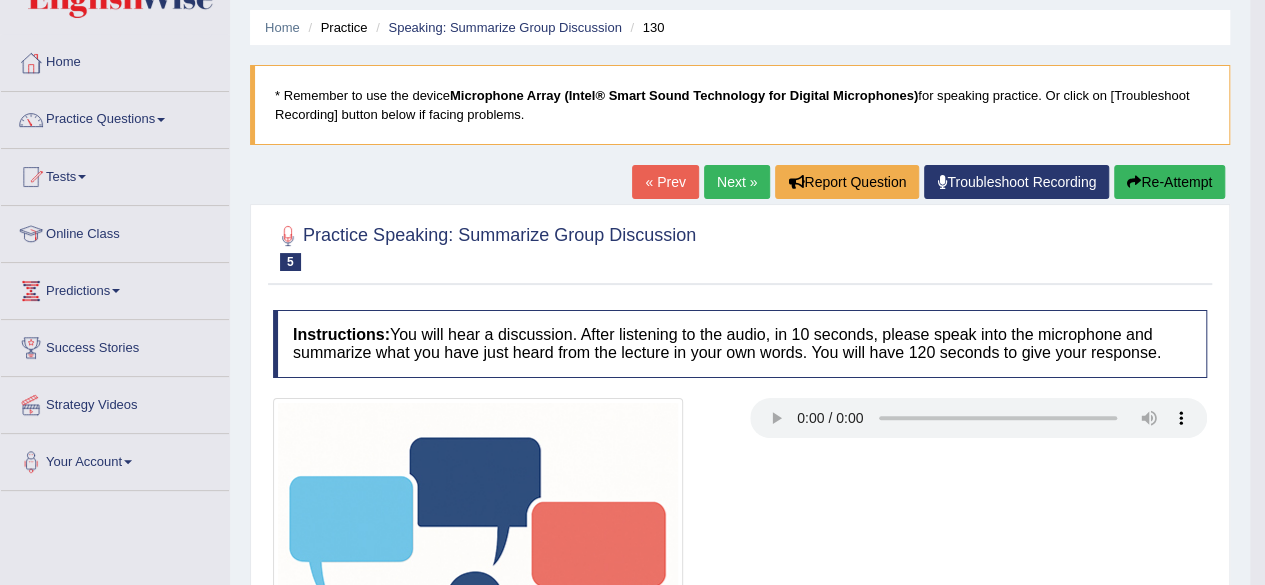 click on "Practice Speaking: Summarize Group Discussion
5
130" at bounding box center (740, 250) 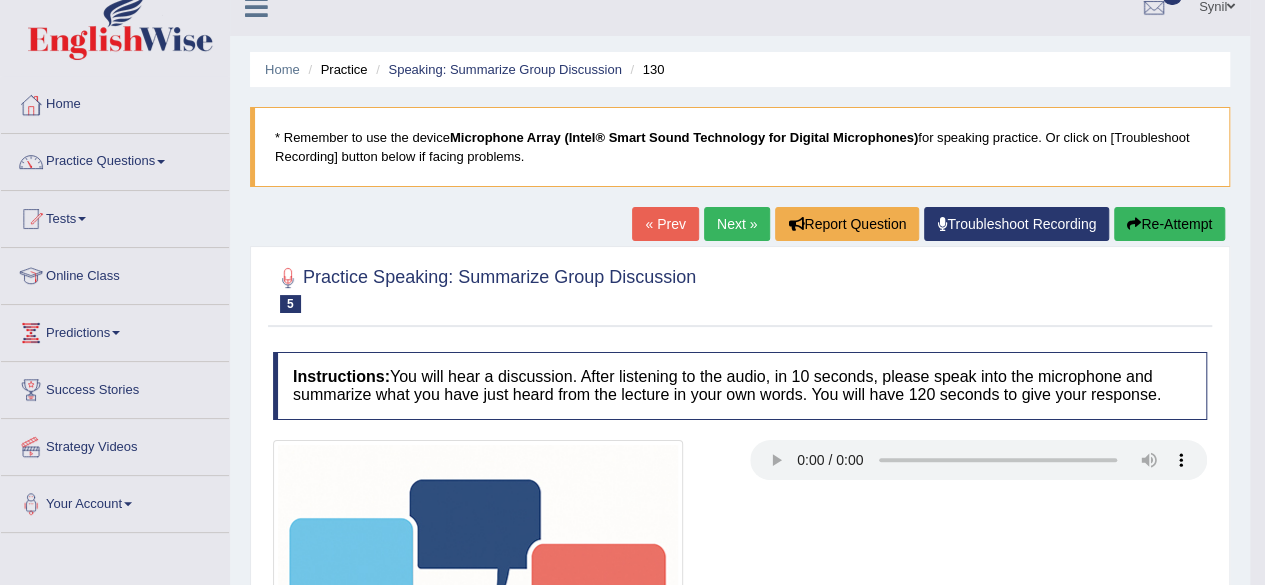 scroll, scrollTop: 0, scrollLeft: 0, axis: both 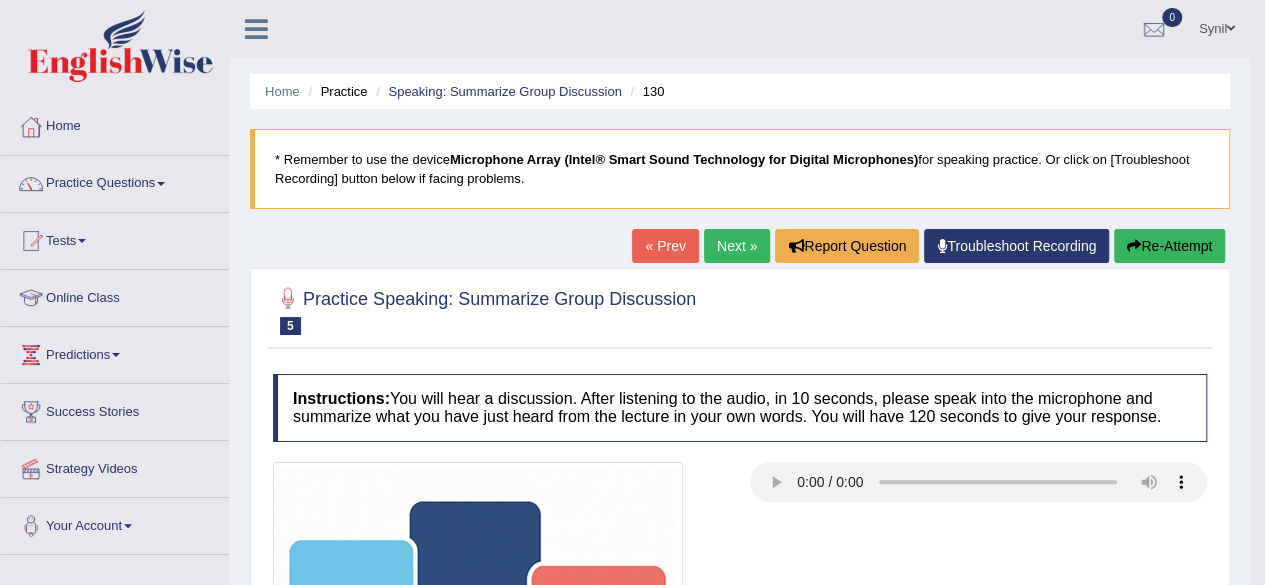 click on "Home
Practice
Speaking: Summarize Group Discussion
130
* Remember to use the device  Microphone Array (Intel® Smart Sound Technology for Digital Microphones)  for speaking practice. Or click on [Troubleshoot Recording] button below if facing problems.
« Prev Next »  Report Question  Troubleshoot Recording  Re-Attempt
Practice Speaking: Summarize Group Discussion
5
130
Instructions:  You will hear a discussion. After listening to the audio, in 10 seconds, please speak into the microphone and summarize what you have just heard from the lecture in your own words. You will have 120 seconds to give your response.
Transcript: Recorded Answer: Created with Highcharts 7.1.2 Too low Too high Time Pitch meter: 0 25 50 75 100 Created with Highcharts 7.1.2 Great Too slow Too fast Time Speech pace meter: 0 10 20 30 40 —" at bounding box center (740, 1033) 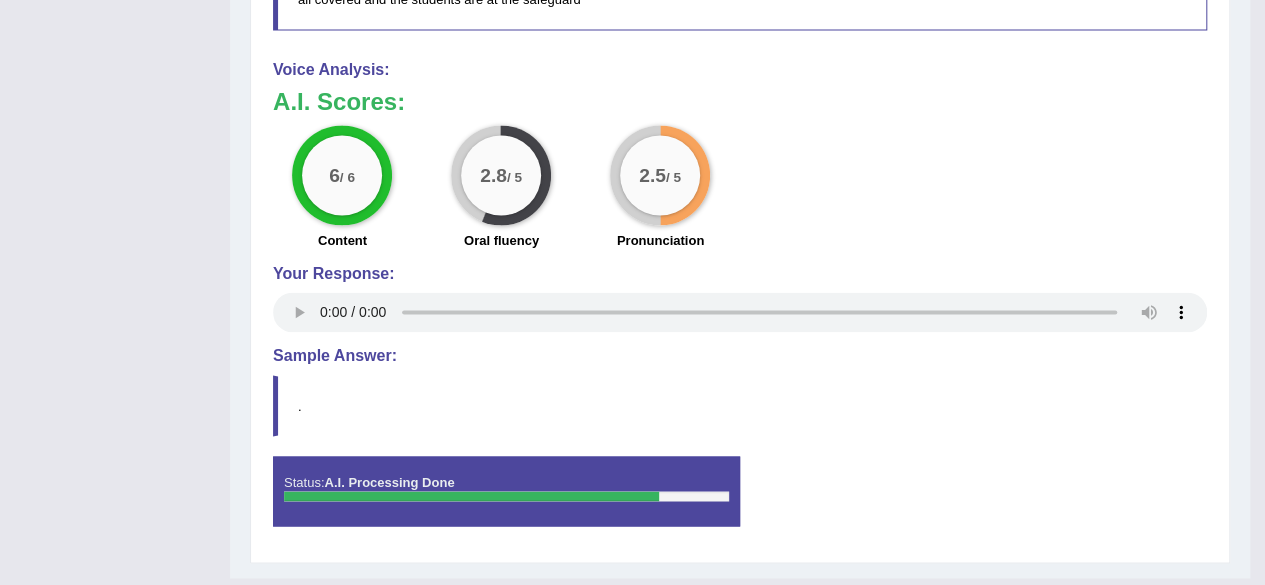 scroll, scrollTop: 1525, scrollLeft: 0, axis: vertical 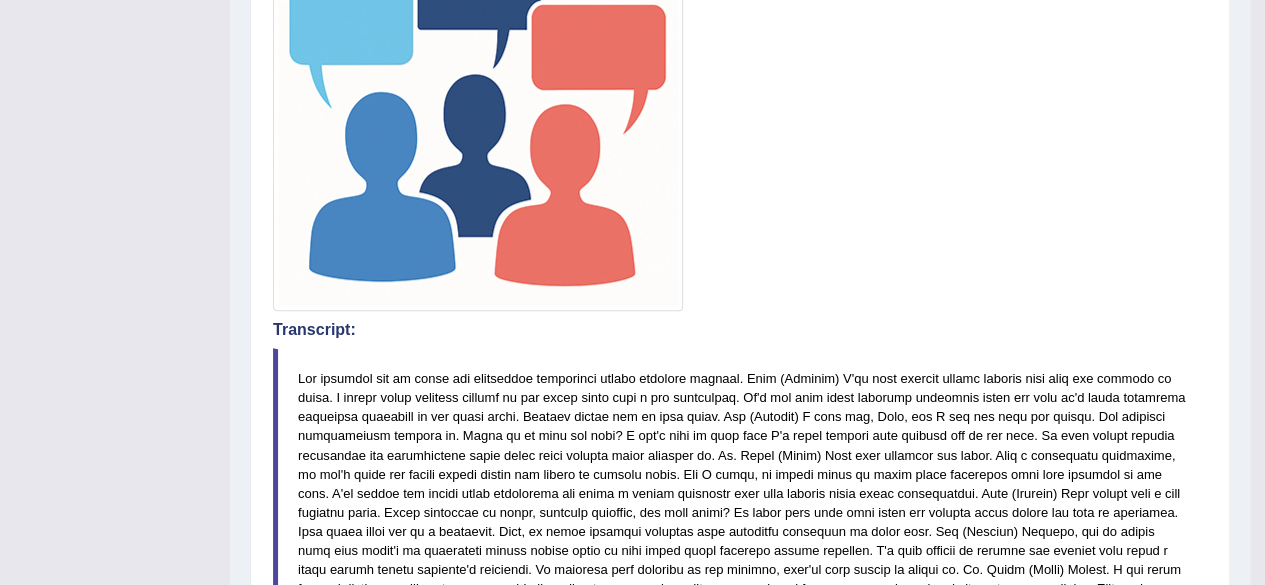 click on "Toggle navigation
Home
Practice Questions   Speaking Practice Read Aloud
Repeat Sentence
Describe Image
Re-tell Lecture
Answer Short Question
Summarize Group Discussion
Respond To A Situation
Writing Practice  Summarize Written Text
Write Essay
Reading Practice  Reading & Writing: Fill In The Blanks
Choose Multiple Answers
Re-order Paragraphs
Fill In The Blanks
Choose Single Answer
Listening Practice  Summarize Spoken Text
Highlight Incorrect Words
Highlight Correct Summary
Select Missing Word
Choose Single Answer
Choose Multiple Answers
Fill In The Blanks
Write From Dictation
Pronunciation
Tests  Take Practice Sectional Test
Take Mock Test" at bounding box center [625, 492] 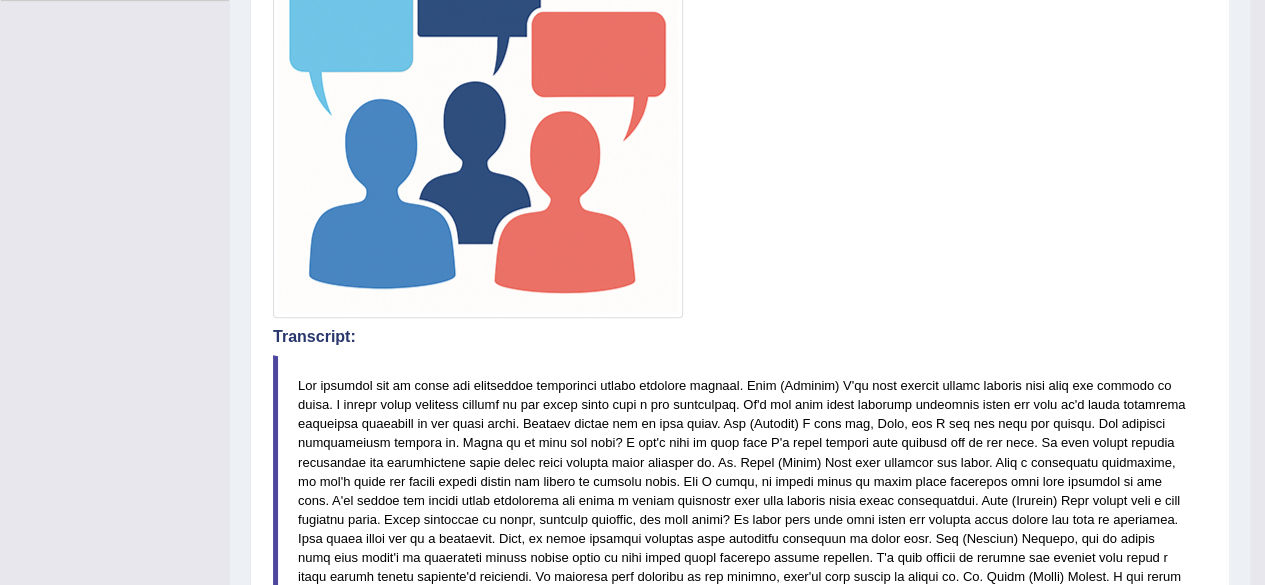 scroll, scrollTop: 261, scrollLeft: 0, axis: vertical 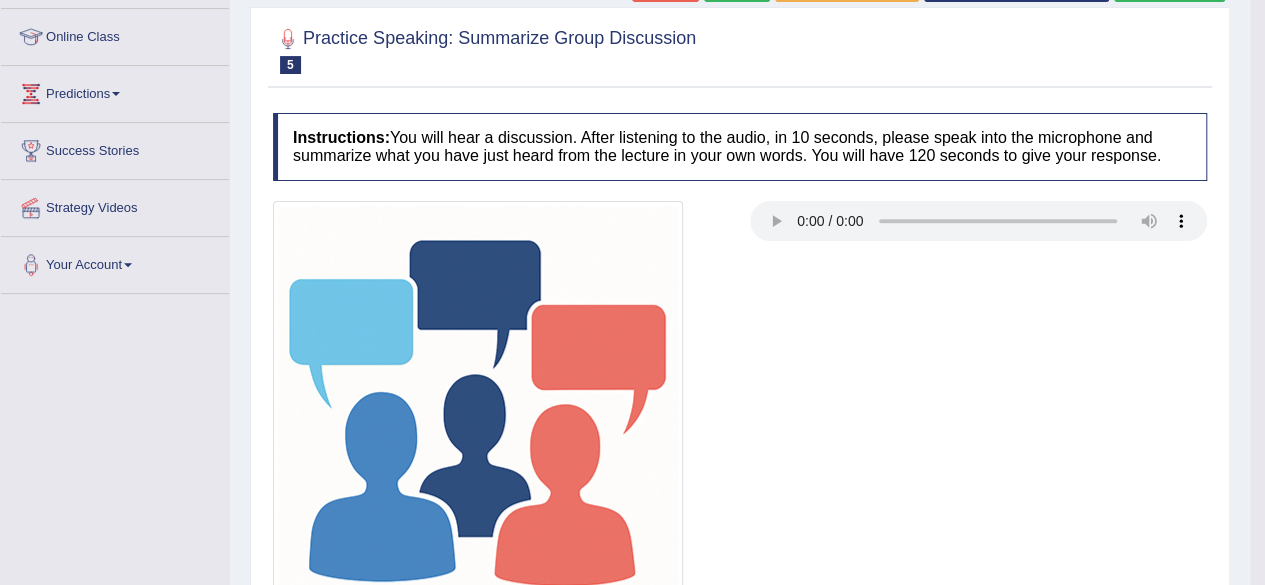 click at bounding box center [478, 406] 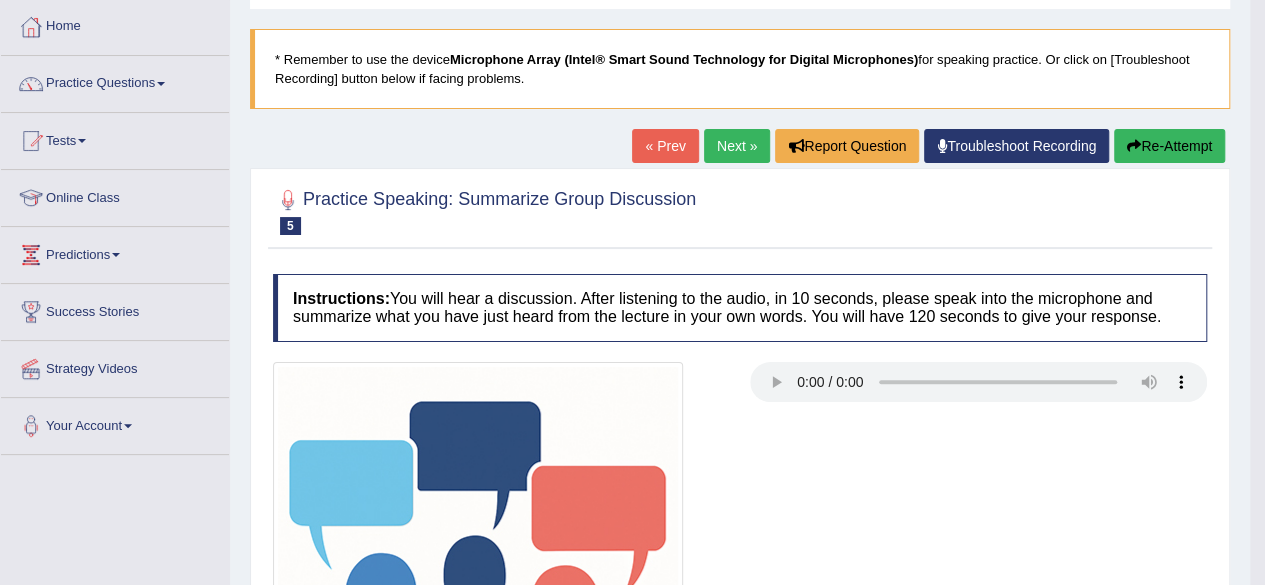 scroll, scrollTop: 200, scrollLeft: 0, axis: vertical 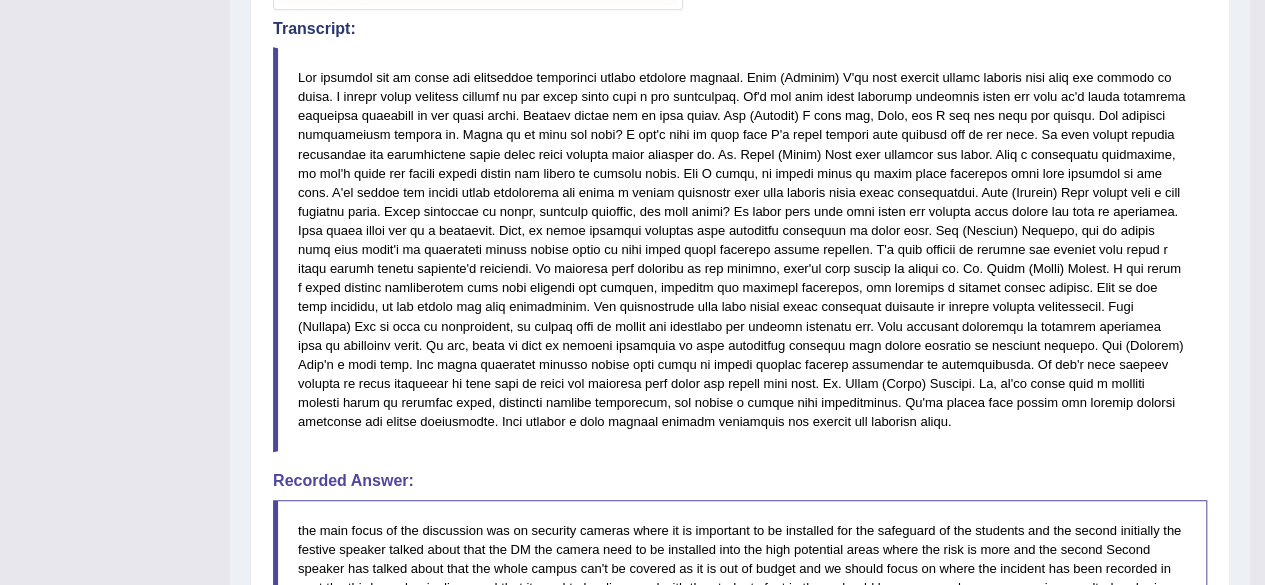 click on "Toggle navigation
Home
Practice Questions   Speaking Practice Read Aloud
Repeat Sentence
Describe Image
Re-tell Lecture
Answer Short Question
Summarize Group Discussion
Respond To A Situation
Writing Practice  Summarize Written Text
Write Essay
Reading Practice  Reading & Writing: Fill In The Blanks
Choose Multiple Answers
Re-order Paragraphs
Fill In The Blanks
Choose Single Answer
Listening Practice  Summarize Spoken Text
Highlight Incorrect Words
Highlight Correct Summary
Select Missing Word
Choose Single Answer
Choose Multiple Answers
Fill In The Blanks
Write From Dictation
Pronunciation
Tests  Take Practice Sectional Test
Take Mock Test" at bounding box center (625, 191) 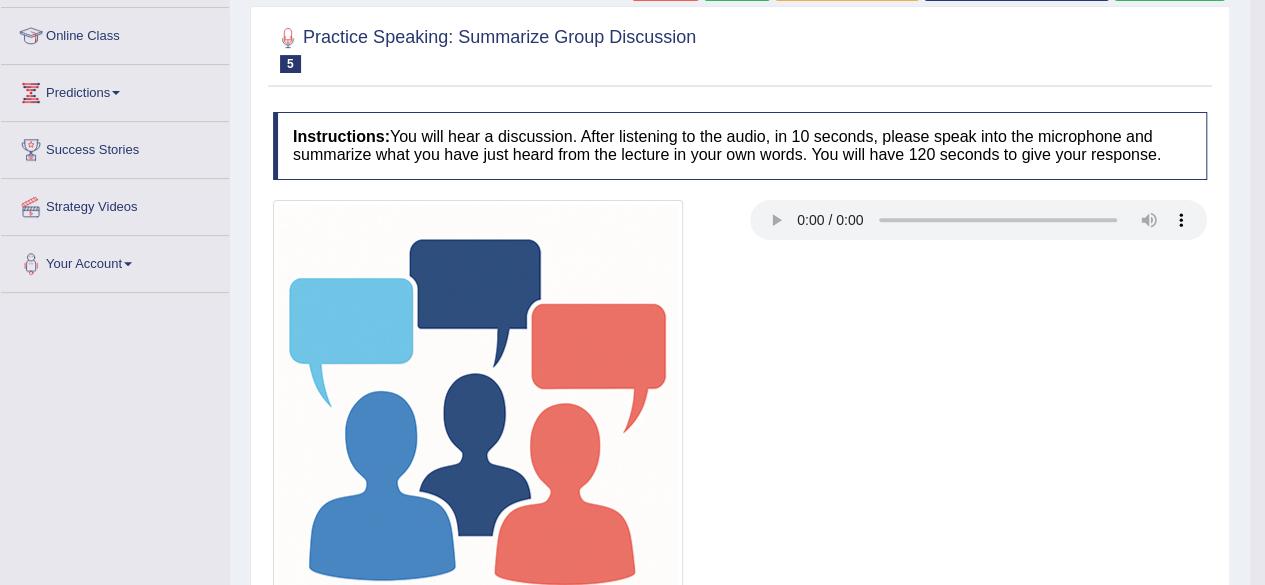 scroll, scrollTop: 0, scrollLeft: 0, axis: both 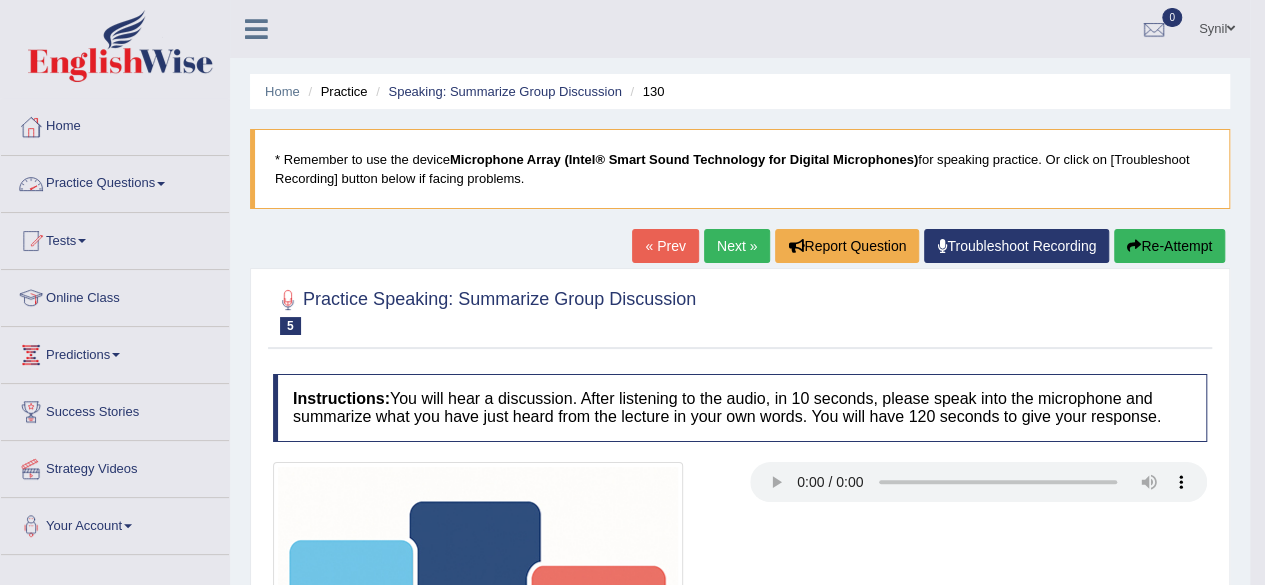 click at bounding box center [161, 184] 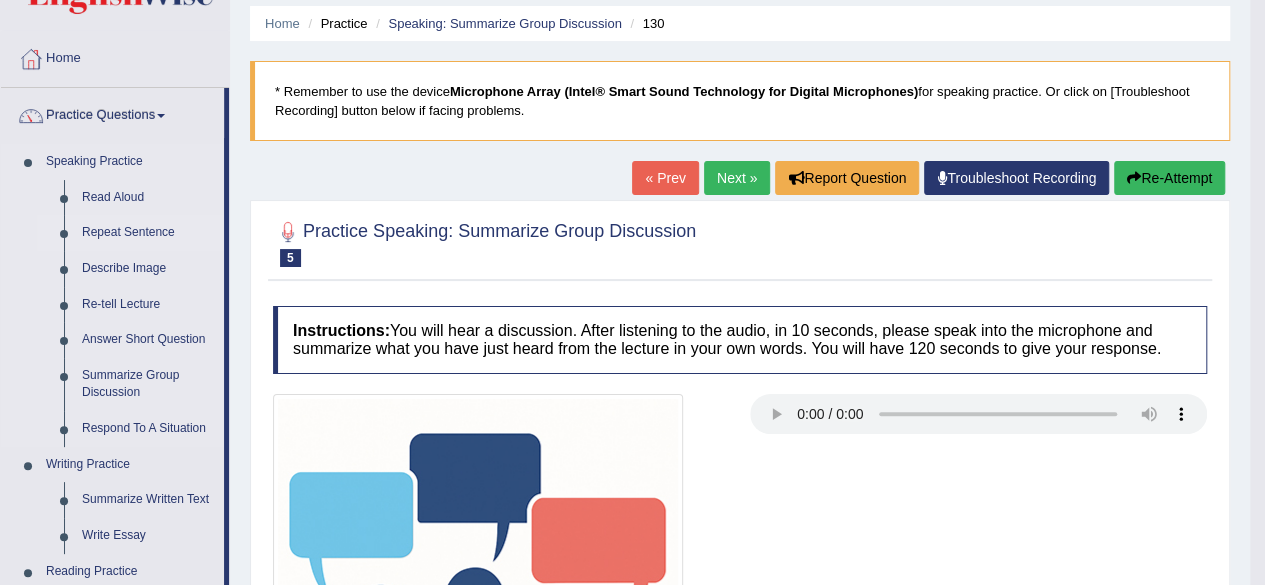 scroll, scrollTop: 100, scrollLeft: 0, axis: vertical 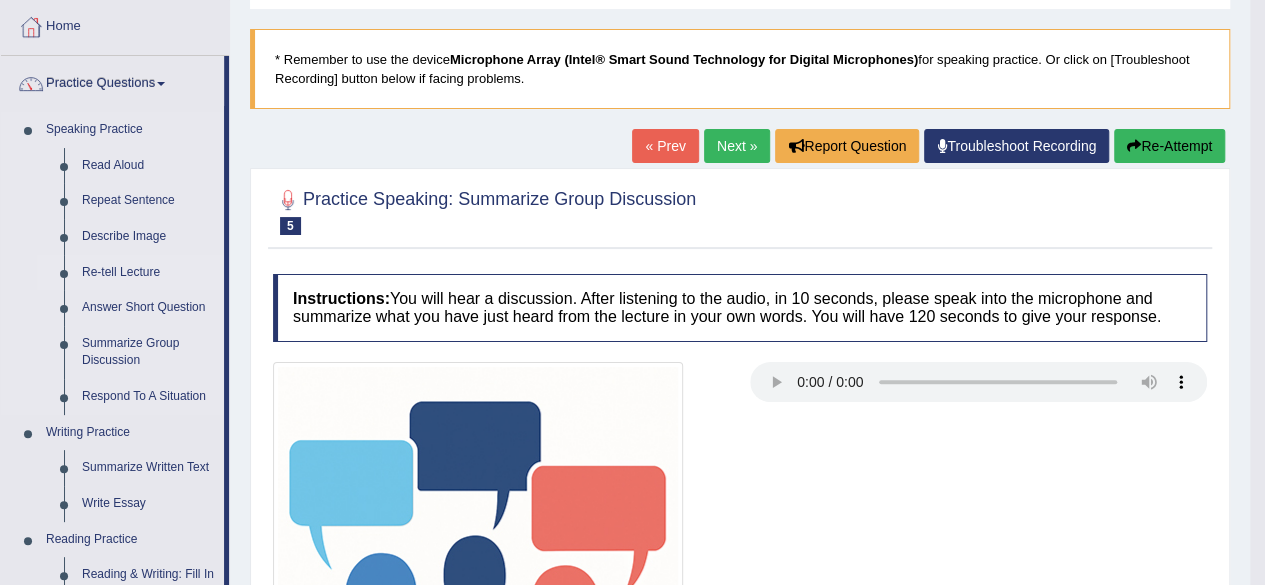 click on "Re-tell Lecture" at bounding box center [148, 273] 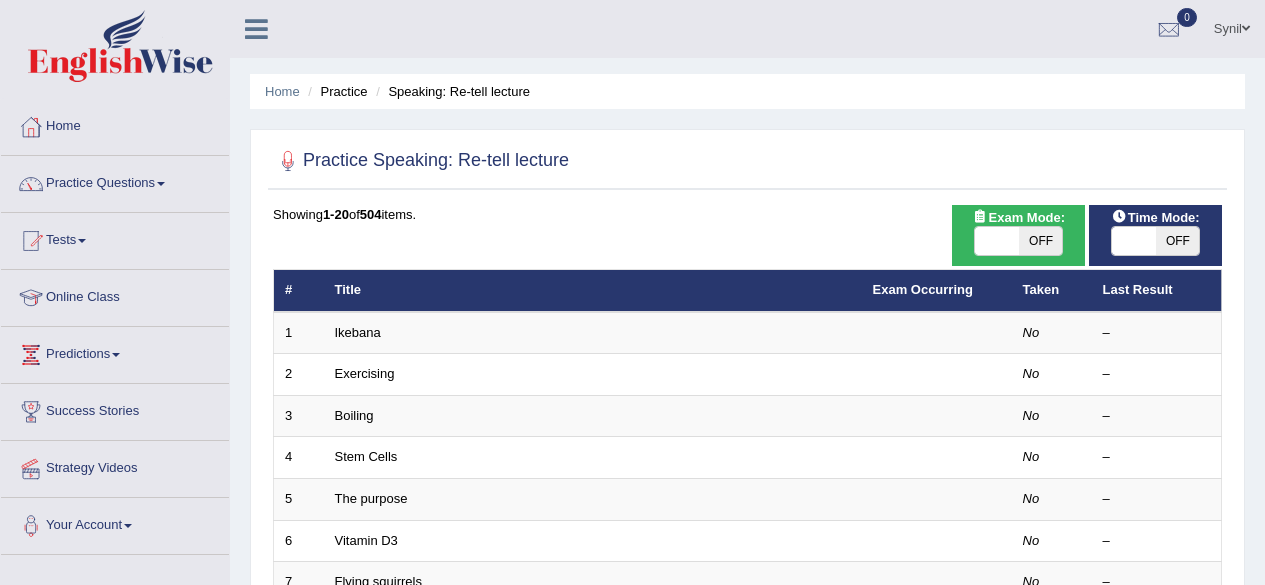 scroll, scrollTop: 100, scrollLeft: 0, axis: vertical 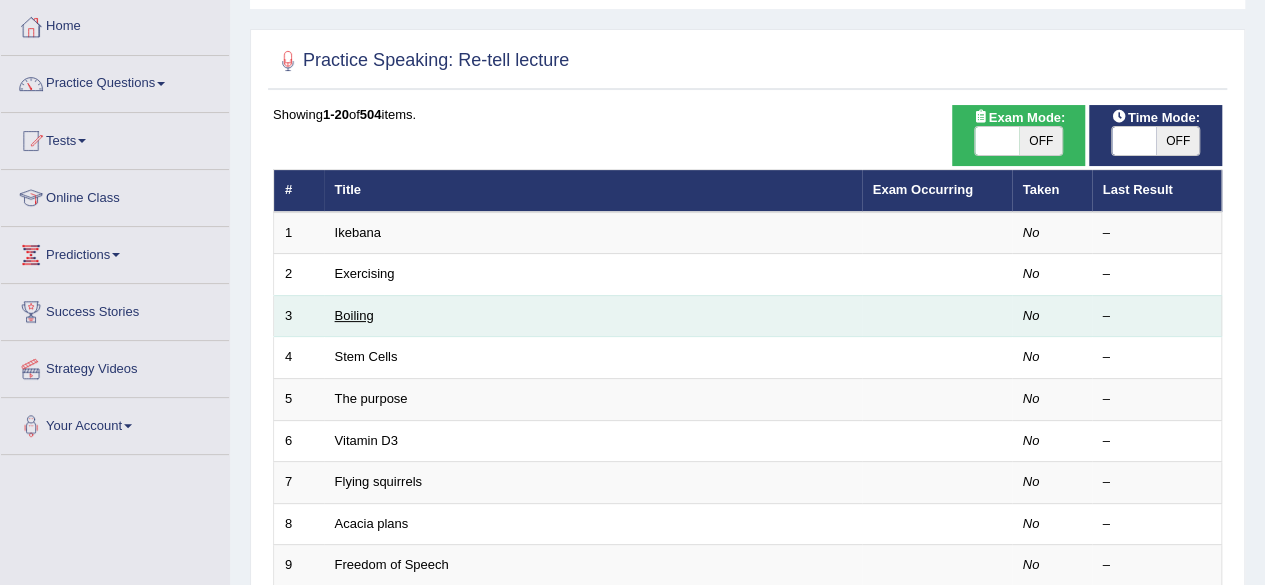 click on "Boiling" at bounding box center (354, 315) 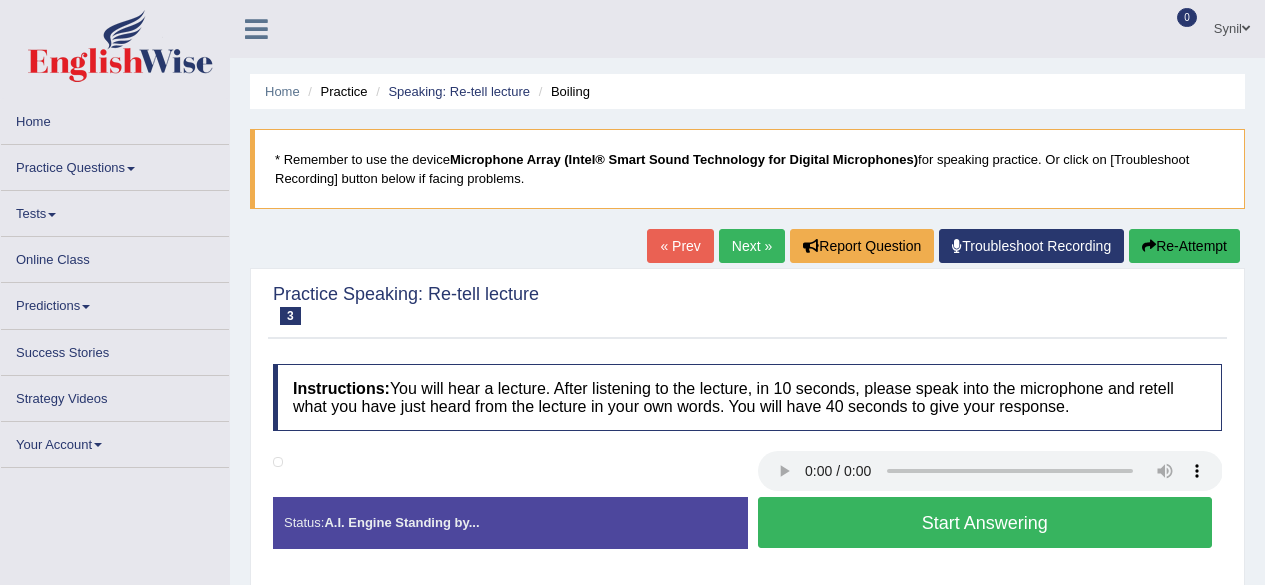scroll, scrollTop: 0, scrollLeft: 0, axis: both 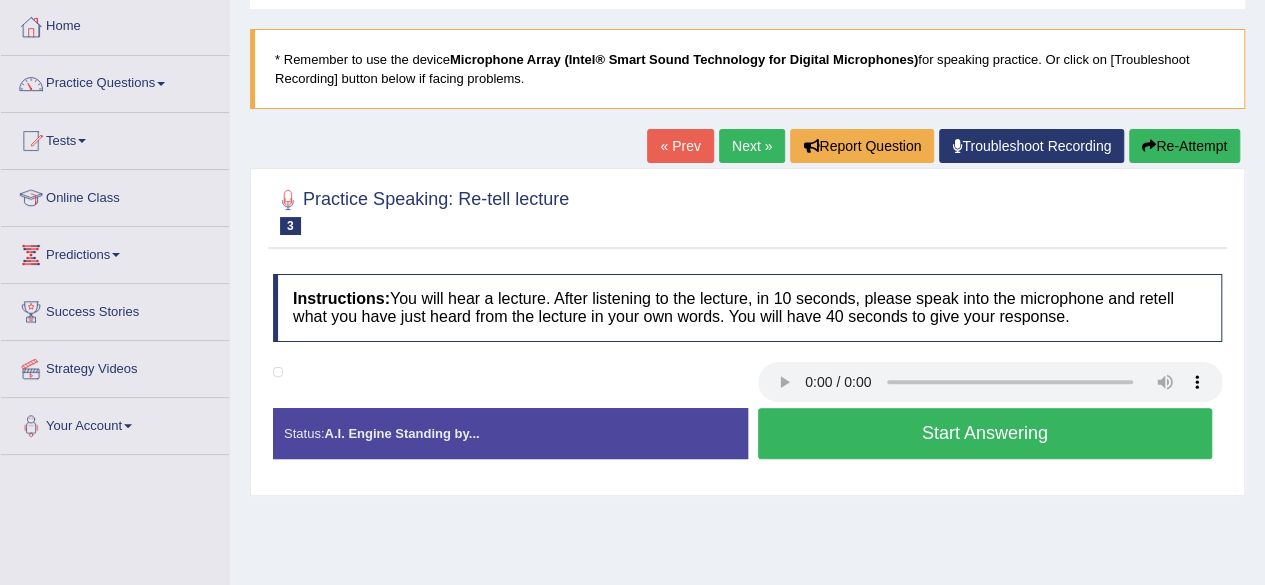 click on "Start Answering" at bounding box center (985, 433) 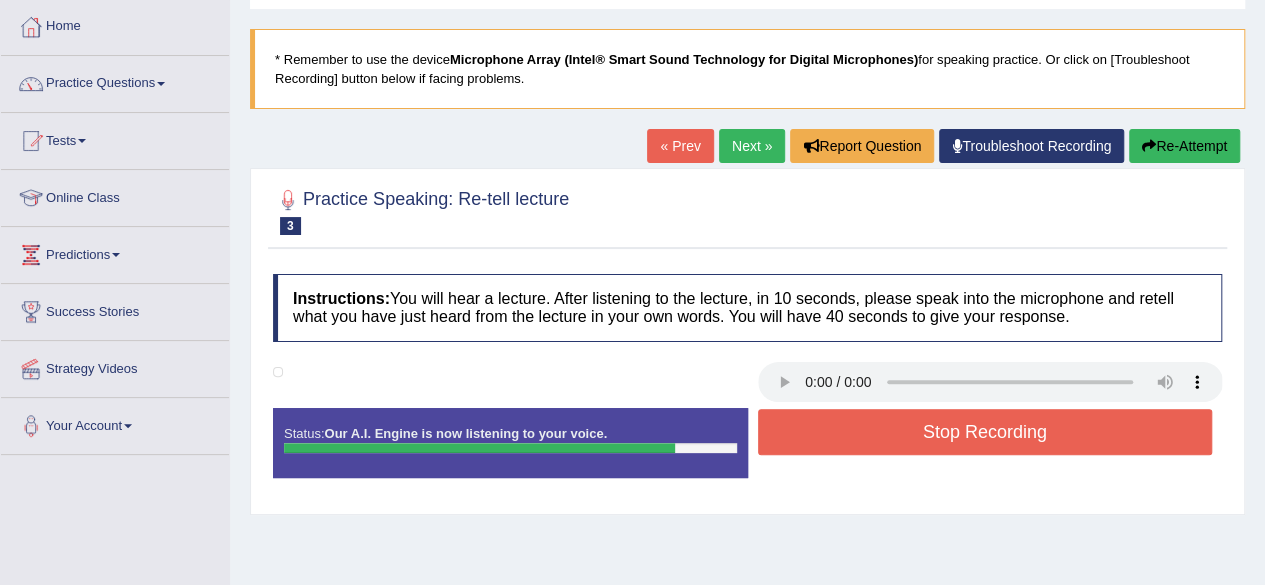 click on "Stop Recording" at bounding box center (985, 432) 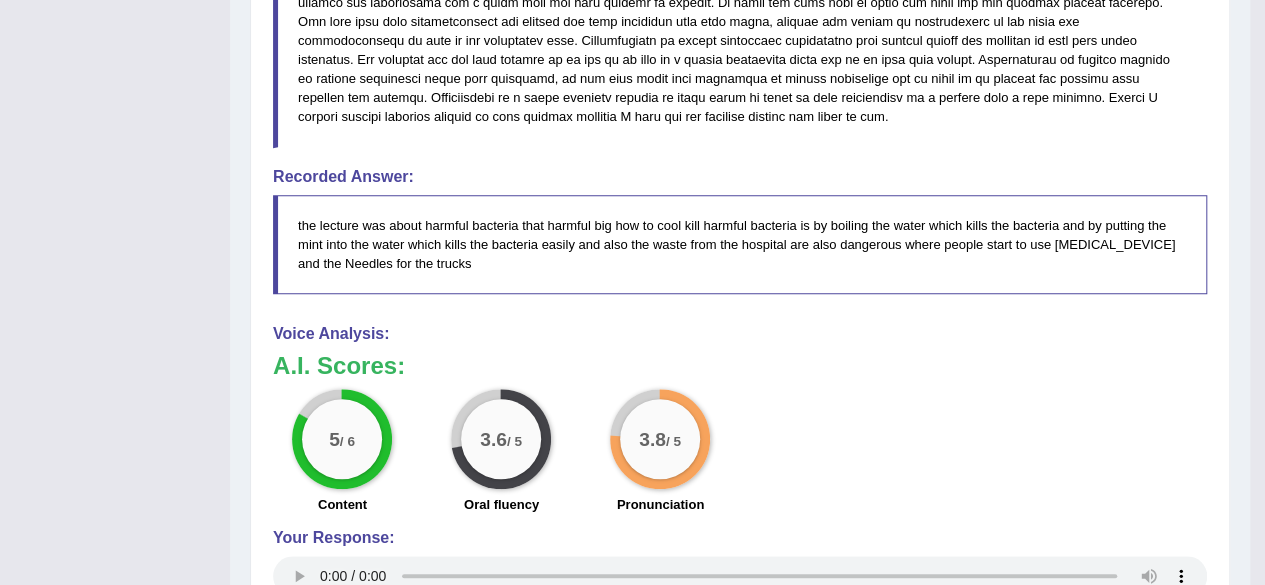 scroll, scrollTop: 700, scrollLeft: 0, axis: vertical 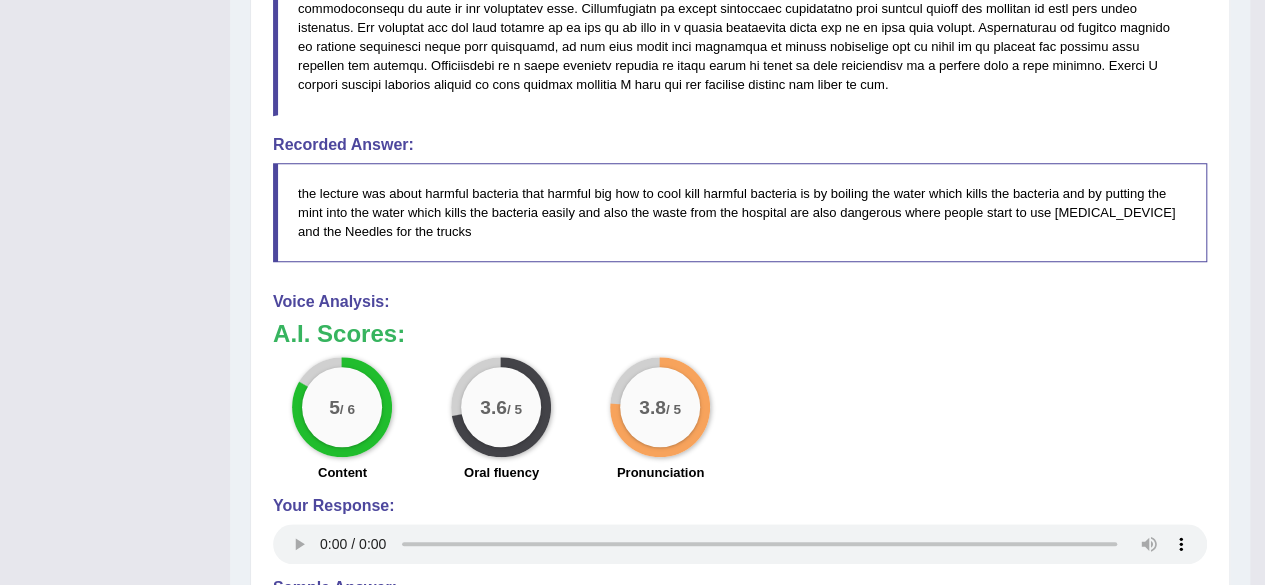 click on "Toggle navigation
Home
Practice Questions   Speaking Practice Read Aloud
Repeat Sentence
Describe Image
Re-tell Lecture
Answer Short Question
Summarize Group Discussion
Respond To A Situation
Writing Practice  Summarize Written Text
Write Essay
Reading Practice  Reading & Writing: Fill In The Blanks
Choose Multiple Answers
Re-order Paragraphs
Fill In The Blanks
Choose Single Answer
Listening Practice  Summarize Spoken Text
Highlight Incorrect Words
Highlight Correct Summary
Select Missing Word
Choose Single Answer
Choose Multiple Answers
Fill In The Blanks
Write From Dictation
Pronunciation
Tests  Take Practice Sectional Test
Take Mock Test" at bounding box center [625, 75] 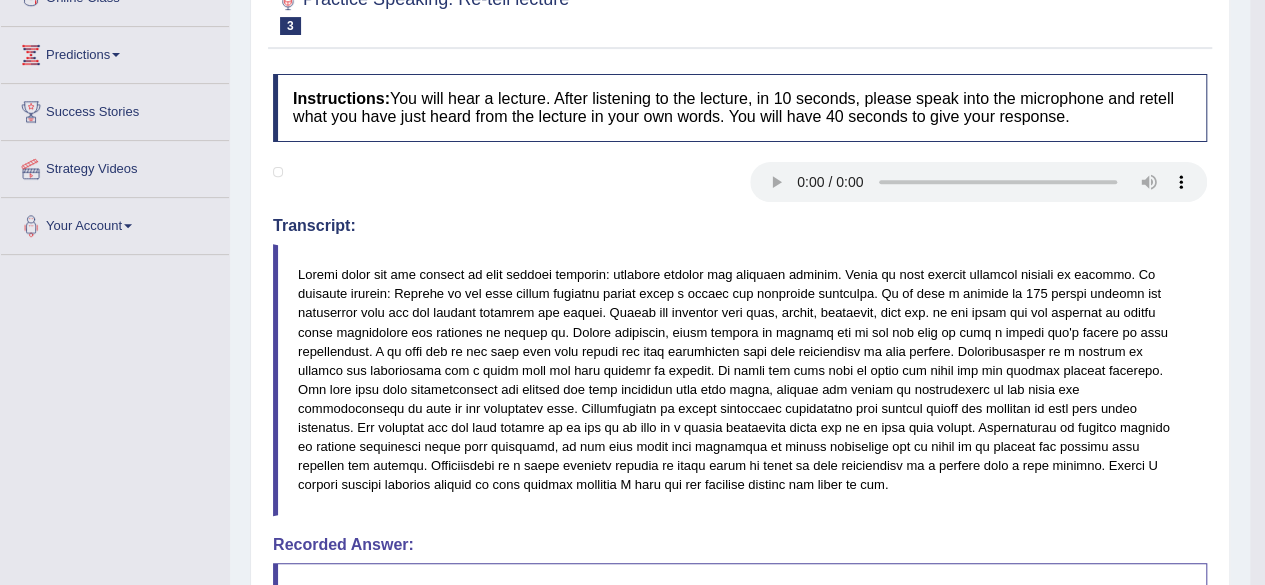 scroll, scrollTop: 0, scrollLeft: 0, axis: both 